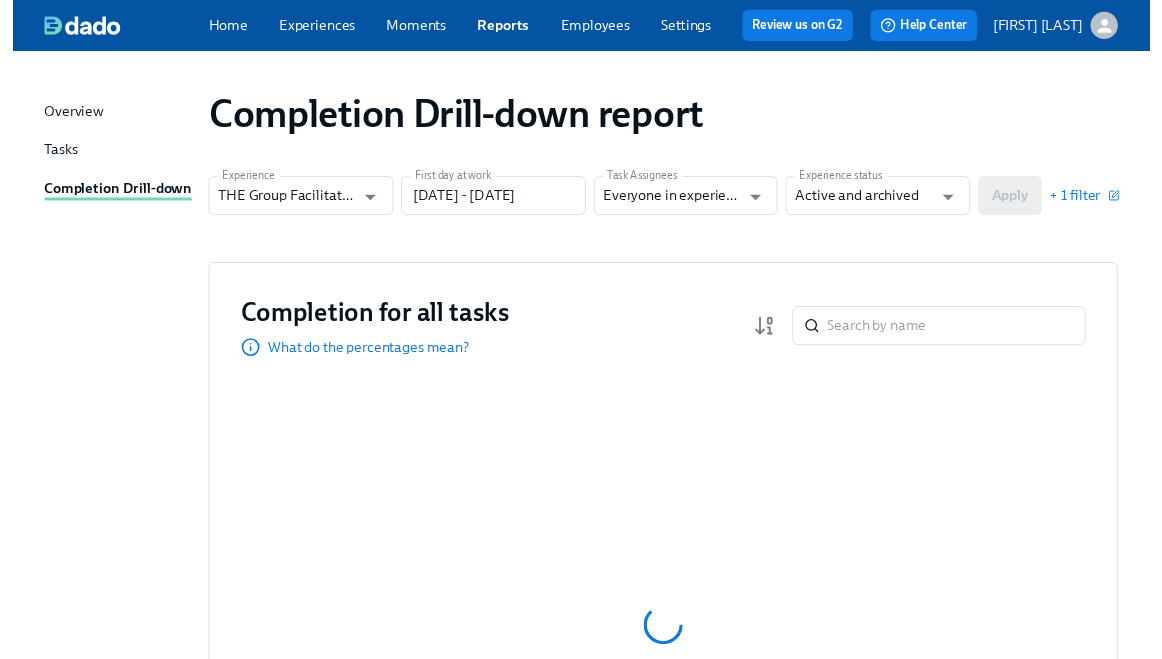 scroll, scrollTop: 0, scrollLeft: 0, axis: both 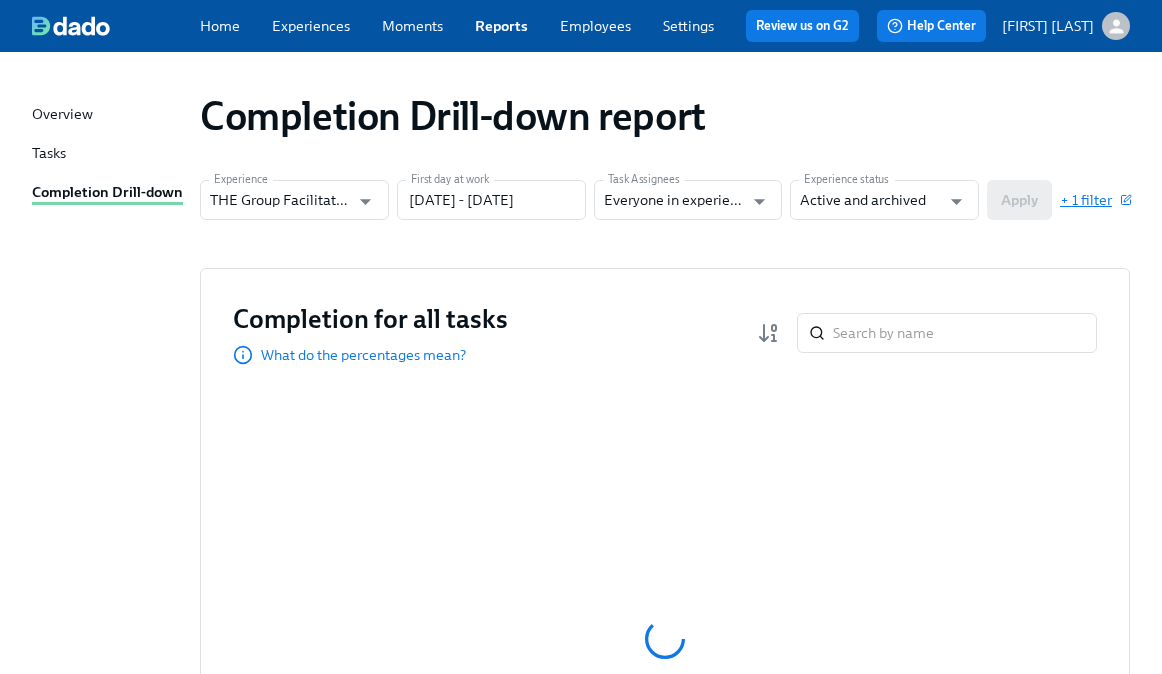 click on "+ 1 filter" at bounding box center [1095, 200] 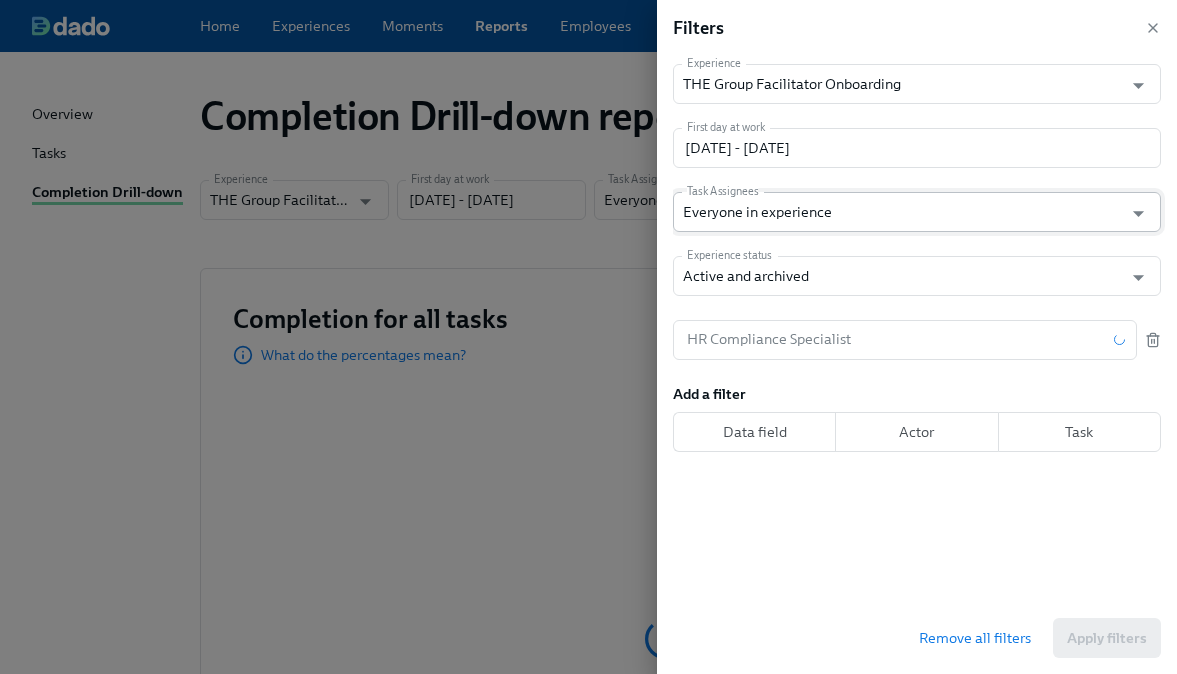 click 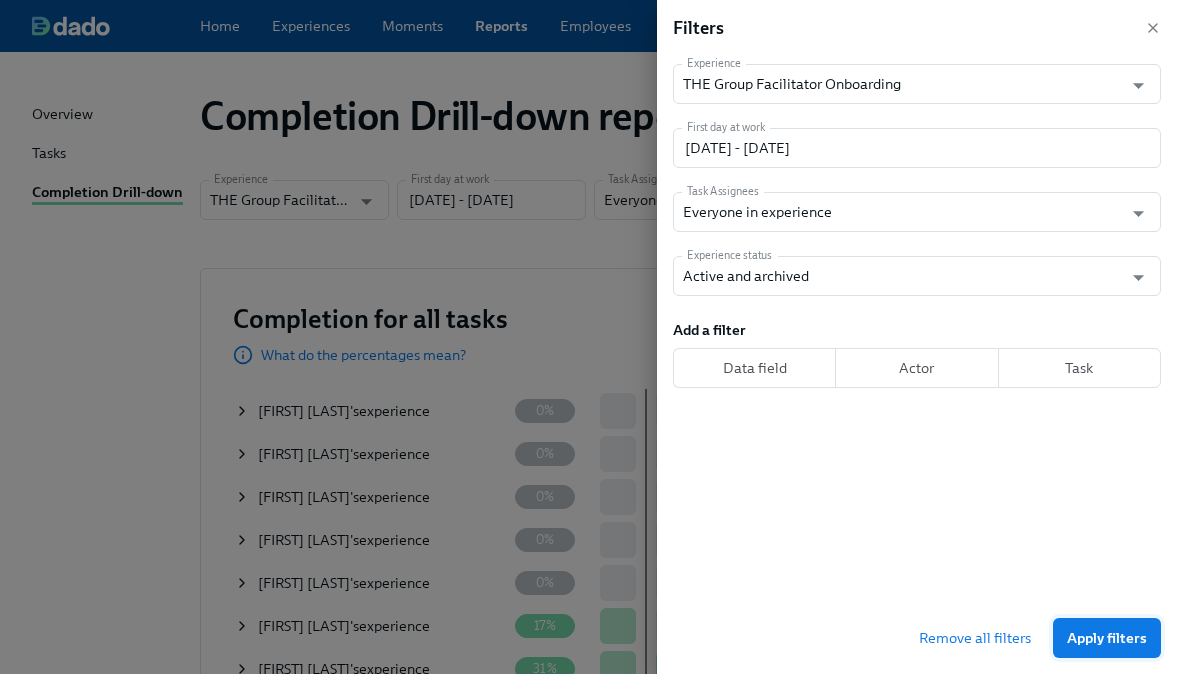 click on "Apply filters" at bounding box center [1107, 638] 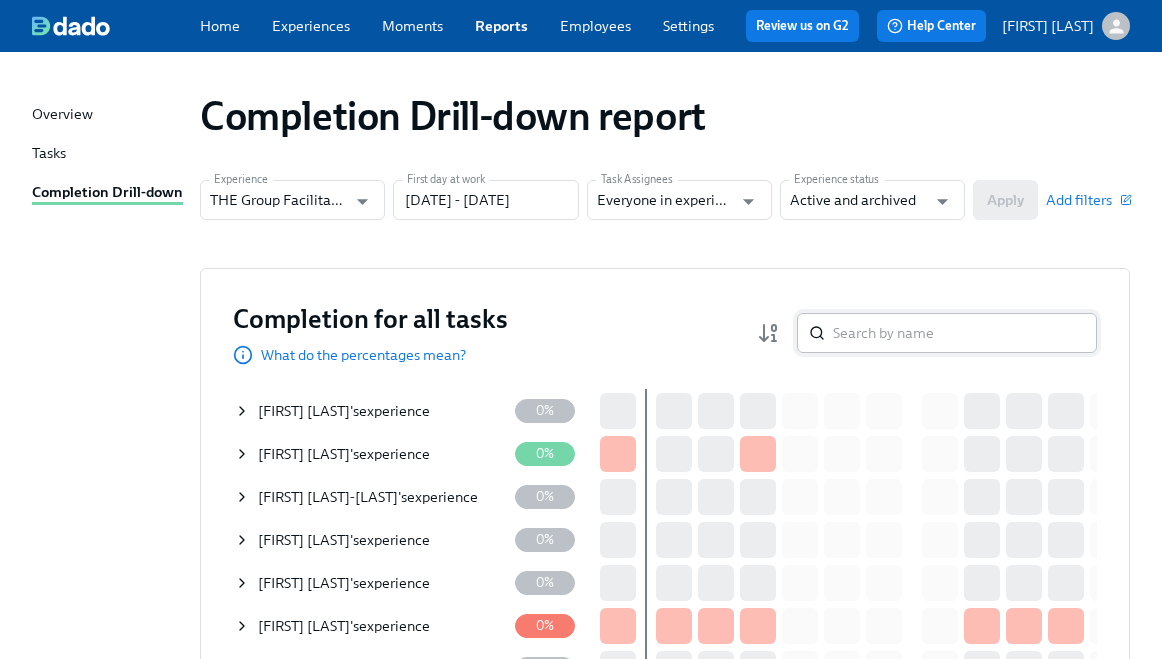 click at bounding box center (965, 333) 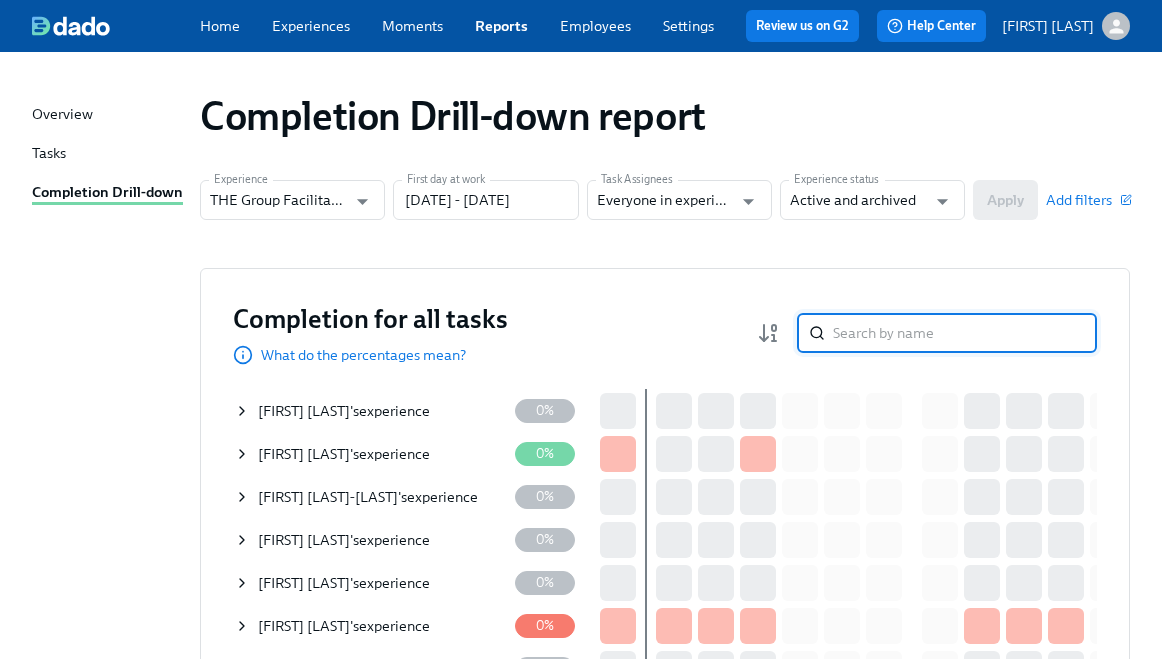paste on "[FIRST] [LAST]" 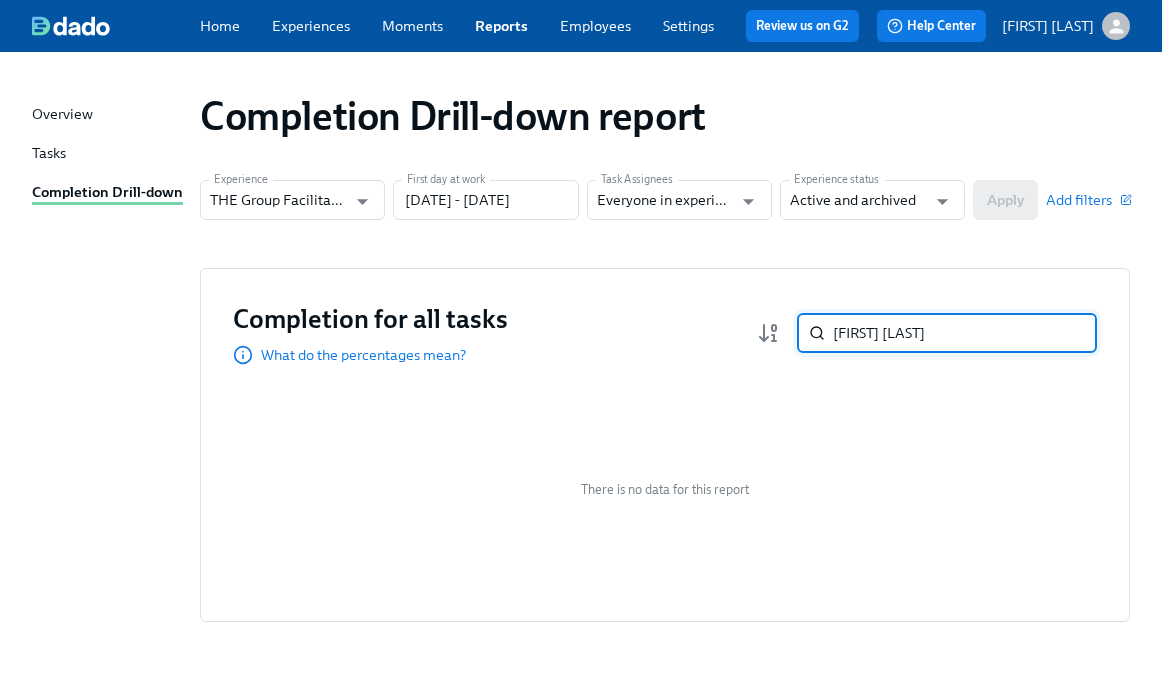 paste on "[FIRST] [LAST]" 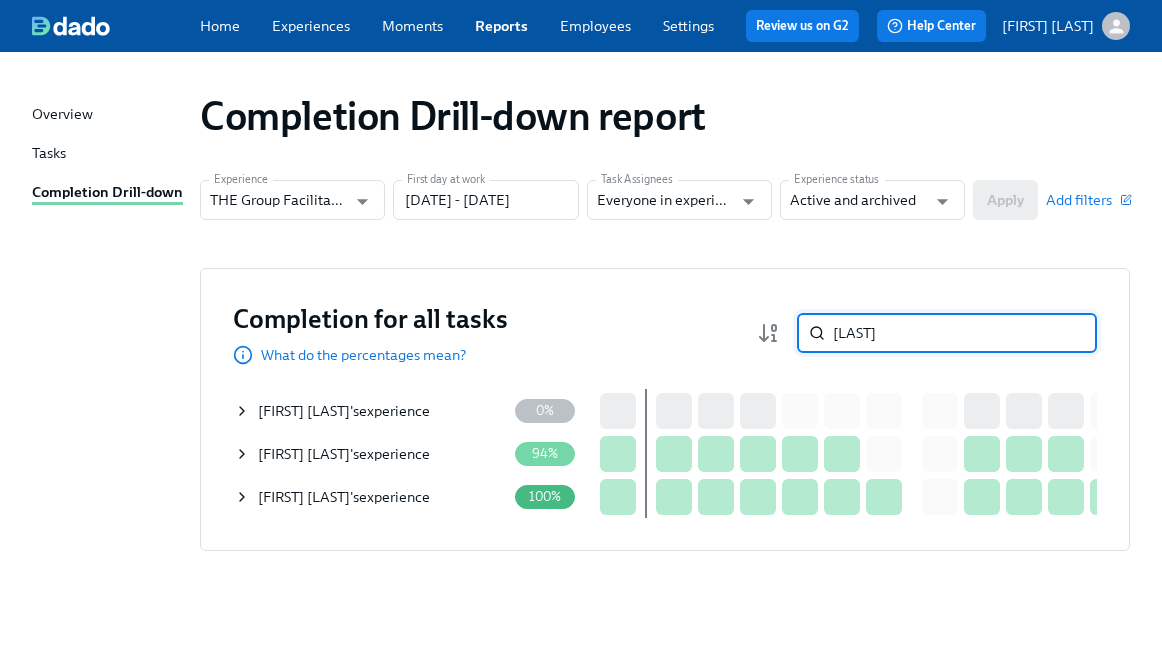 paste on "[FIRST] [LAST]" 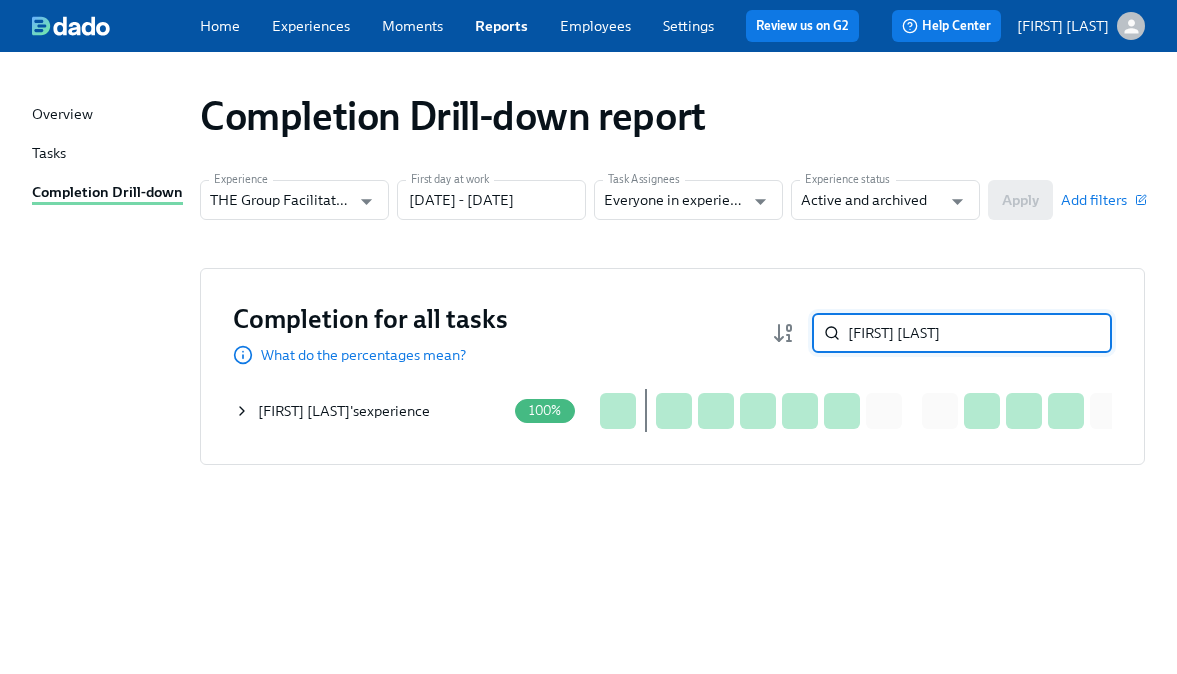 type on "[FIRST] [LAST]" 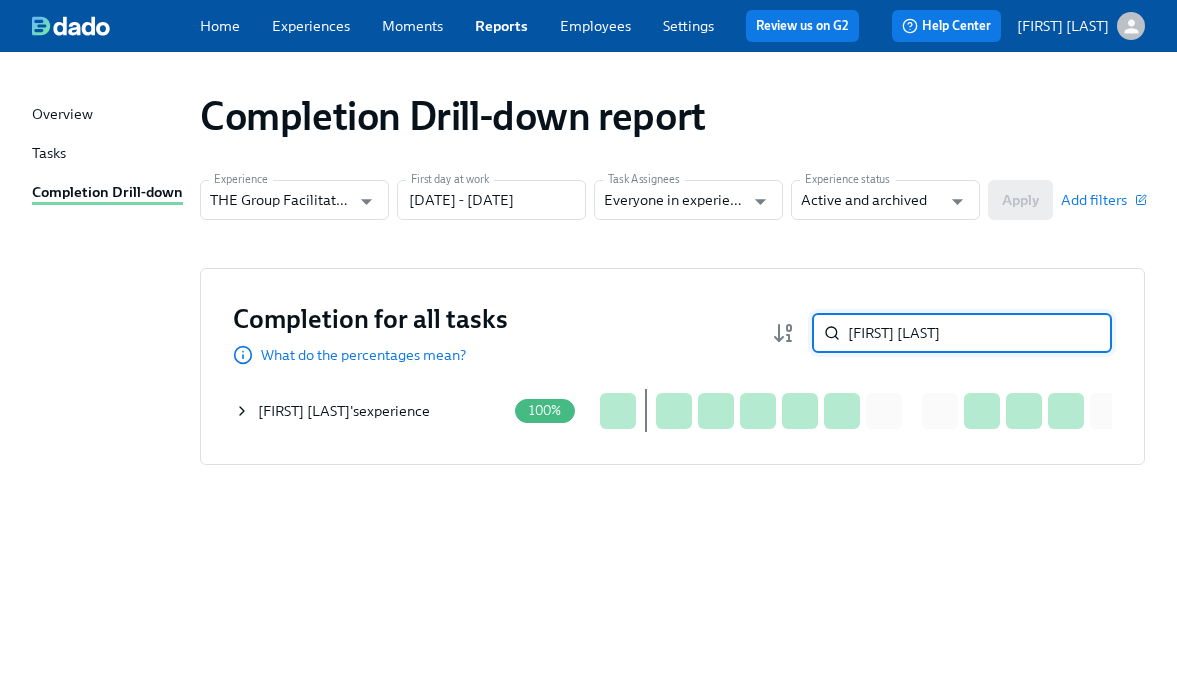 click 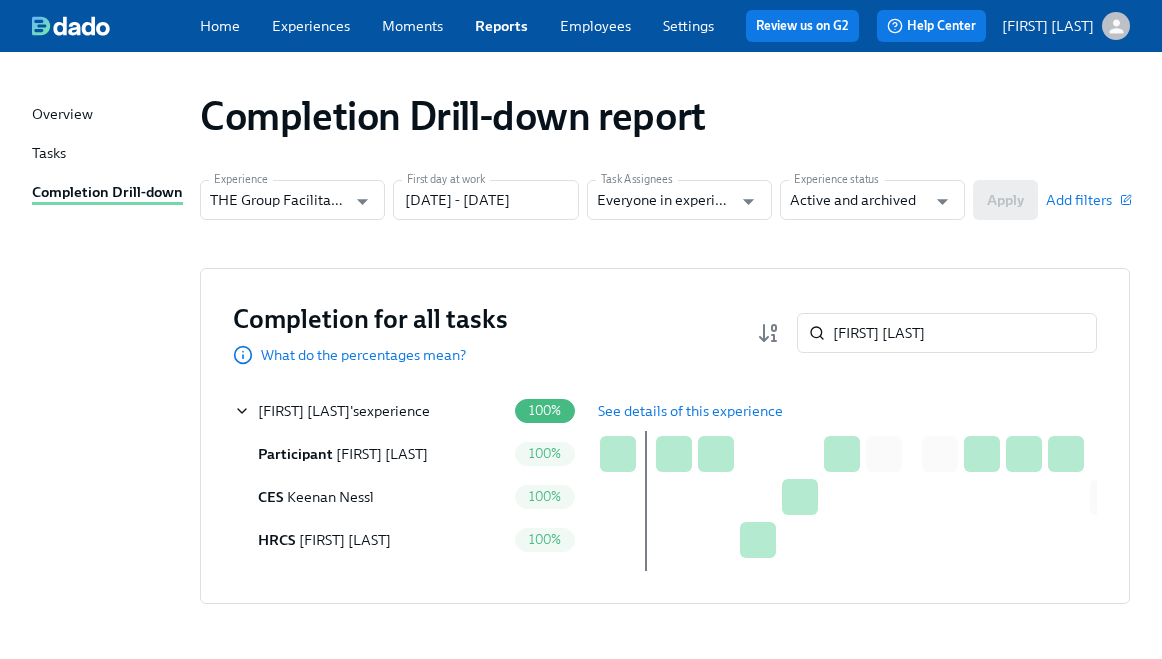 click on "See details of this experience" at bounding box center (690, 411) 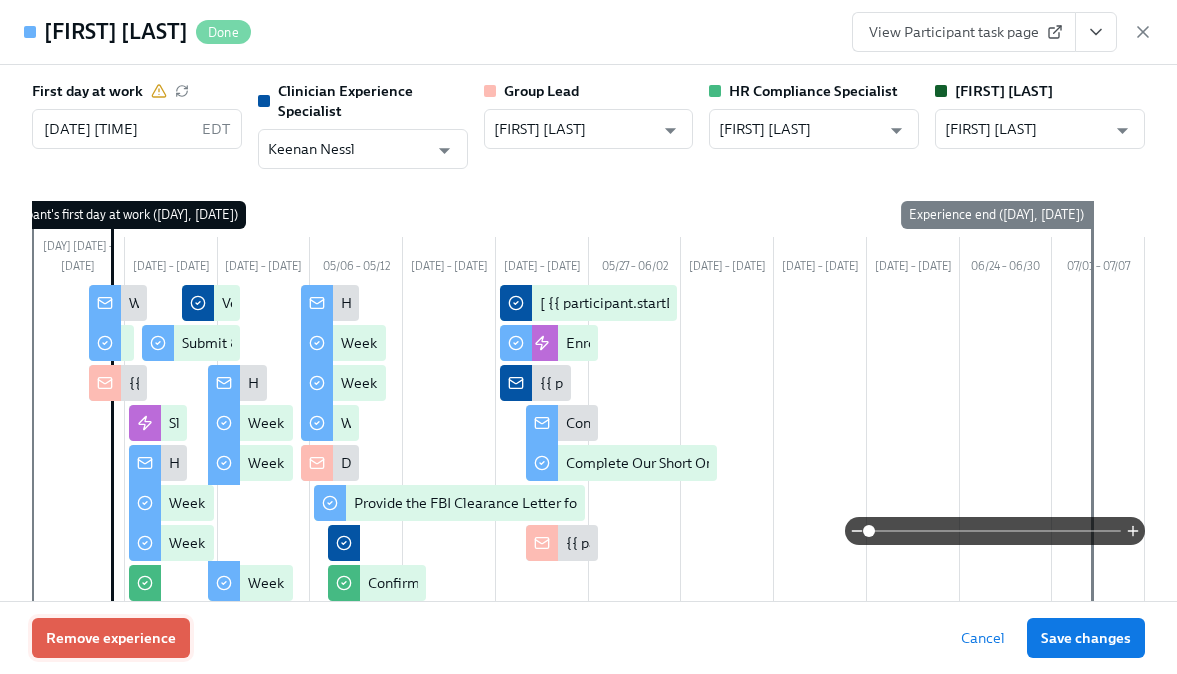 click on "Remove experience" at bounding box center (111, 638) 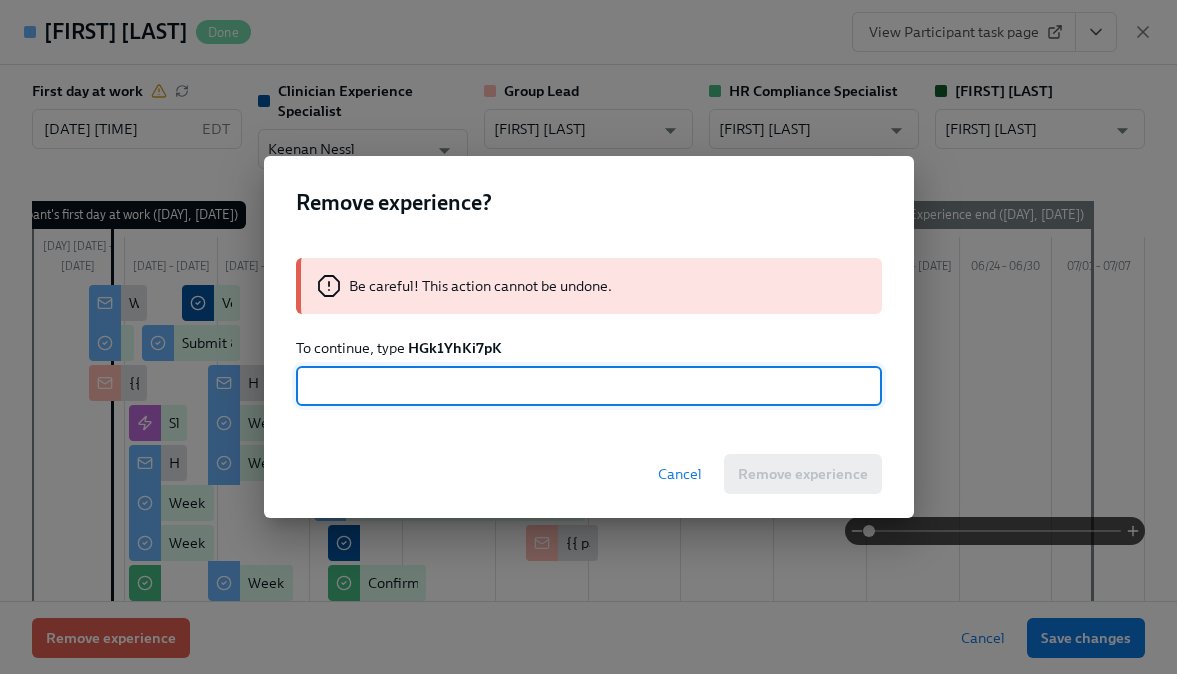 click on "HGk1YhKi7pK" at bounding box center (455, 348) 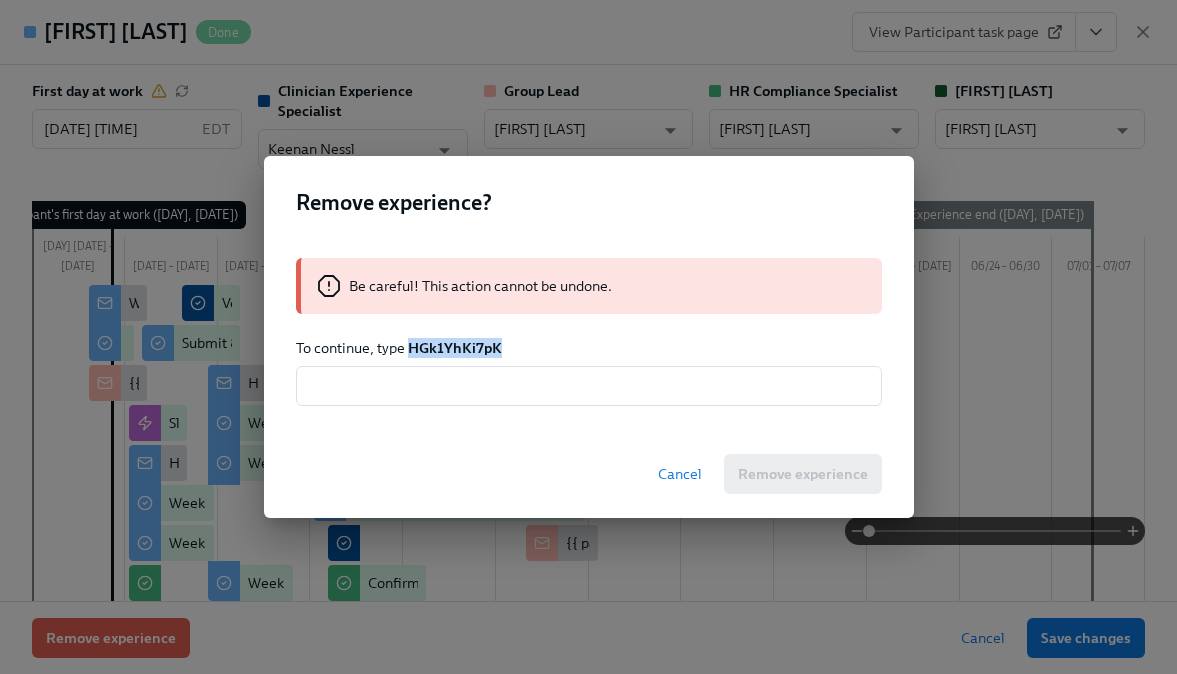 click on "HGk1YhKi7pK" at bounding box center (455, 348) 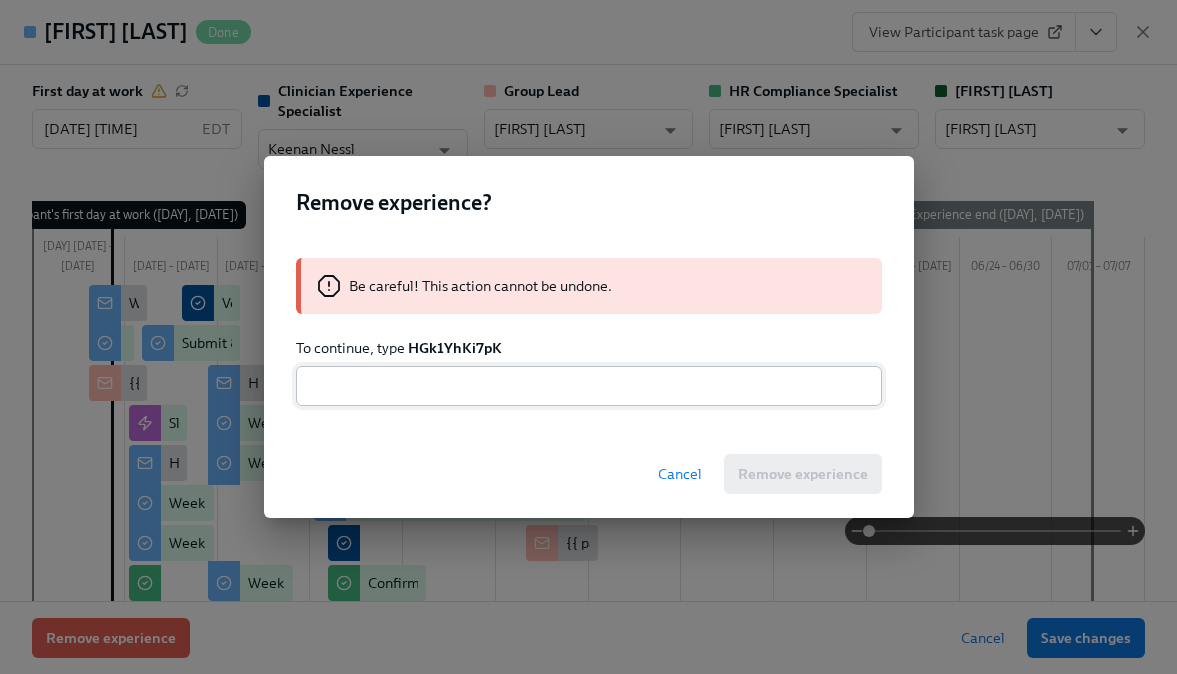 drag, startPoint x: 463, startPoint y: 380, endPoint x: 497, endPoint y: 397, distance: 38.013157 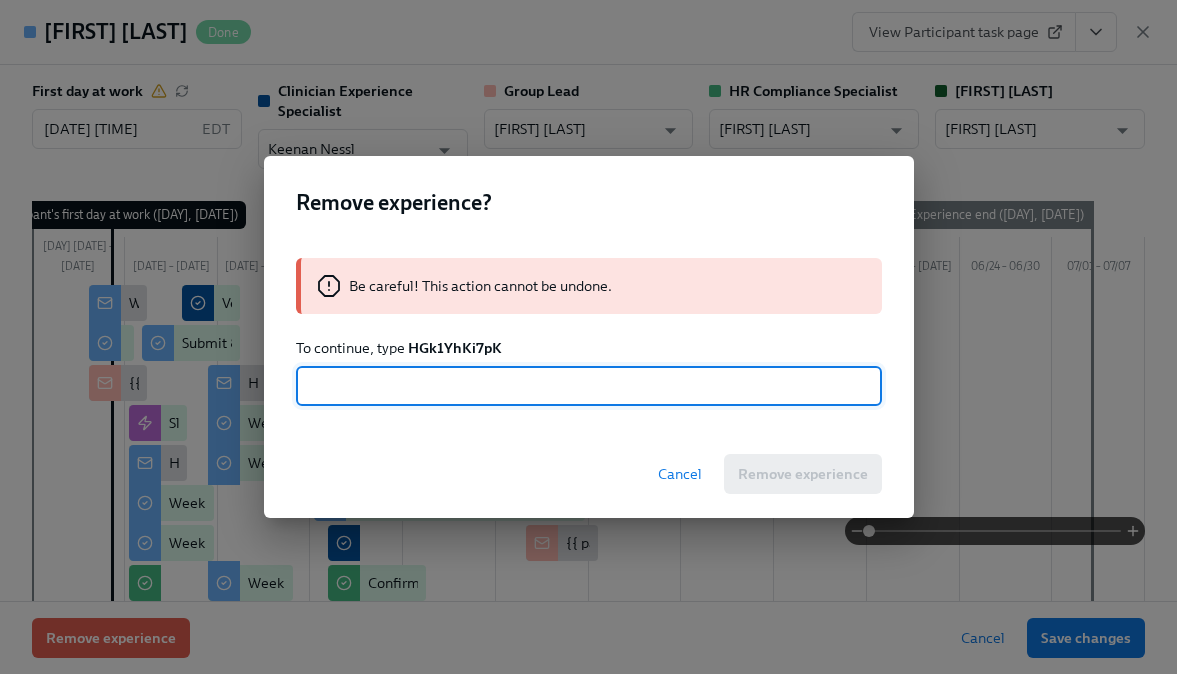 paste on "HGk1YhKi7pK" 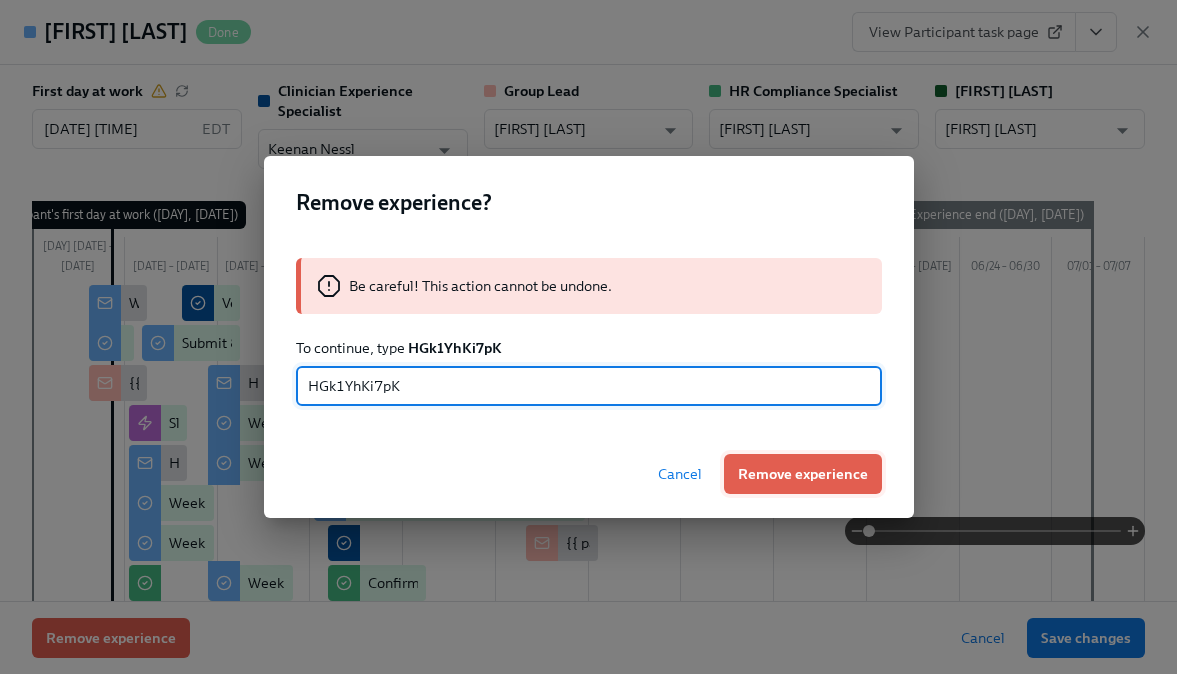 type on "HGk1YhKi7pK" 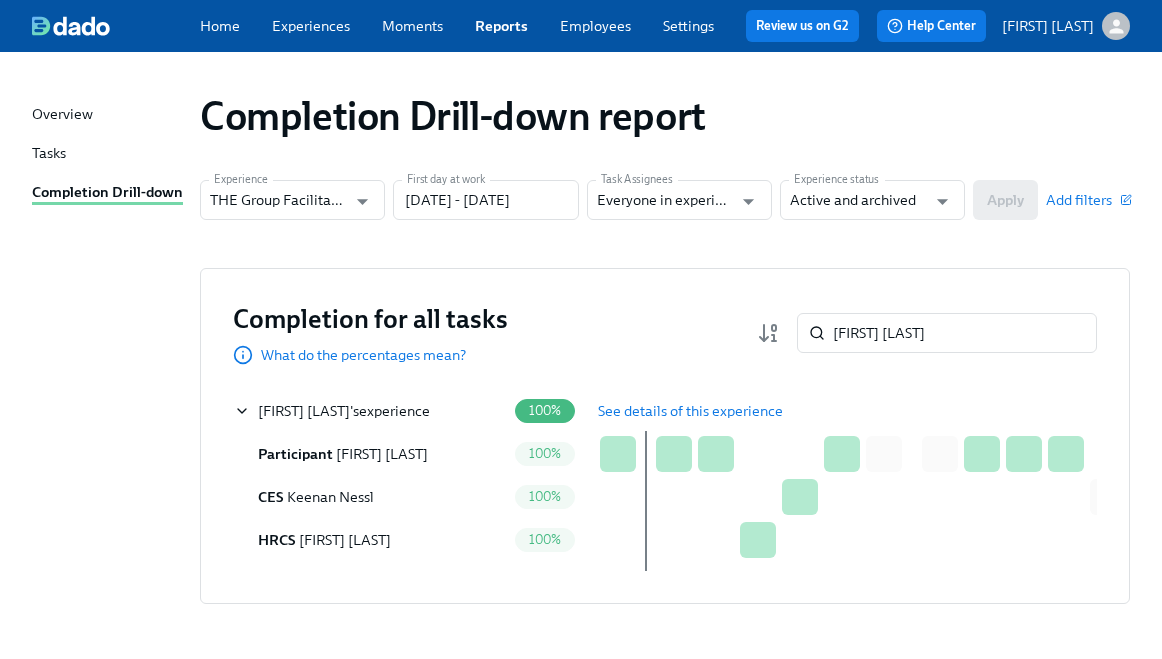 click on "Completion for all tasks What do the percentages mean? [FIRST] [LAST] ​" at bounding box center (665, 333) 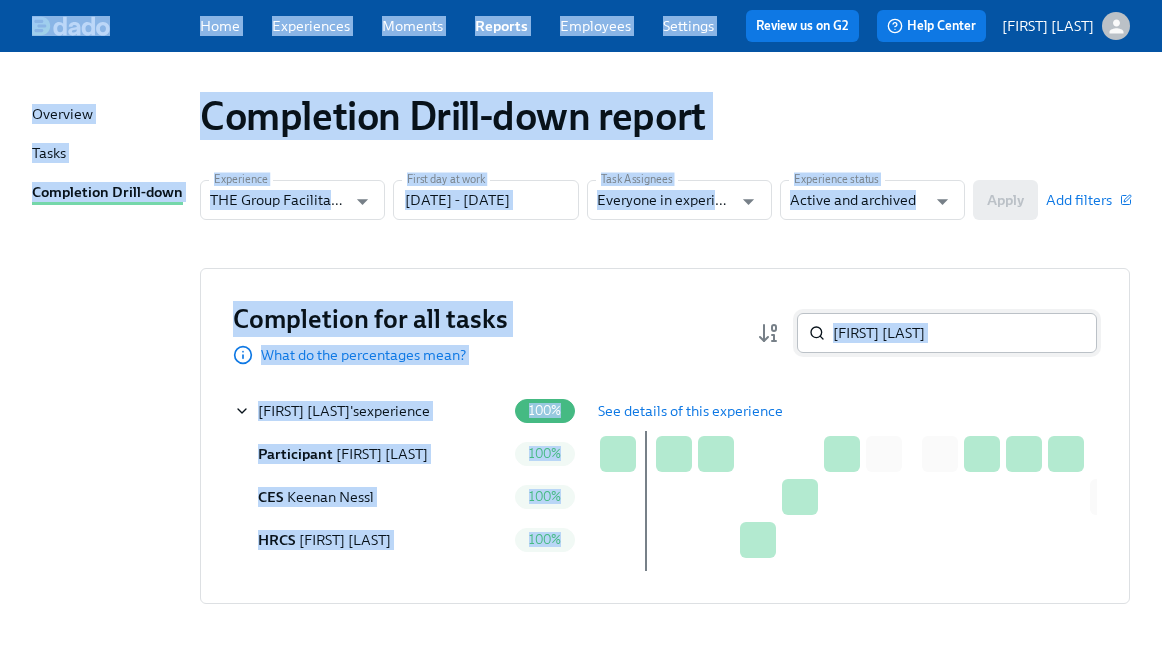 click on "[FIRST] [LAST]" at bounding box center (965, 333) 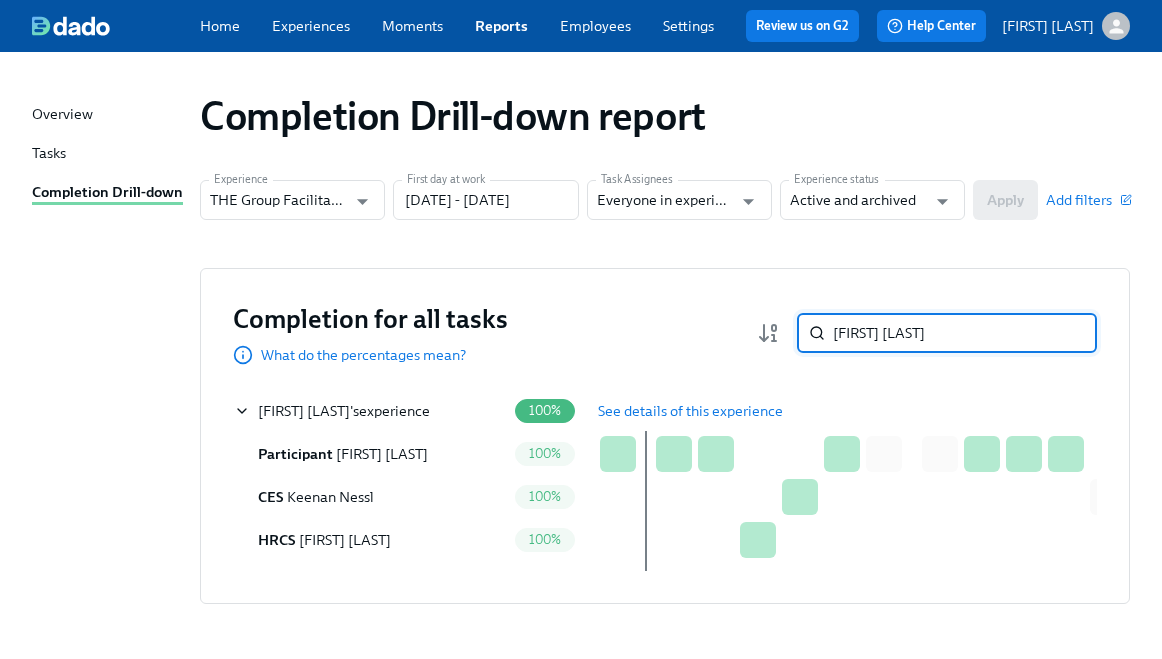 paste on "[FIRST] [LAST]" 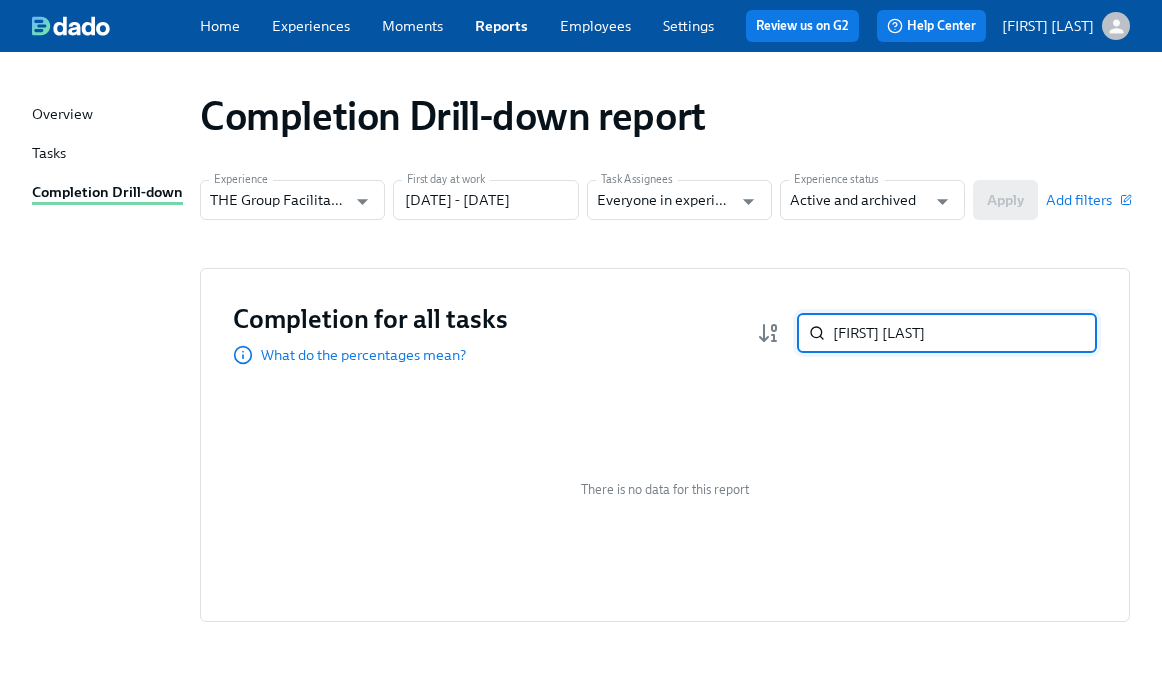 click on "[FIRST] [LAST]" at bounding box center (965, 333) 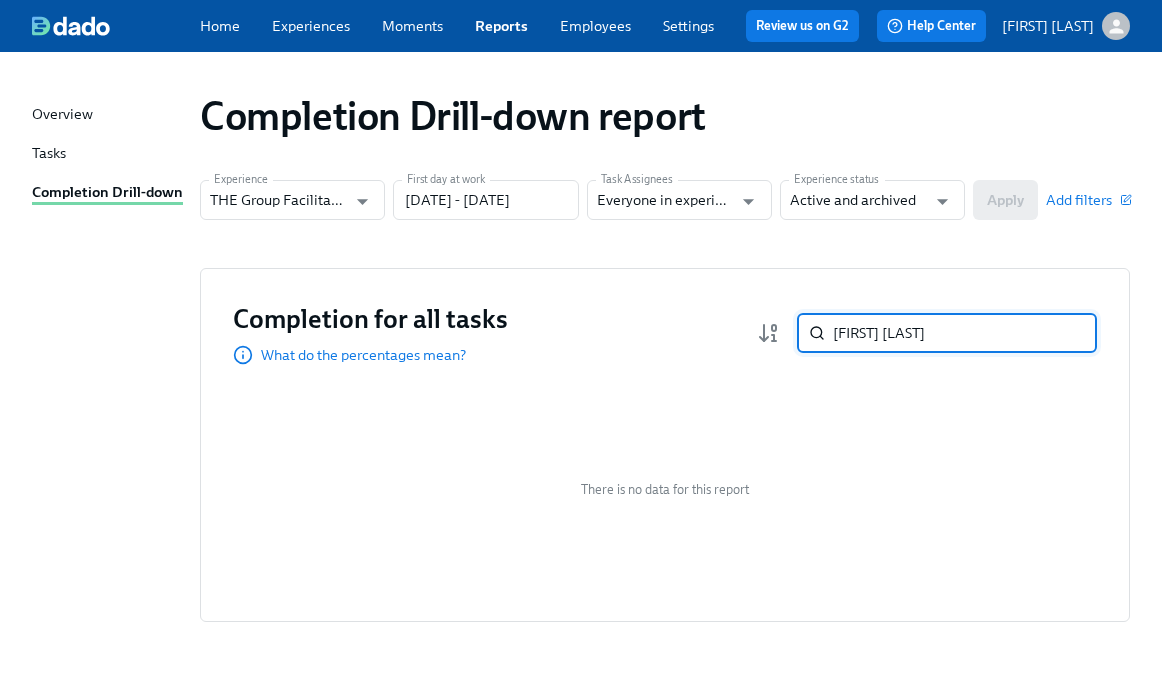 paste on "[FIRST] [LAST]" 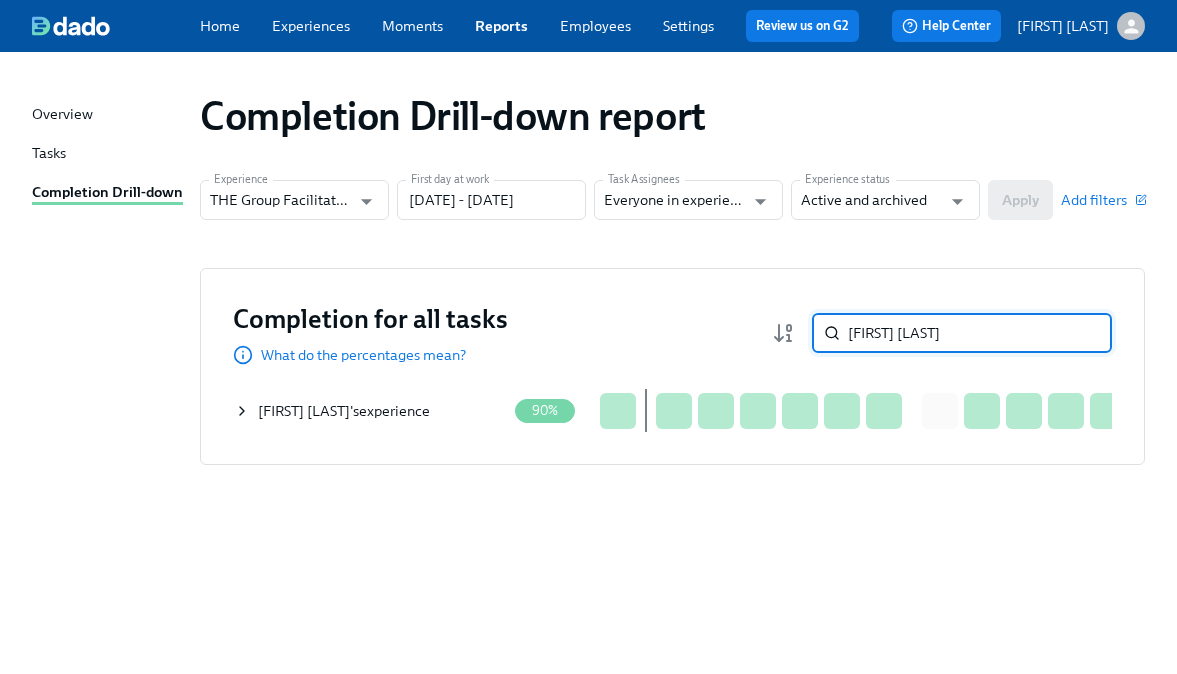 type on "[FIRST] [LAST]" 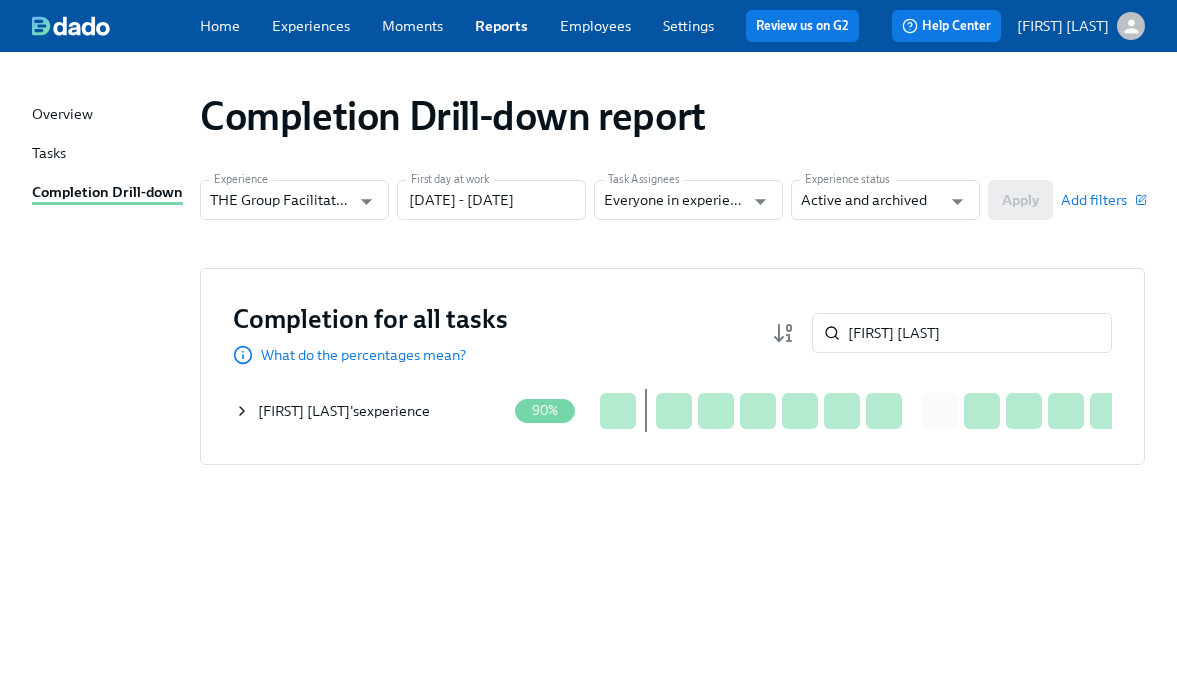click 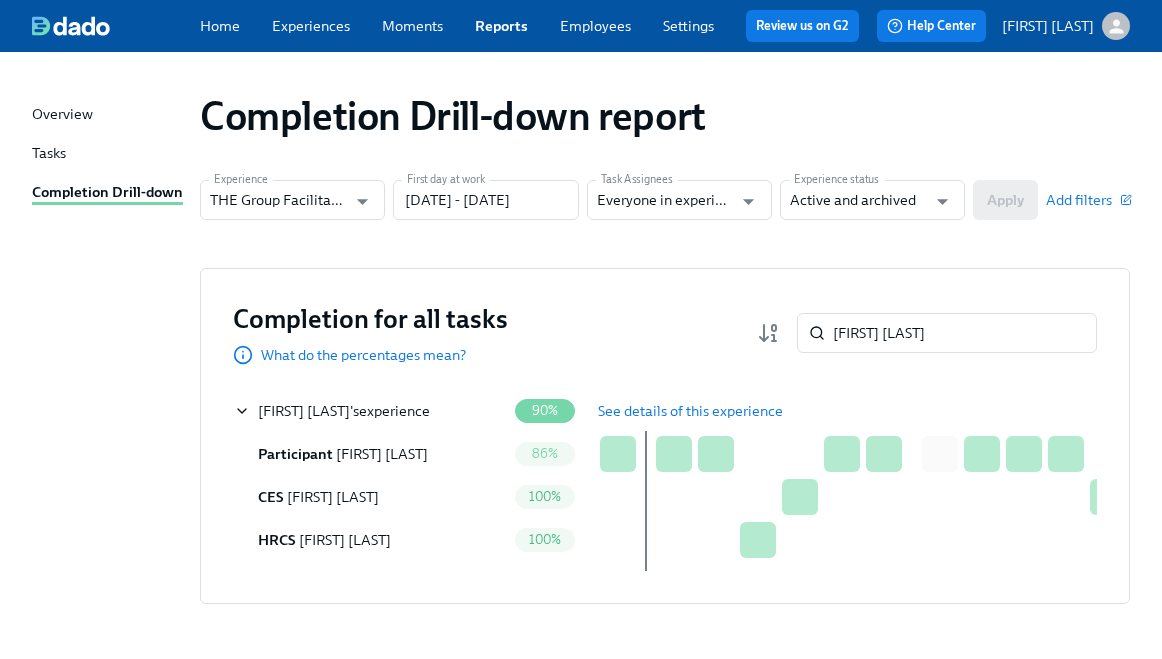 click on "See details of this experience" at bounding box center [690, 411] 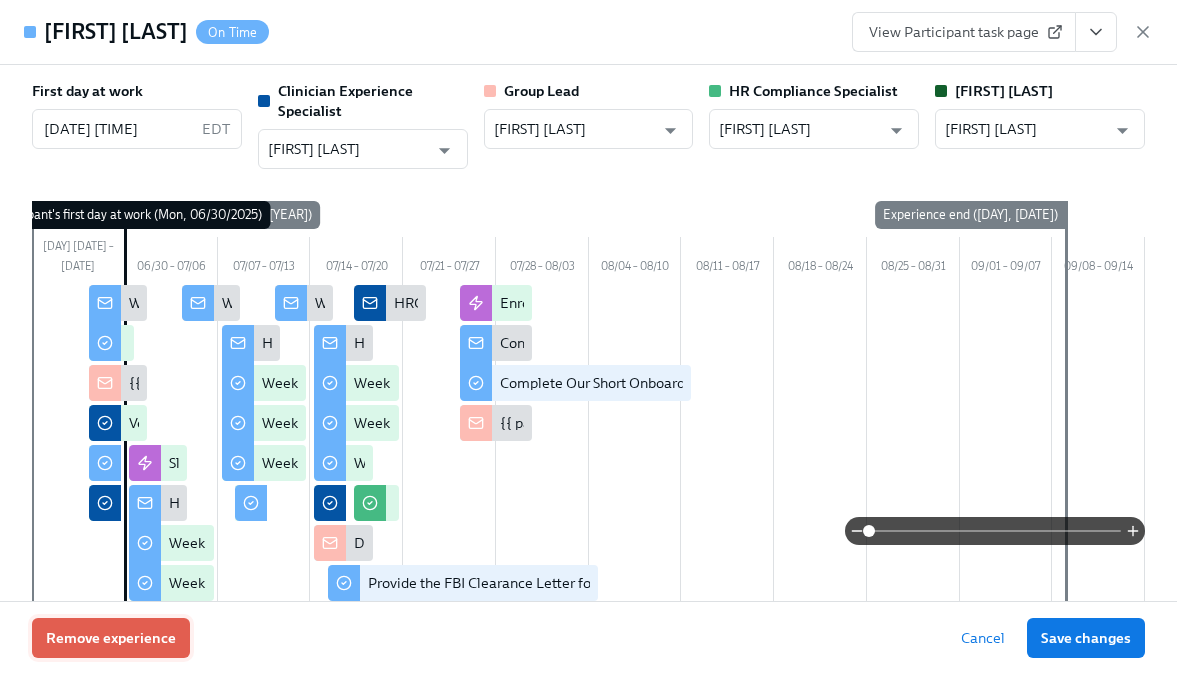 click on "Remove experience" at bounding box center (111, 638) 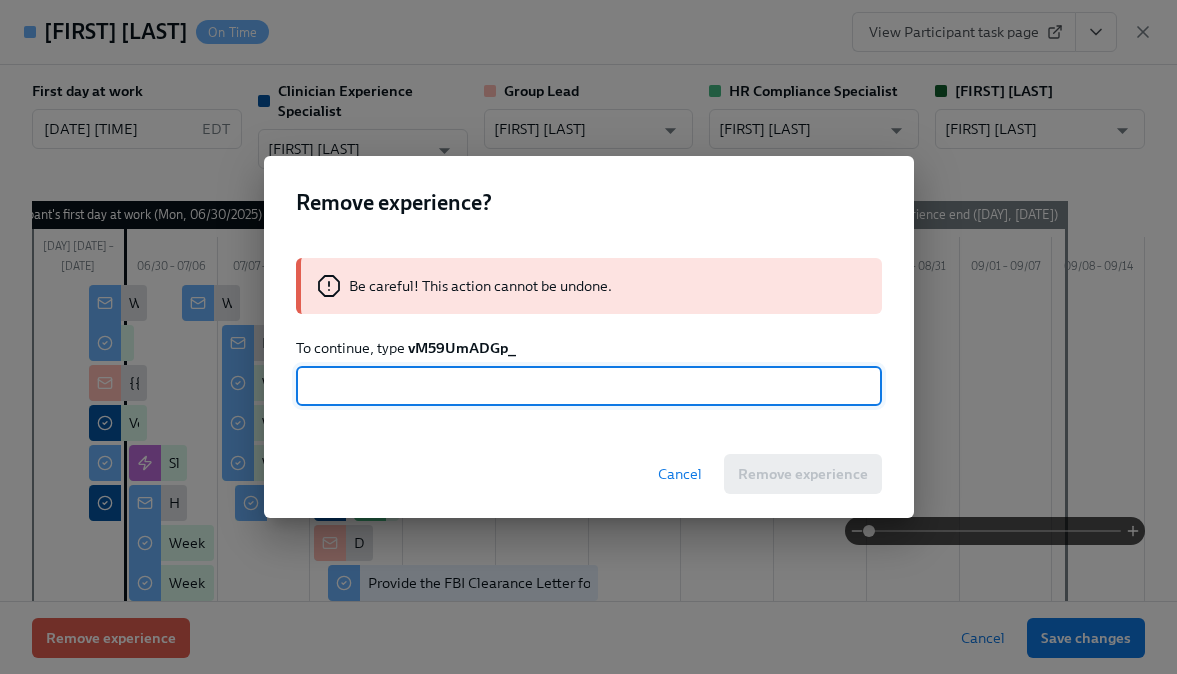 click on "vM59UmADGp_" at bounding box center [462, 348] 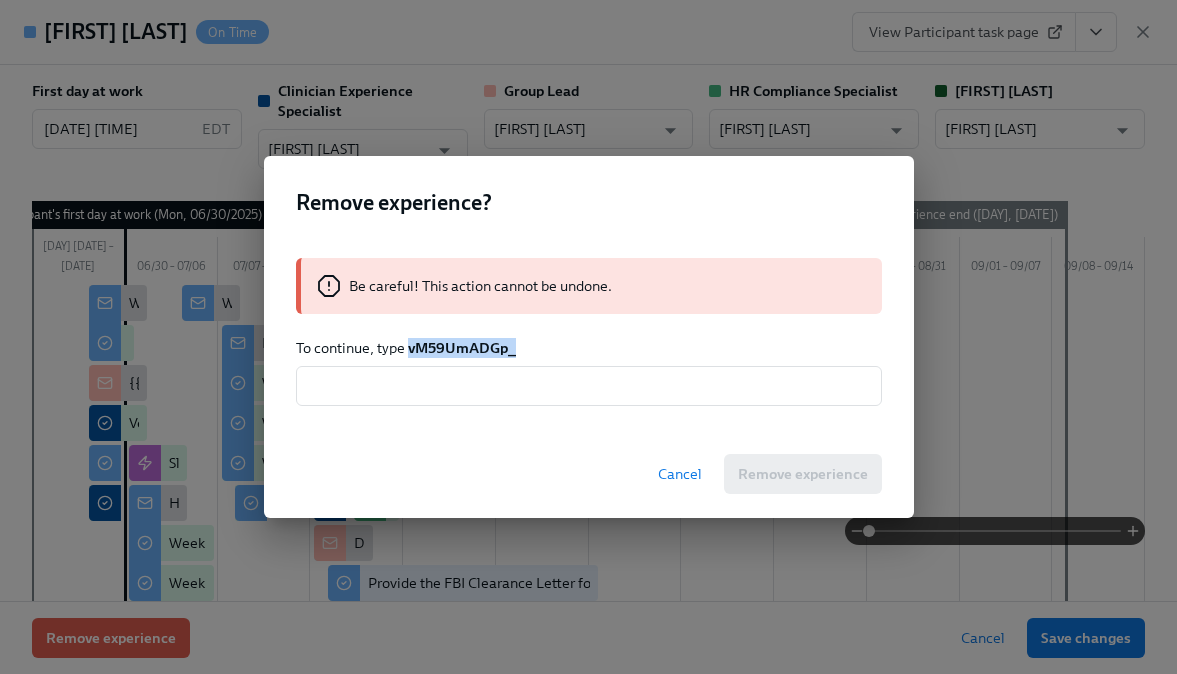 click on "vM59UmADGp_" at bounding box center [462, 348] 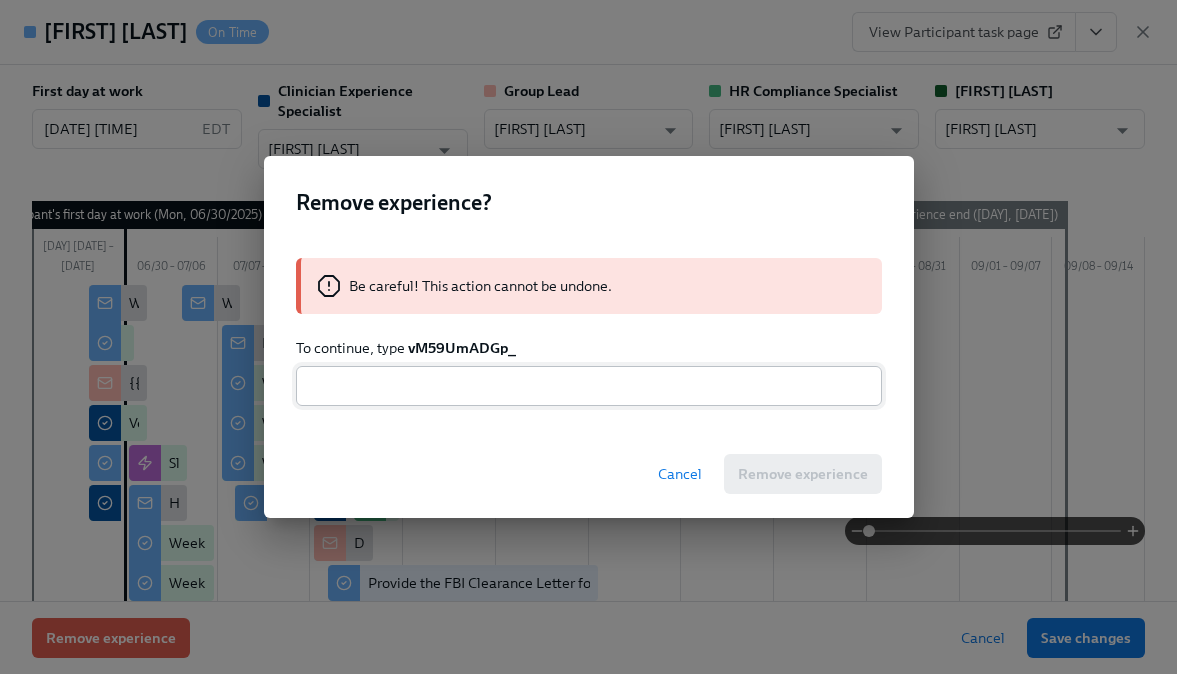 click at bounding box center [589, 386] 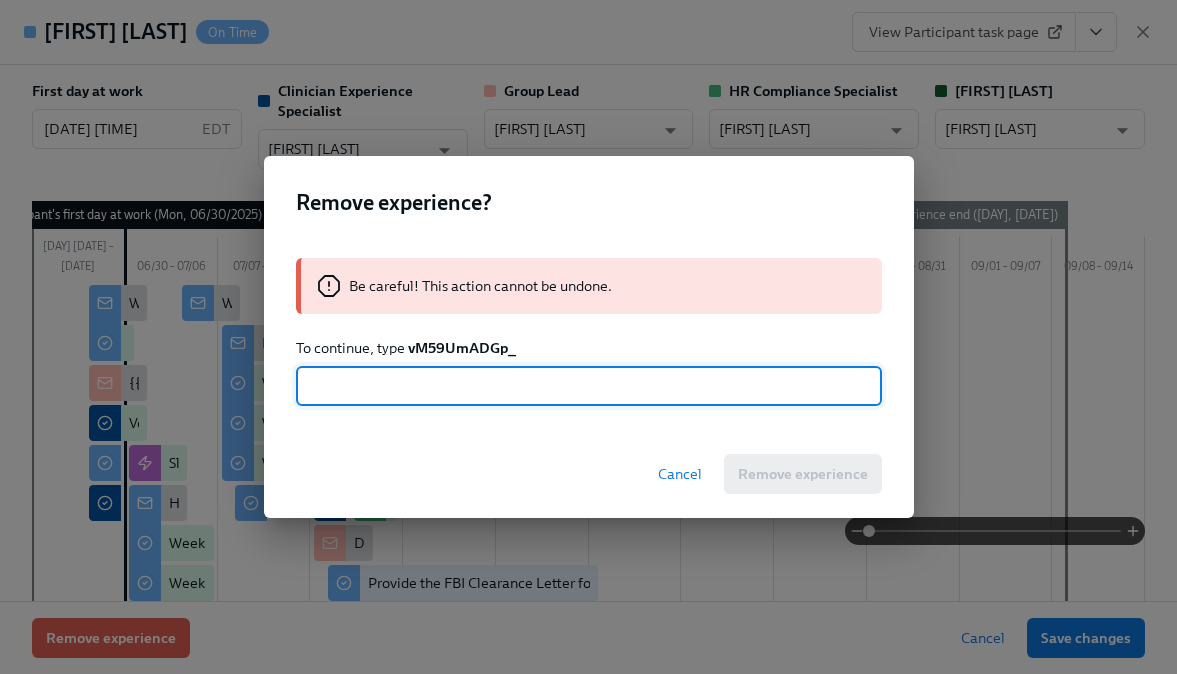 paste on "vM59UmADGp_" 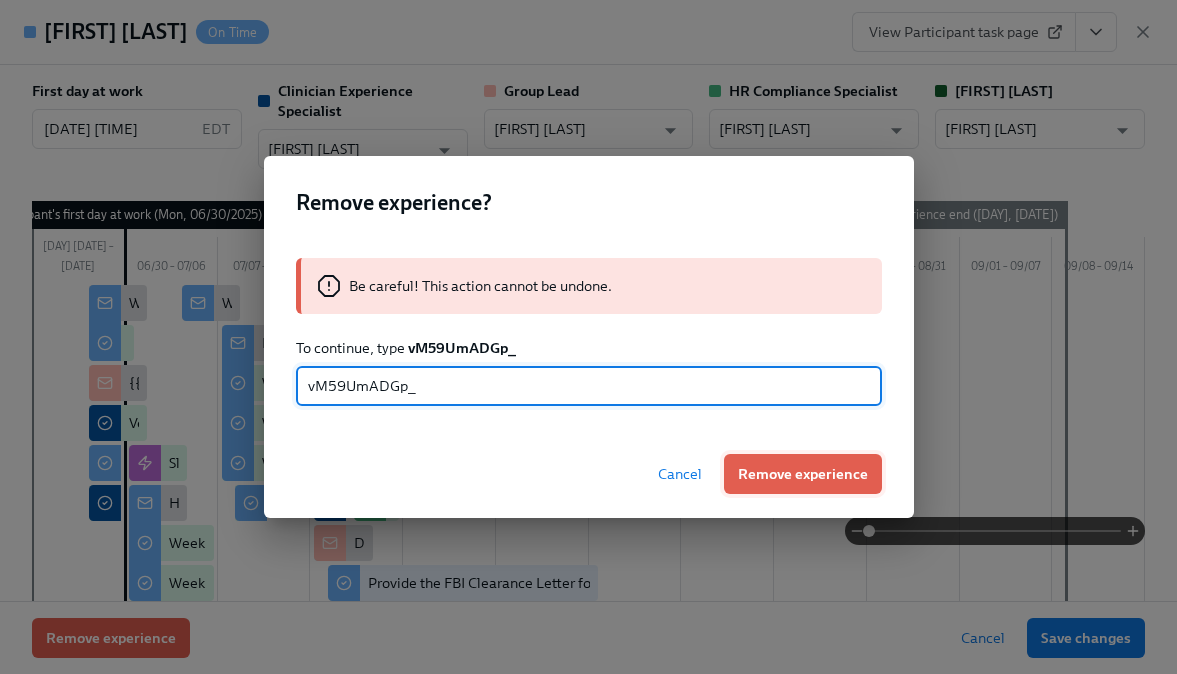click on "Remove experience" at bounding box center (803, 474) 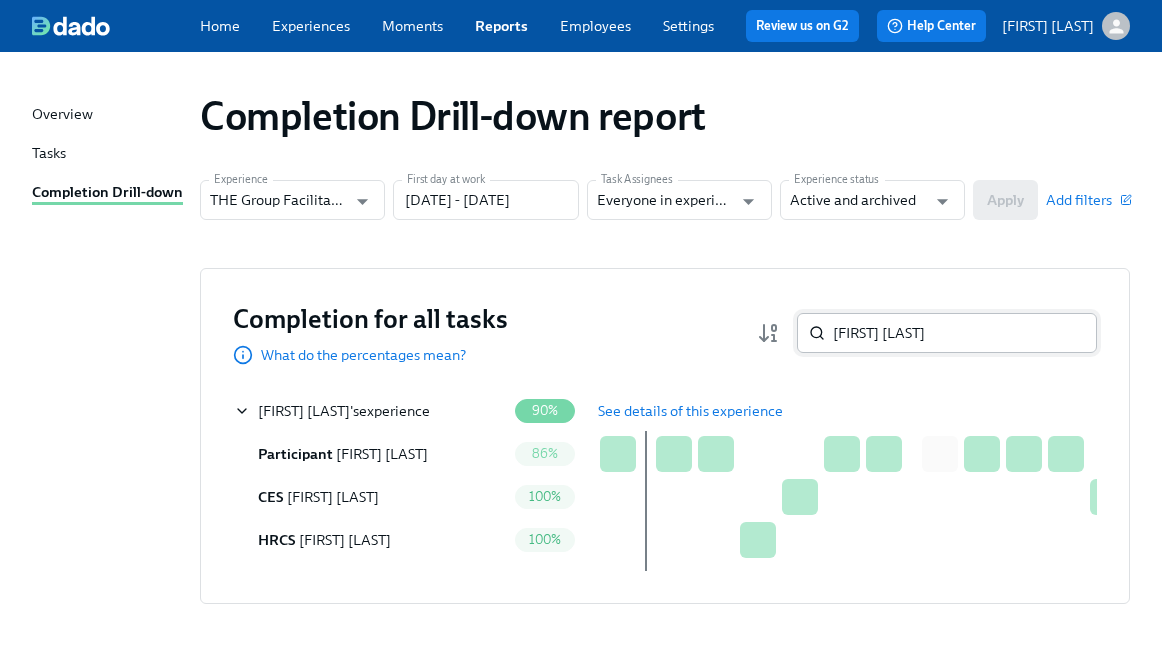 click on "[FIRST] [LAST]" at bounding box center [965, 333] 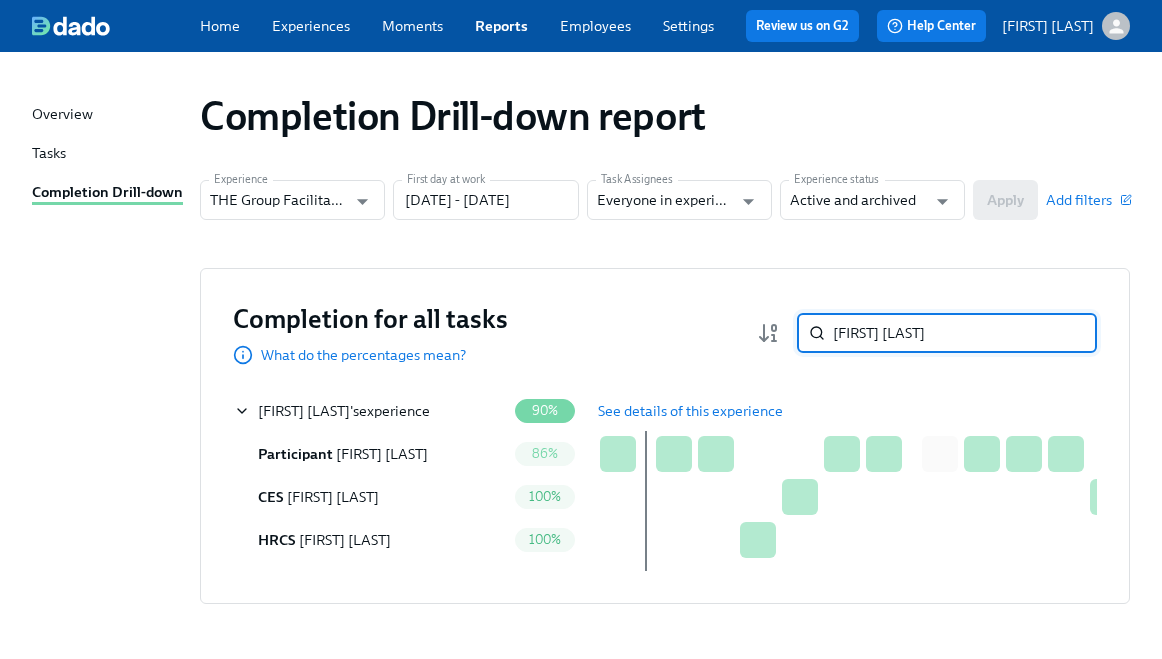 paste on "[FIRST] [LAST]" 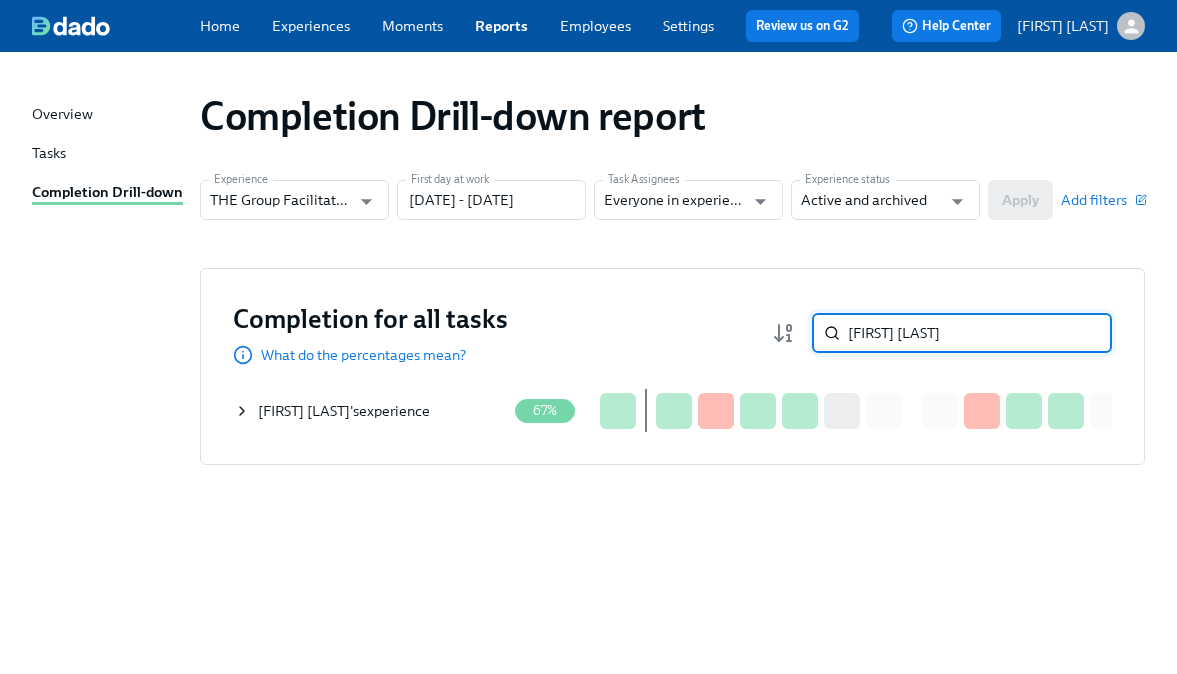 type on "[FIRST] [LAST]" 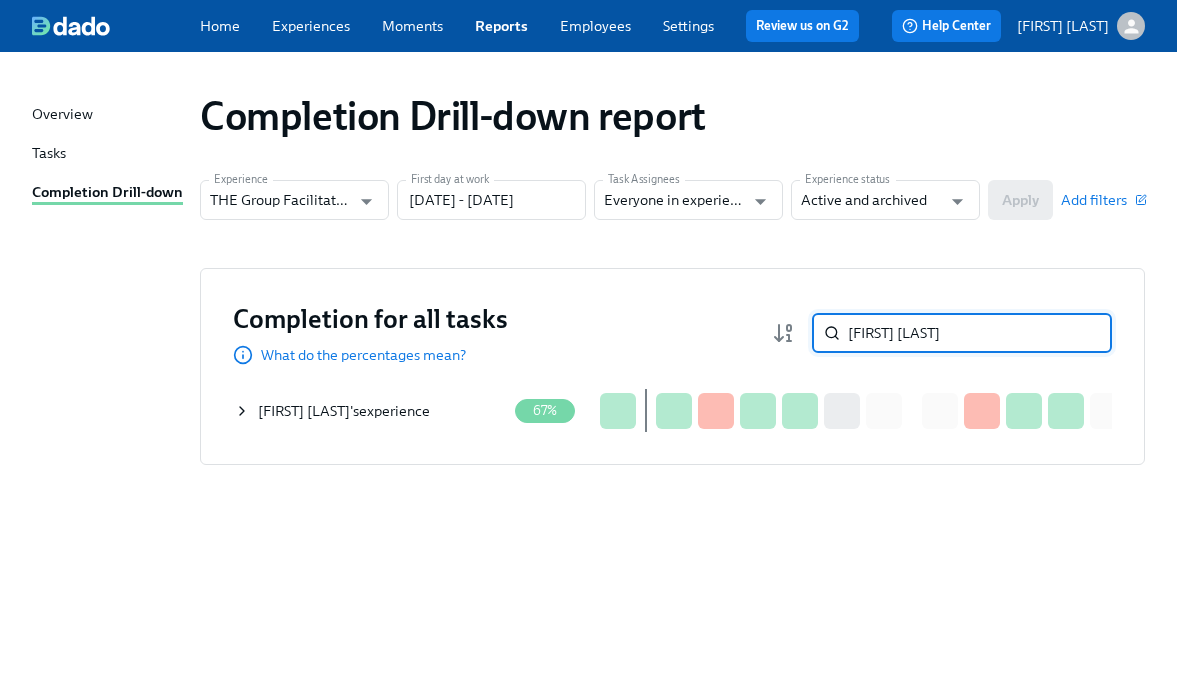 click 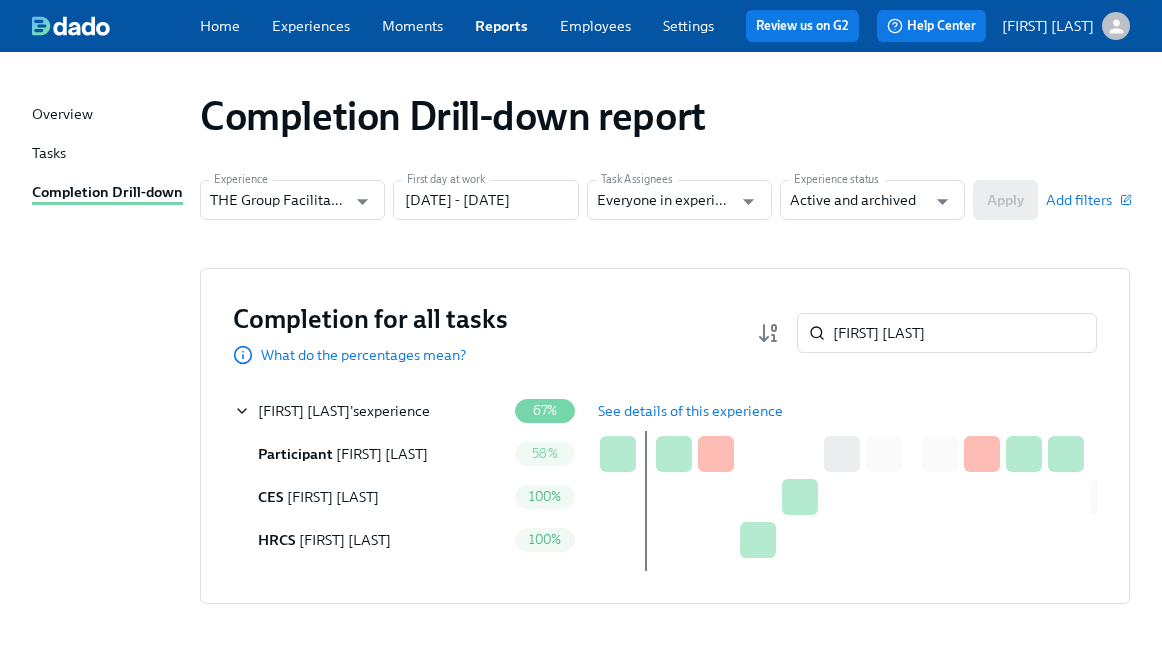 click on "See details of this experience" at bounding box center [690, 411] 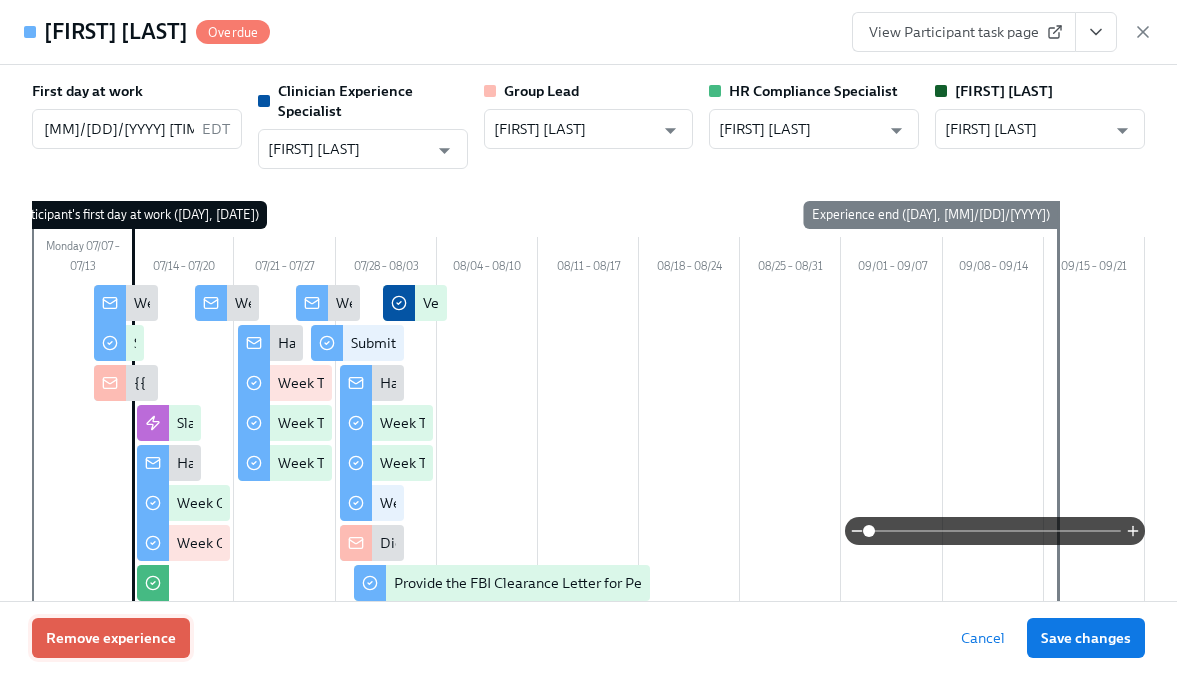click on "Remove experience" at bounding box center [111, 638] 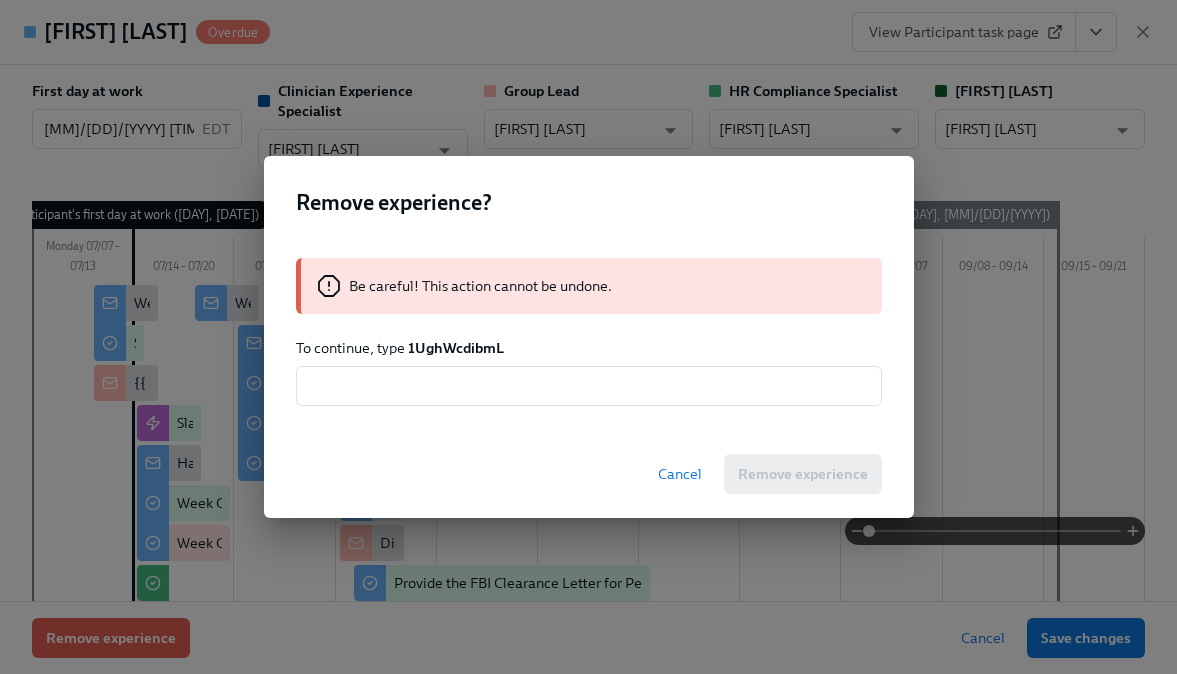 click on "1UghWcdibmL" at bounding box center (456, 348) 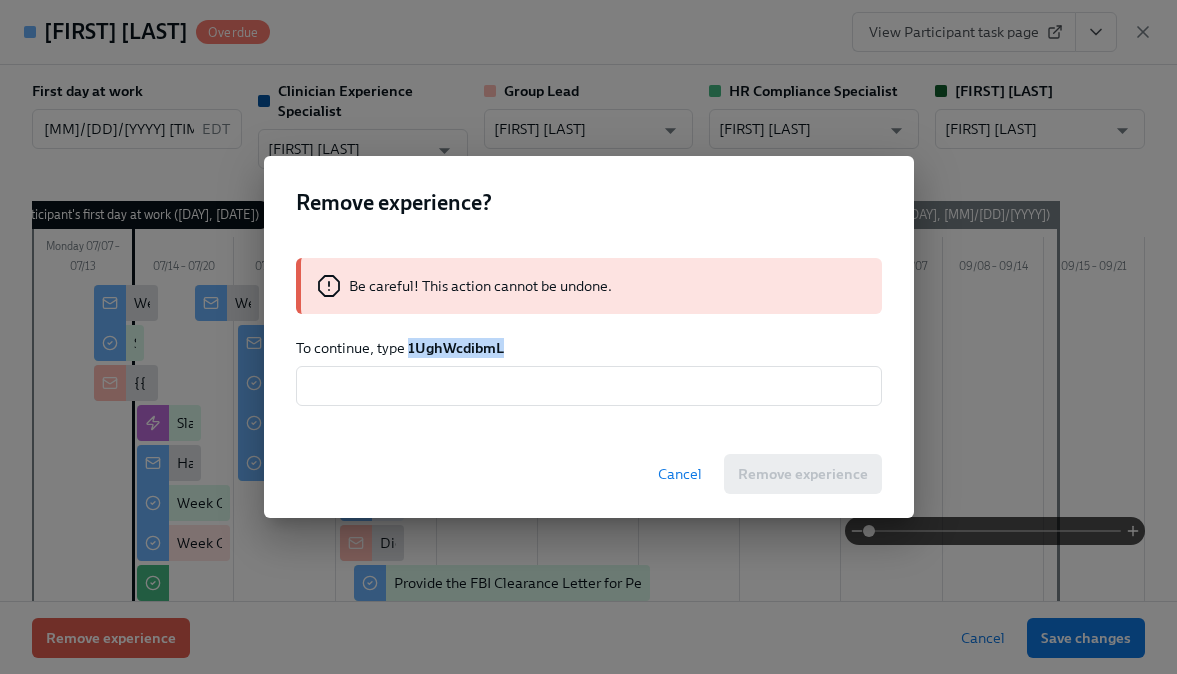 click on "1UghWcdibmL" at bounding box center (456, 348) 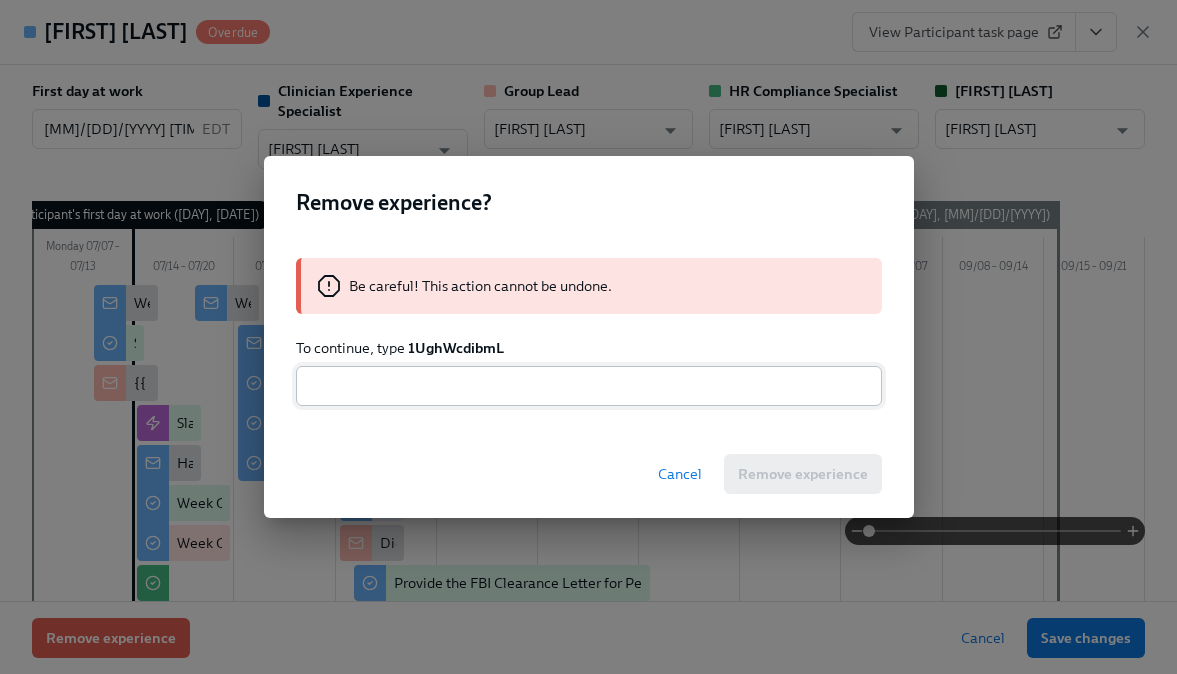 click at bounding box center (589, 386) 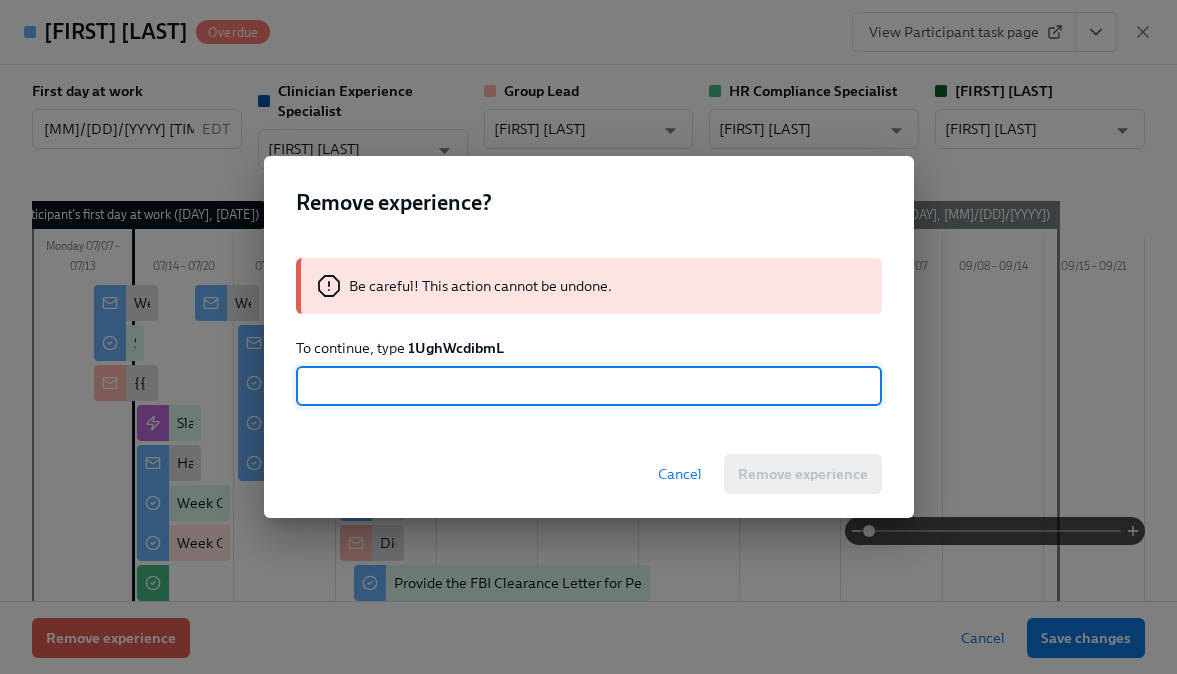 paste on "1UghWcdibmL" 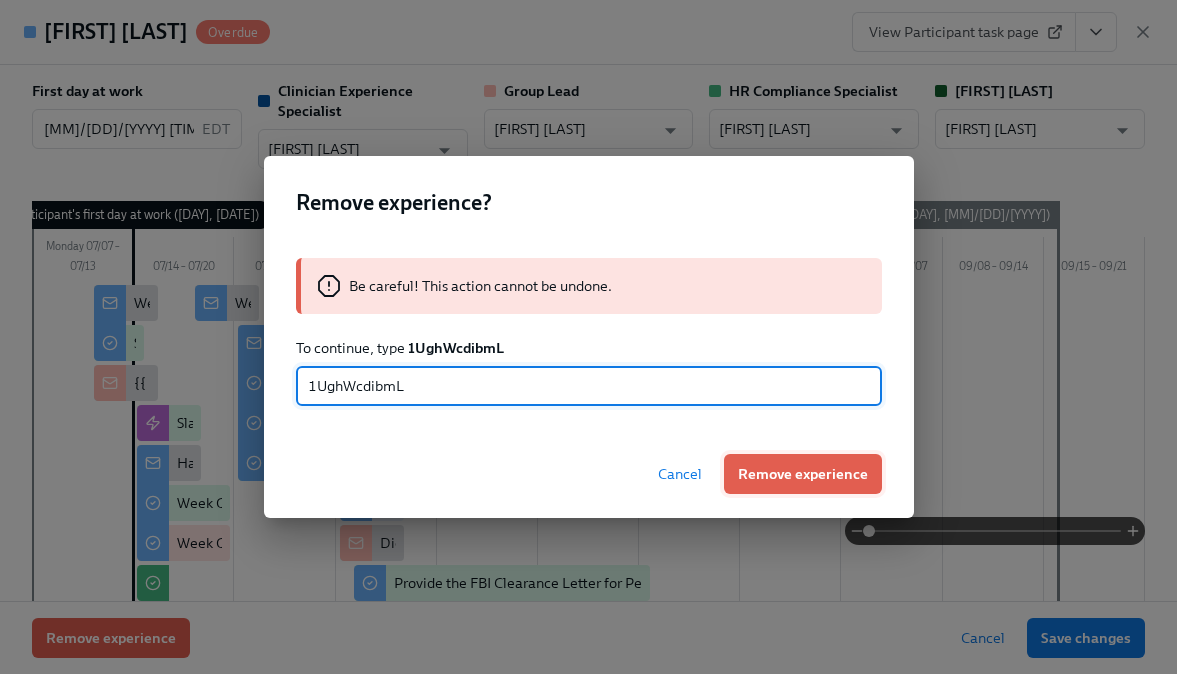 type on "1UghWcdibmL" 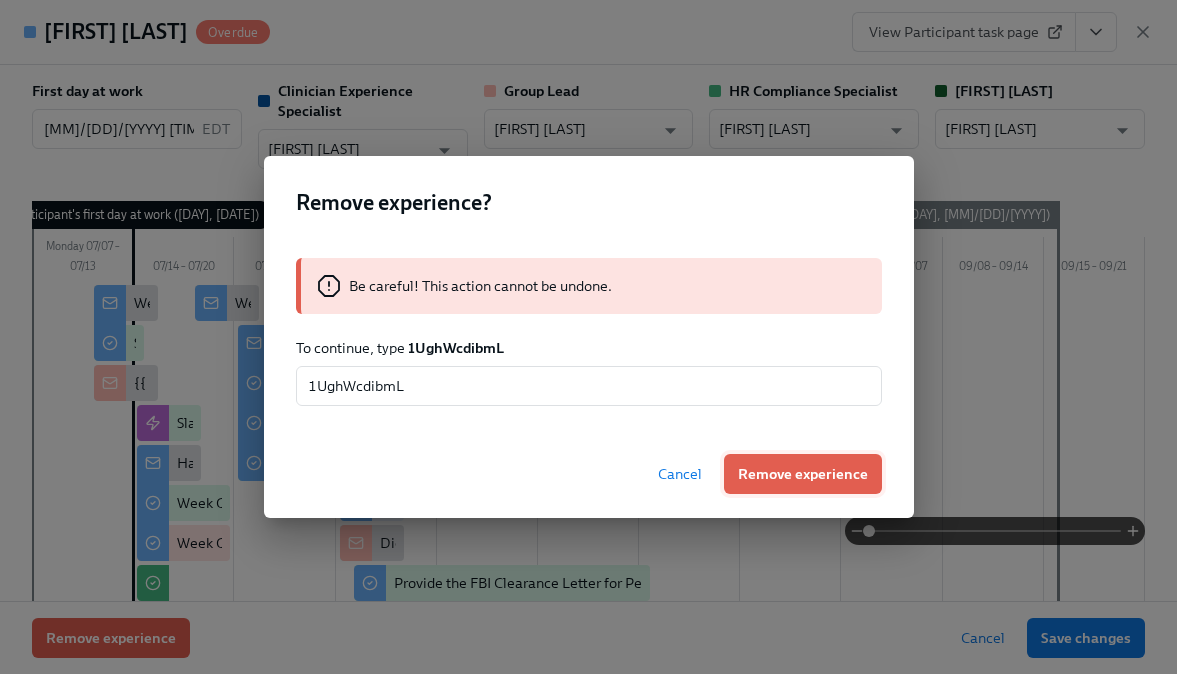 click on "Remove experience" at bounding box center (803, 474) 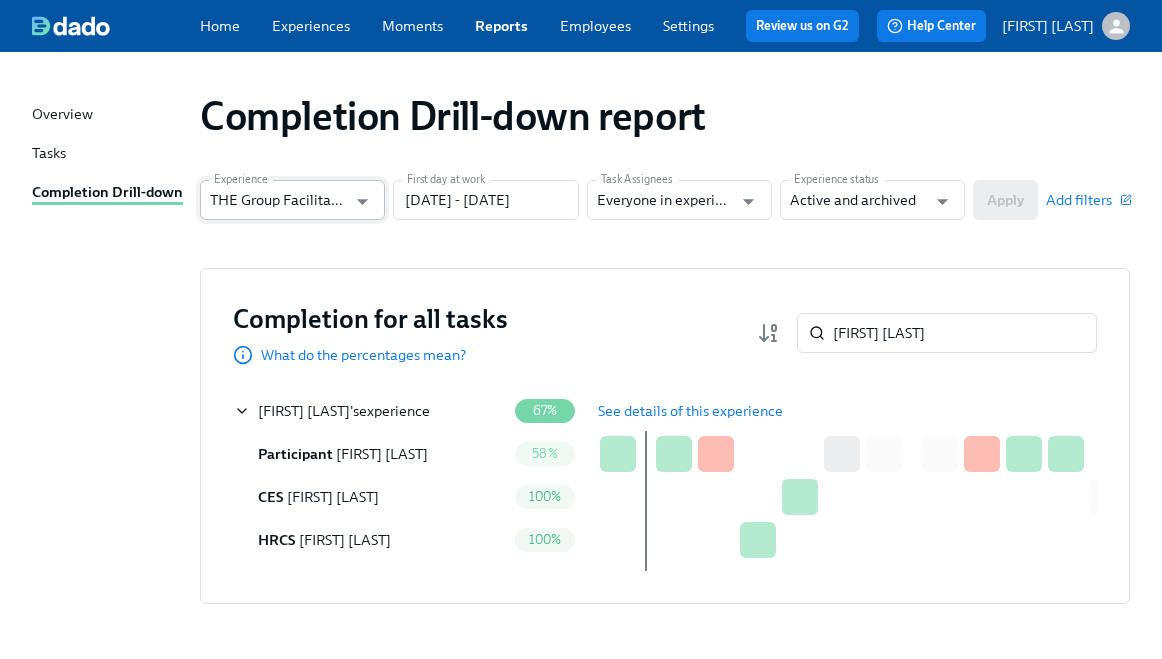 click on "THE Group Facilitator Onboarding" at bounding box center [278, 200] 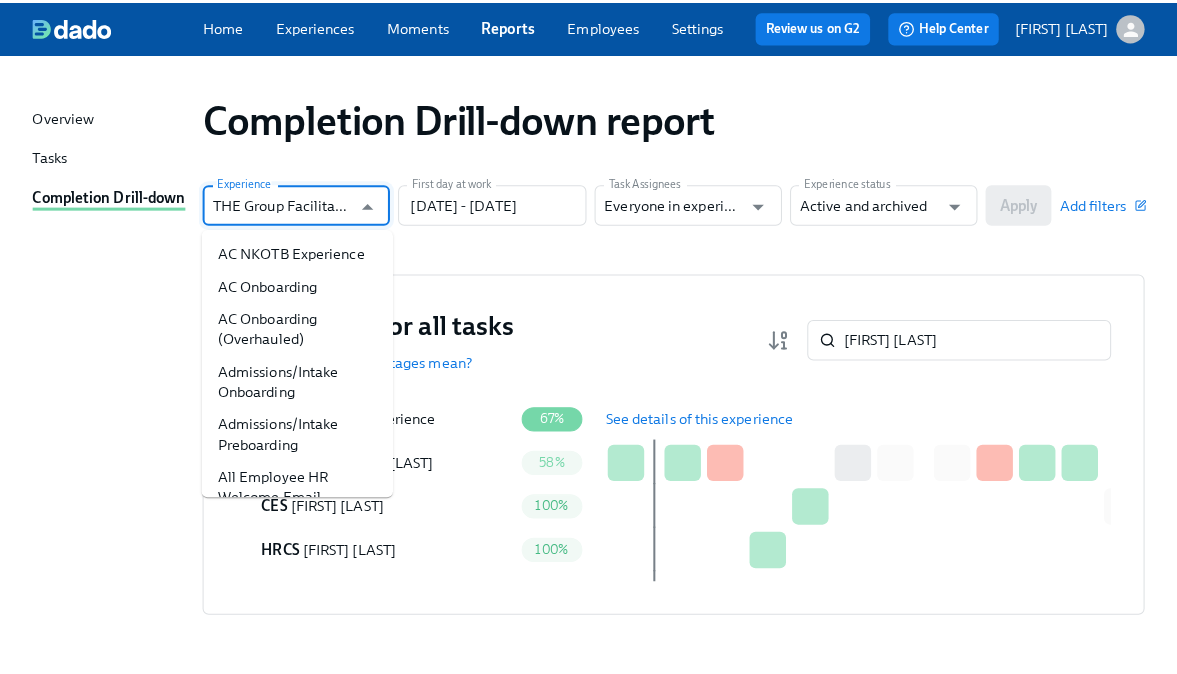 scroll, scrollTop: 1306, scrollLeft: 0, axis: vertical 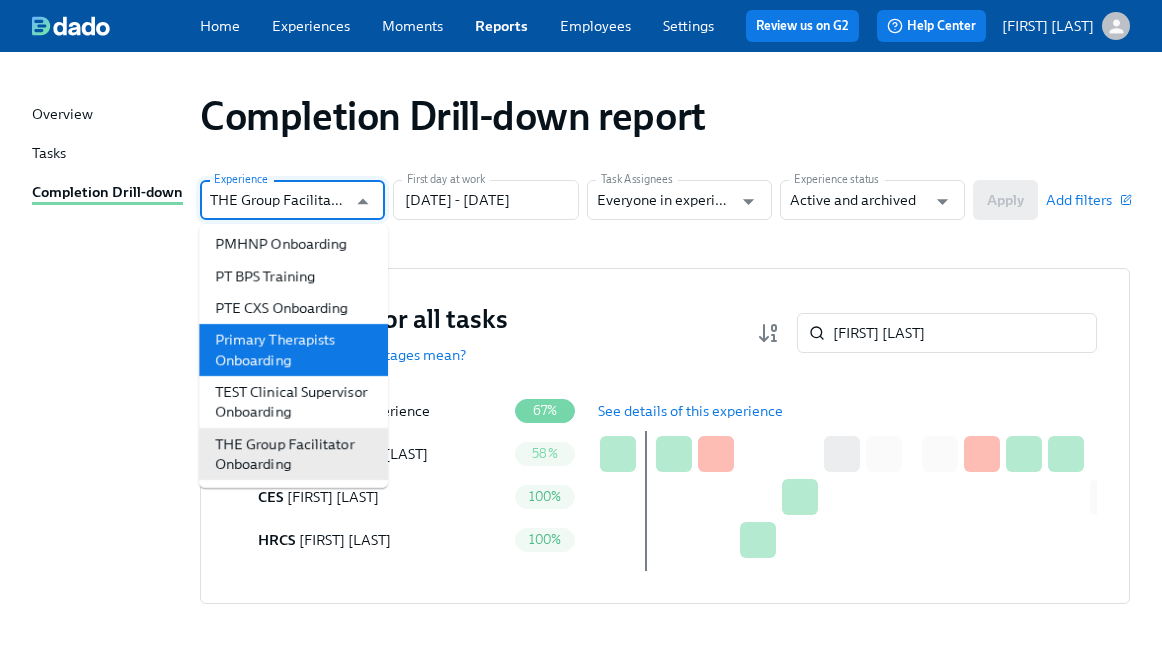 click on "Primary Therapists Onboarding" at bounding box center (293, 350) 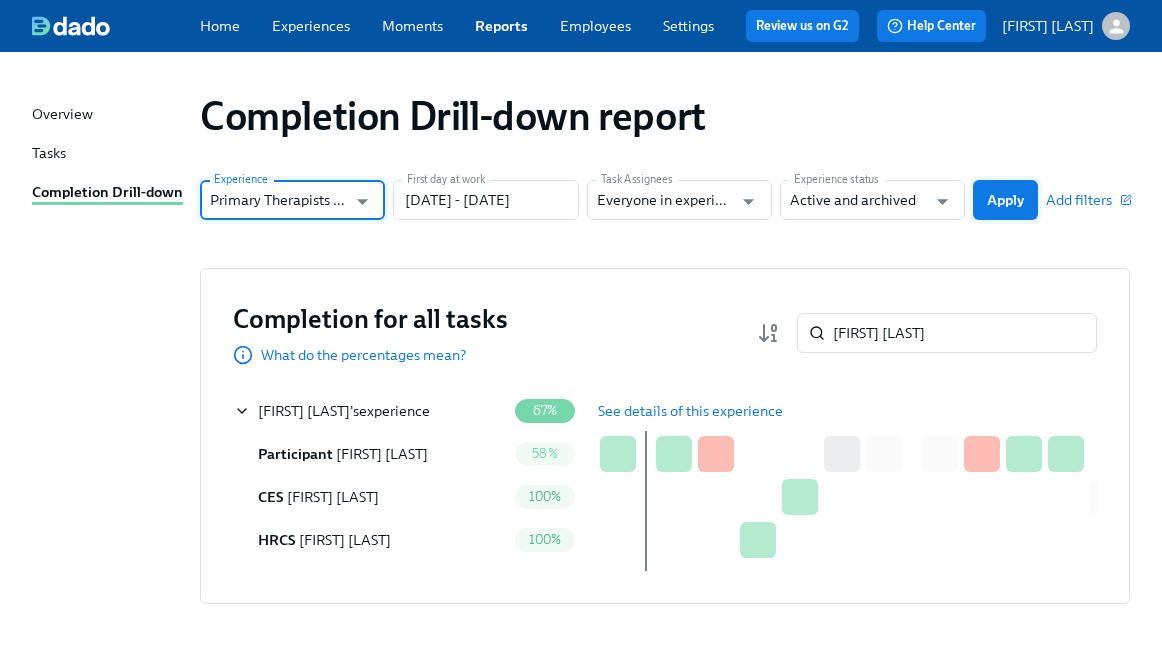 click on "Apply" at bounding box center [1005, 200] 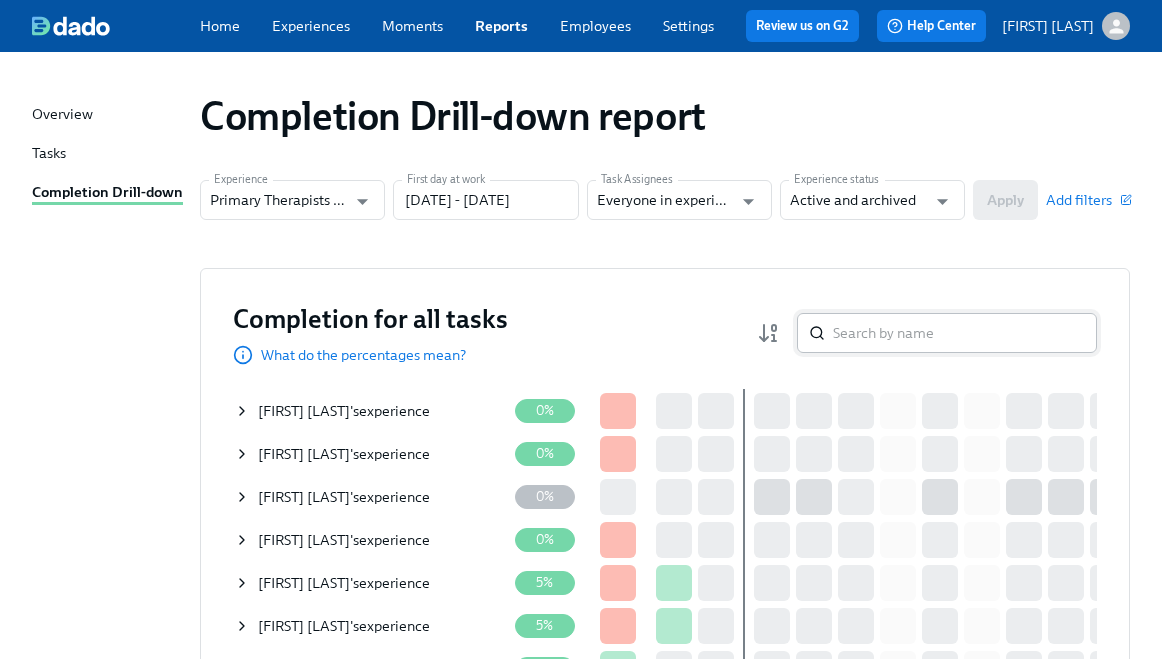 click at bounding box center [965, 333] 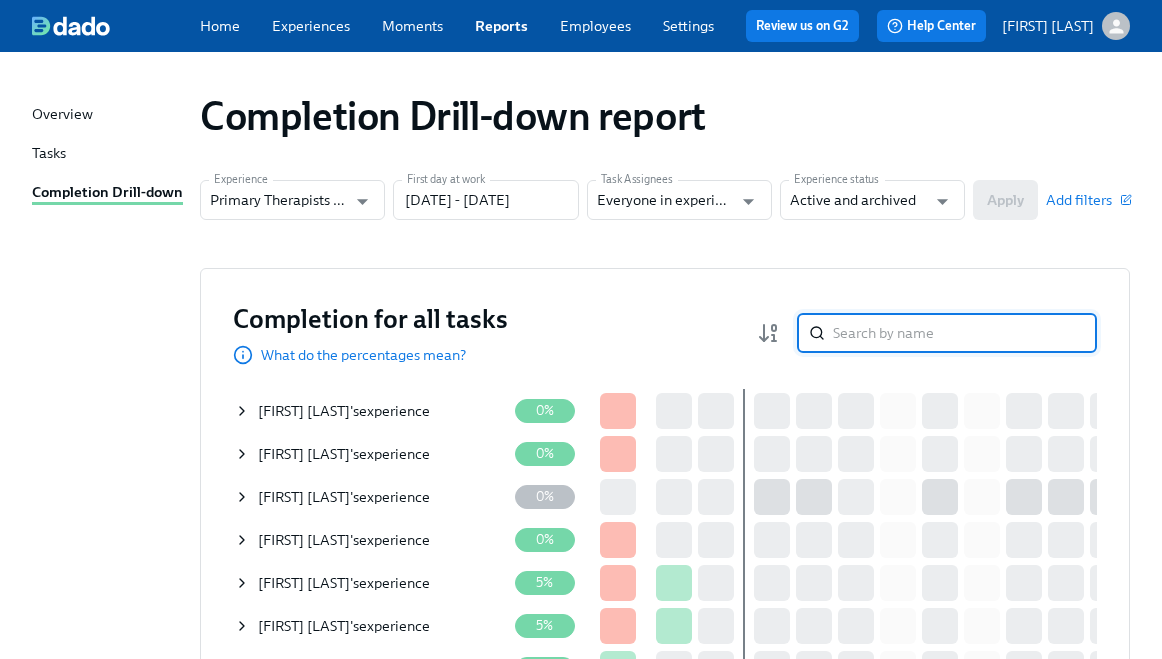 paste on "[FIRST] [LAST]" 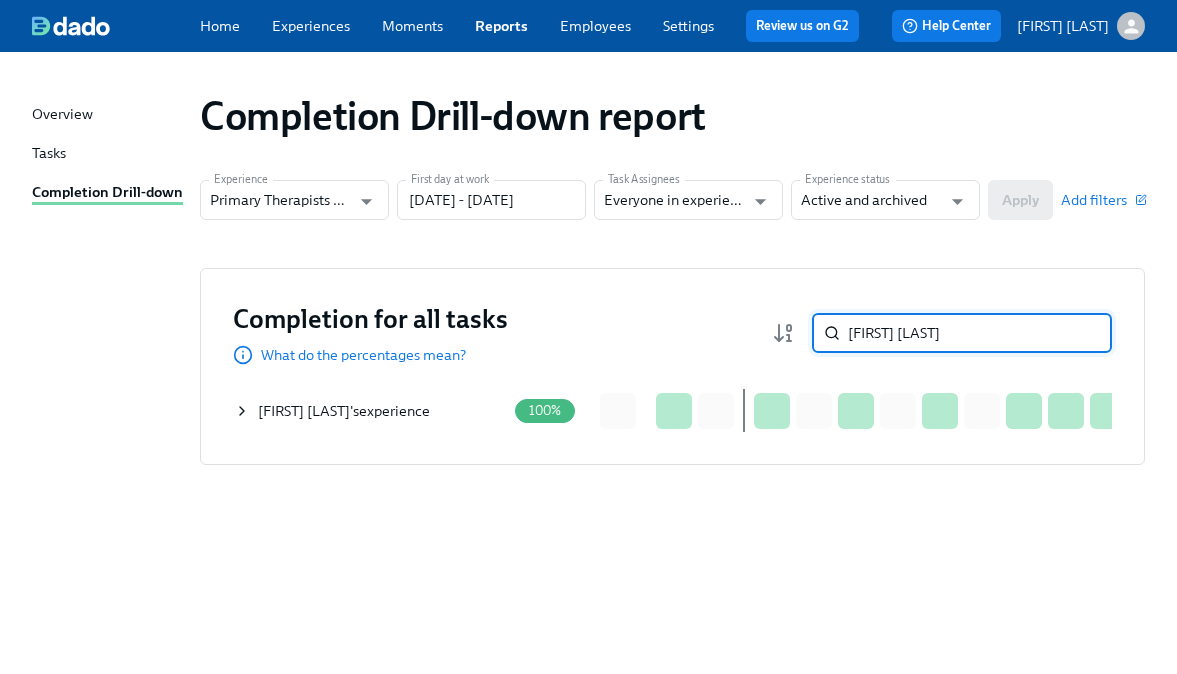 type on "[FIRST] [LAST]" 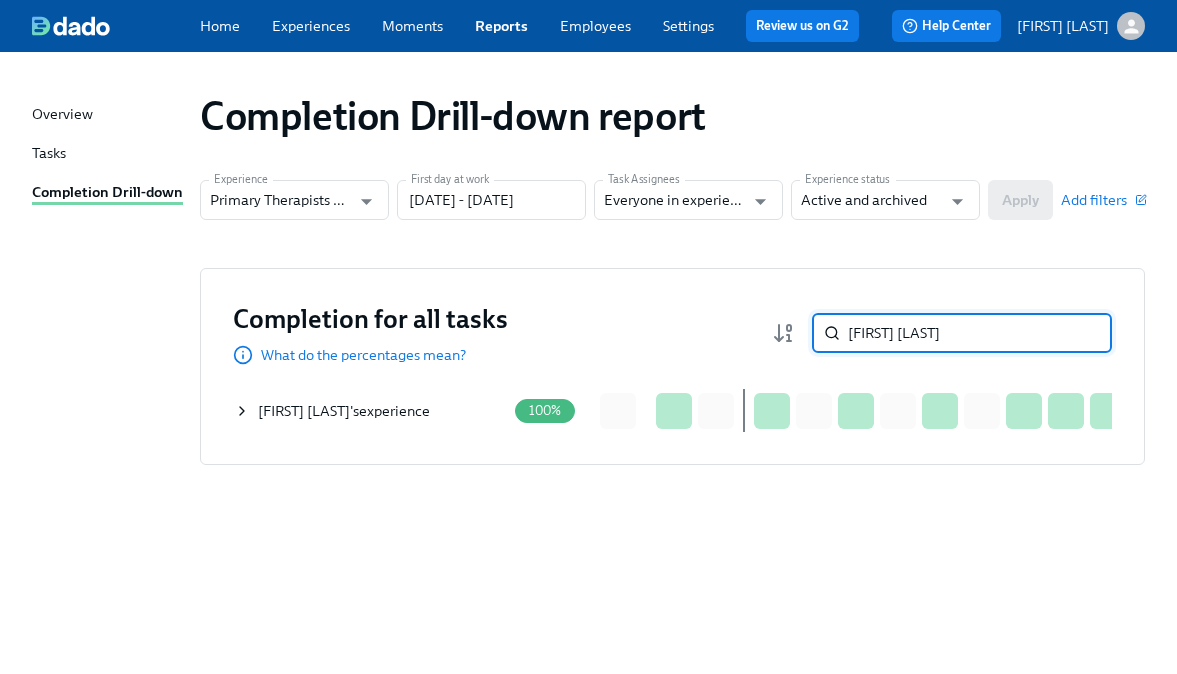 click 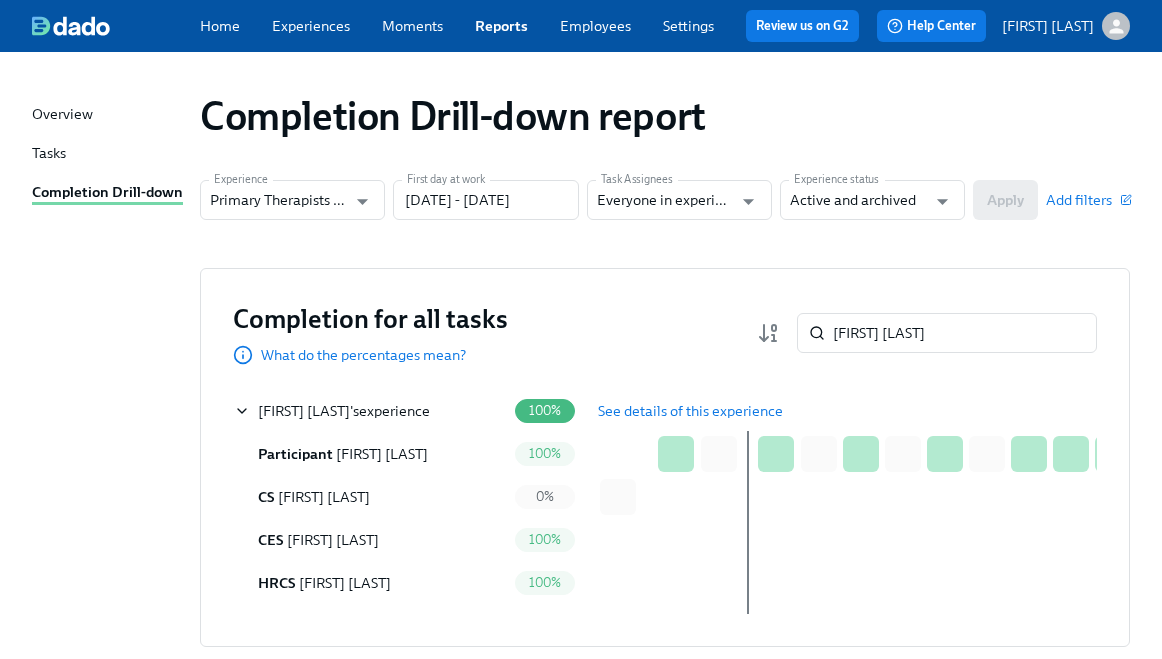 click on "See details of this experience" at bounding box center [690, 411] 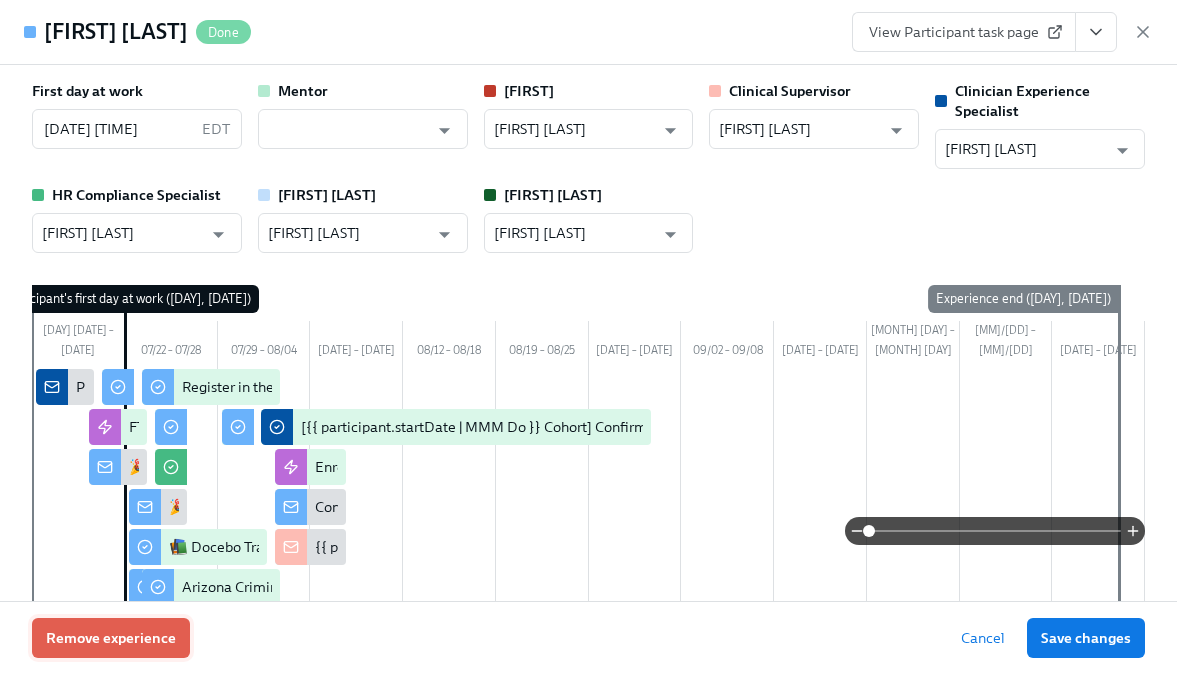 click on "Remove experience" at bounding box center (111, 638) 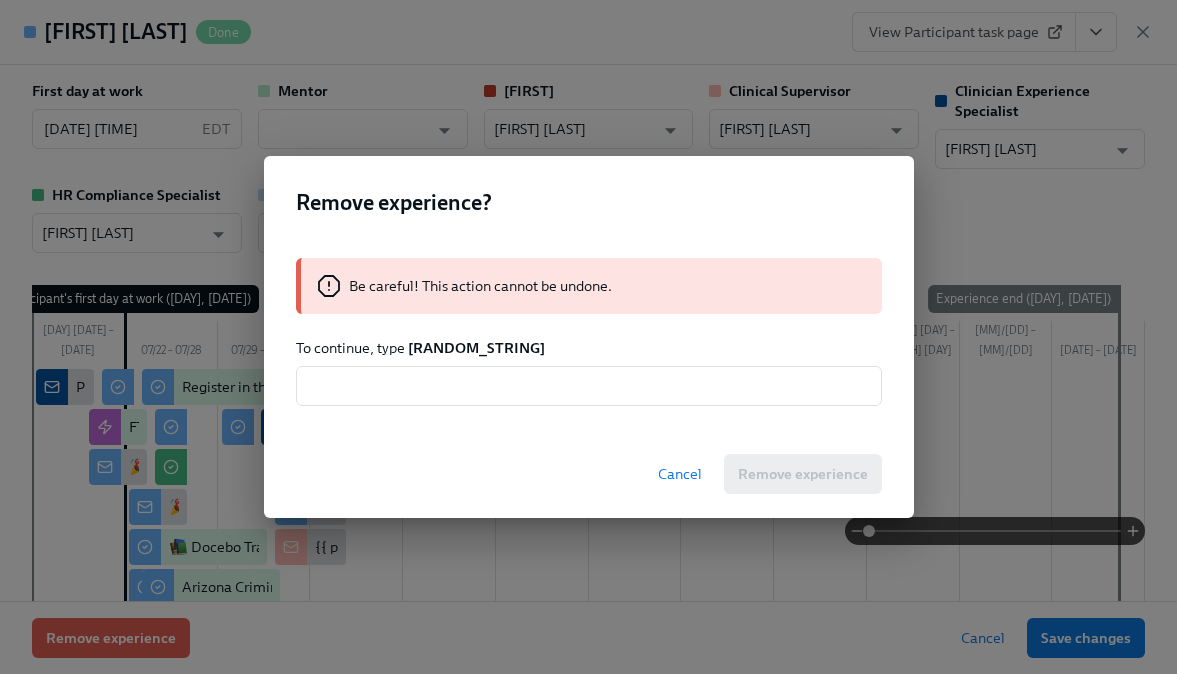 click on "[RANDOM_STRING]" at bounding box center (476, 348) 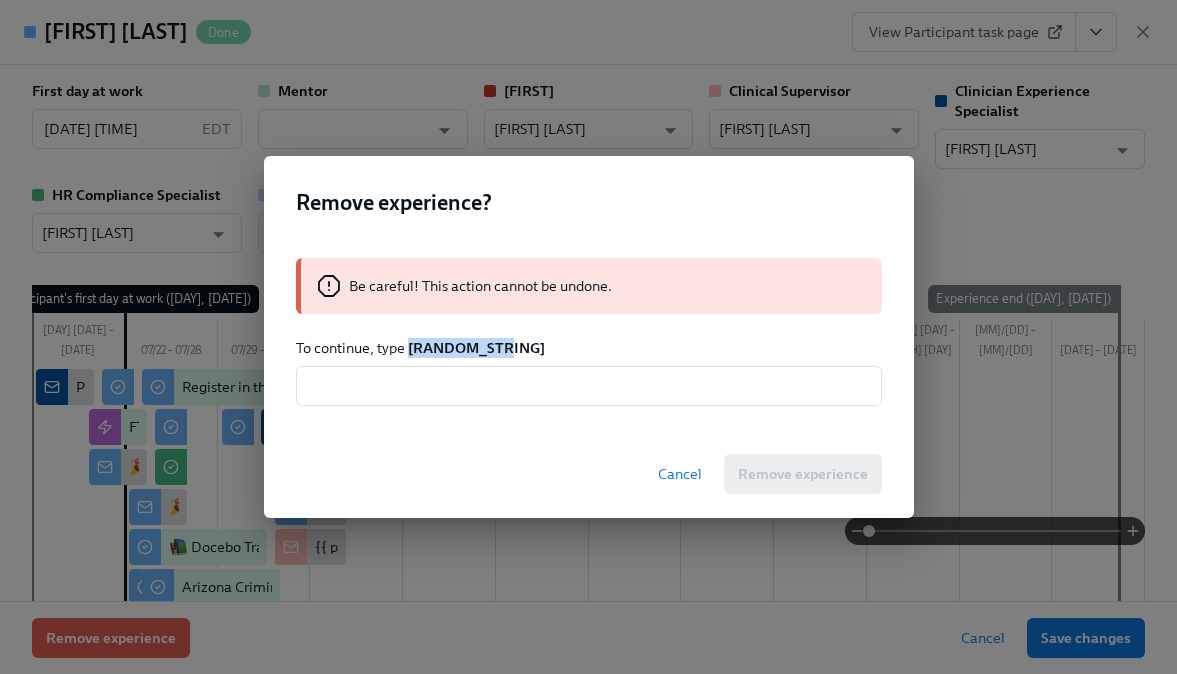 click on "[RANDOM_STRING]" at bounding box center [476, 348] 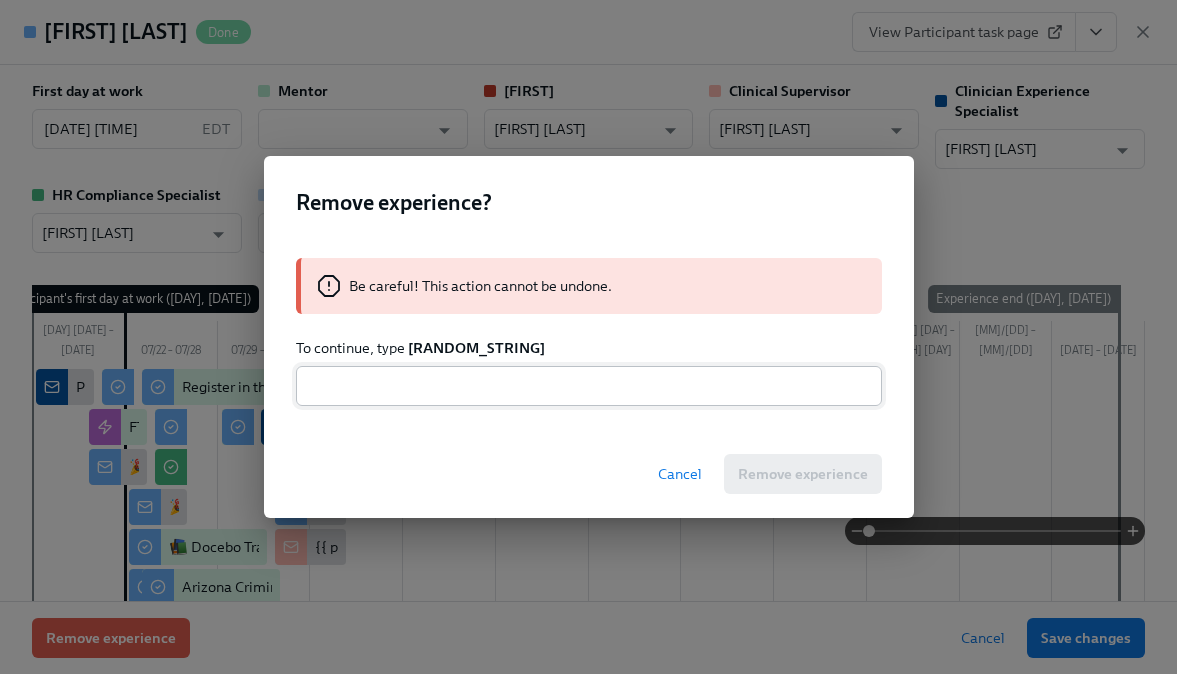 click at bounding box center [589, 386] 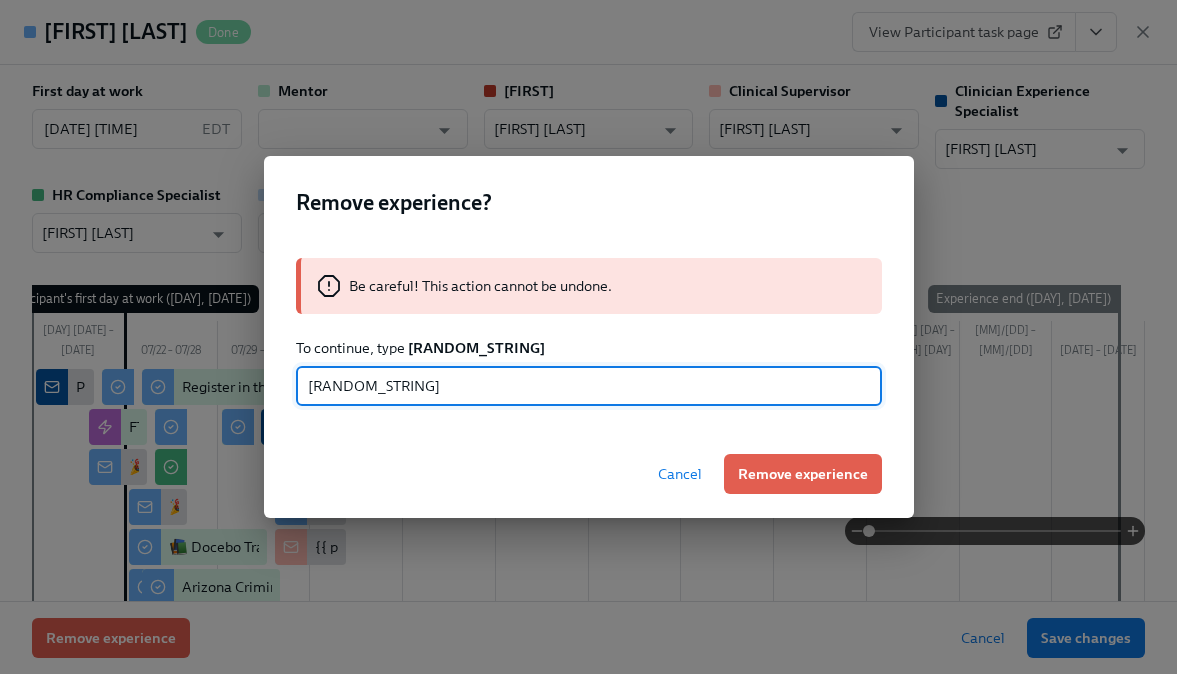 type on "[RANDOM_STRING]" 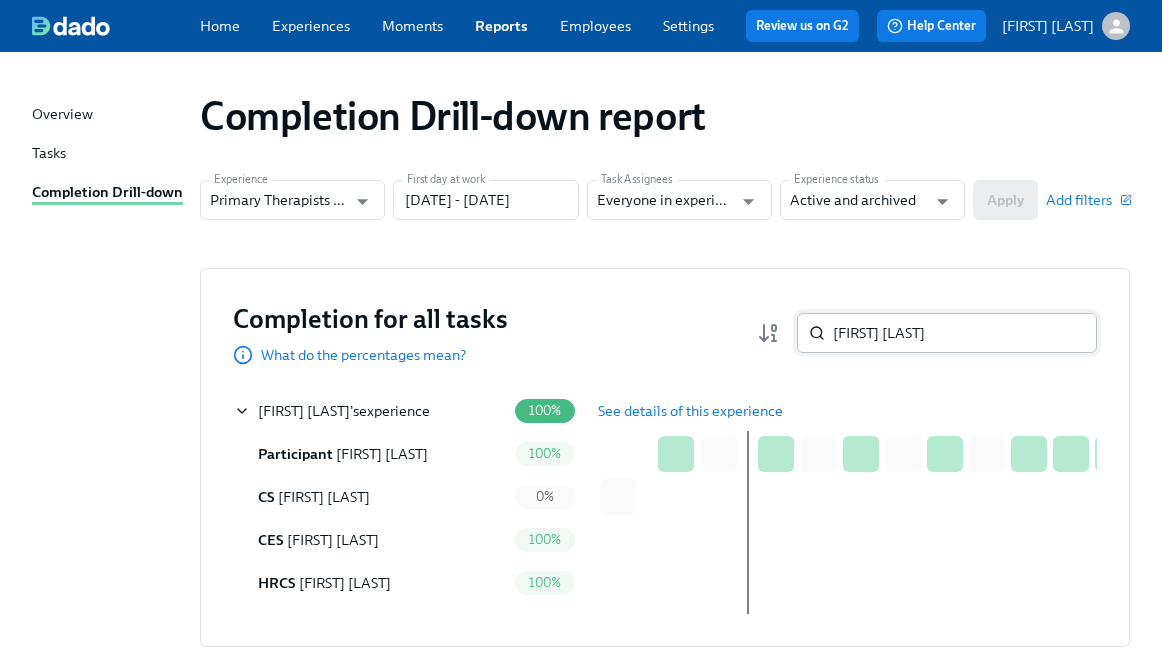 click on "[FIRST] [LAST]" at bounding box center (965, 333) 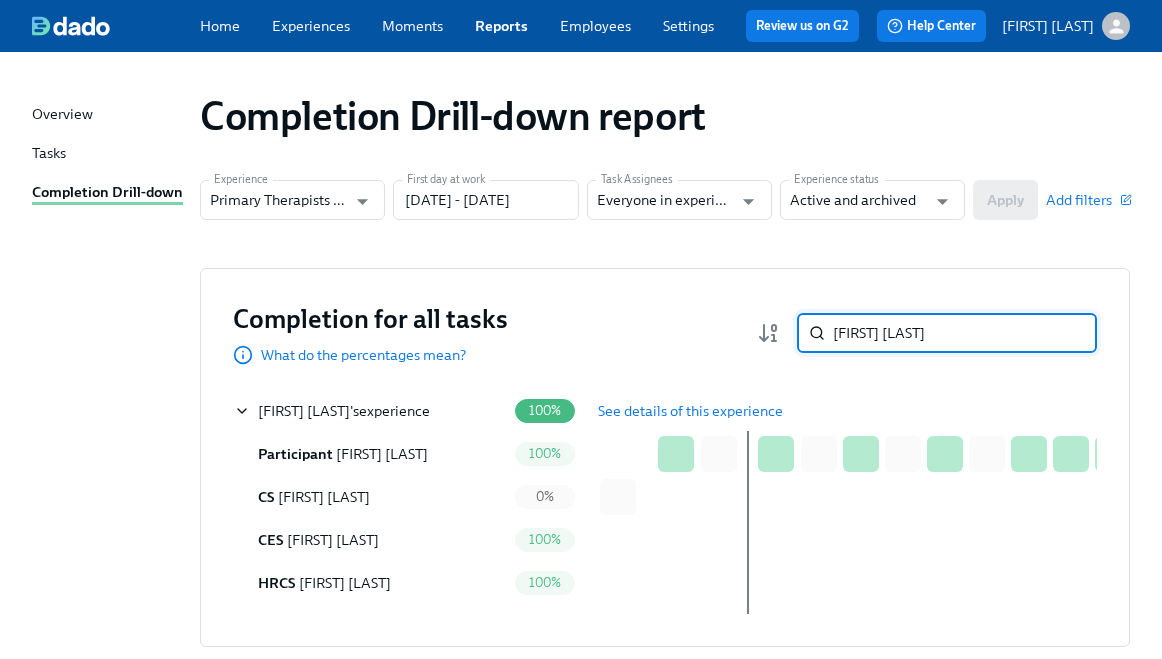 paste on "[FIRST] [LAST]" 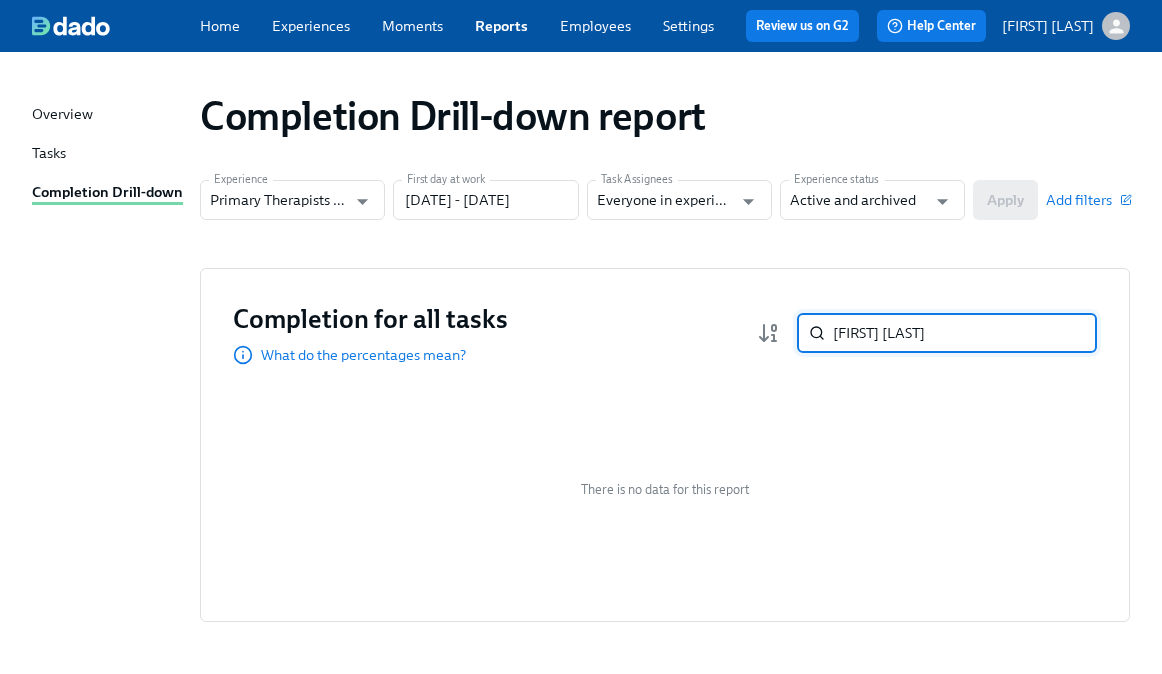 paste on "[FIRST] [INITIAL]. [LAST]" 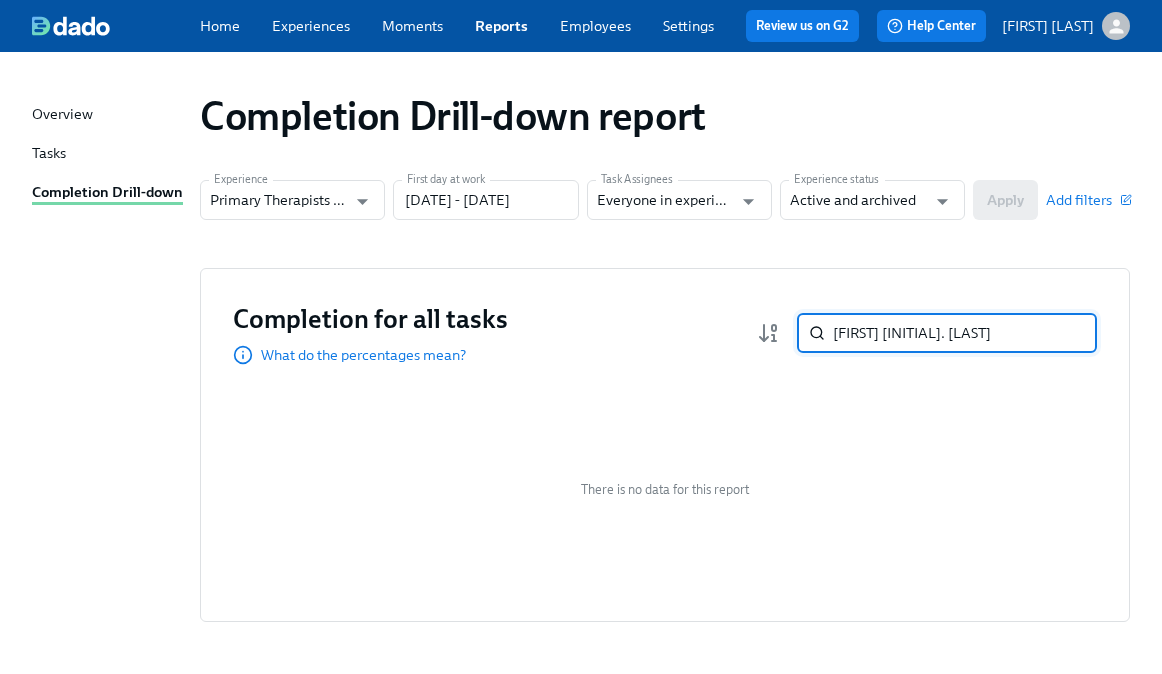 type on "[FIRST] [INITIAL]. [LAST]" 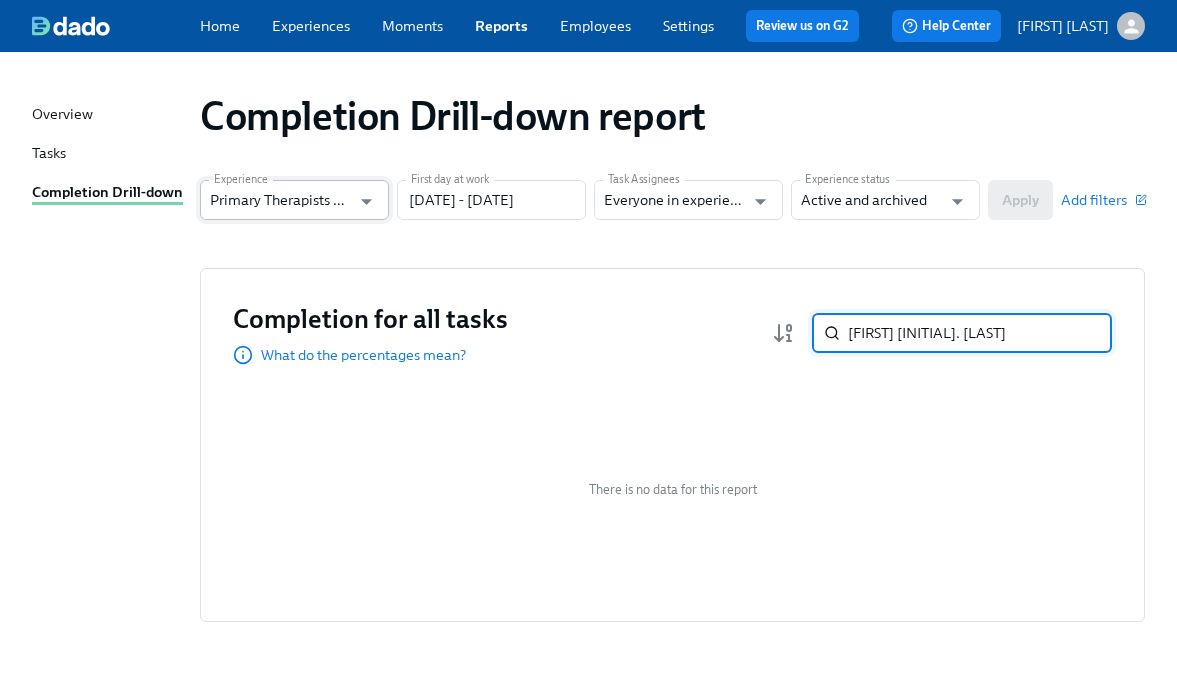 click on "Primary Therapists Onboarding" at bounding box center [280, 200] 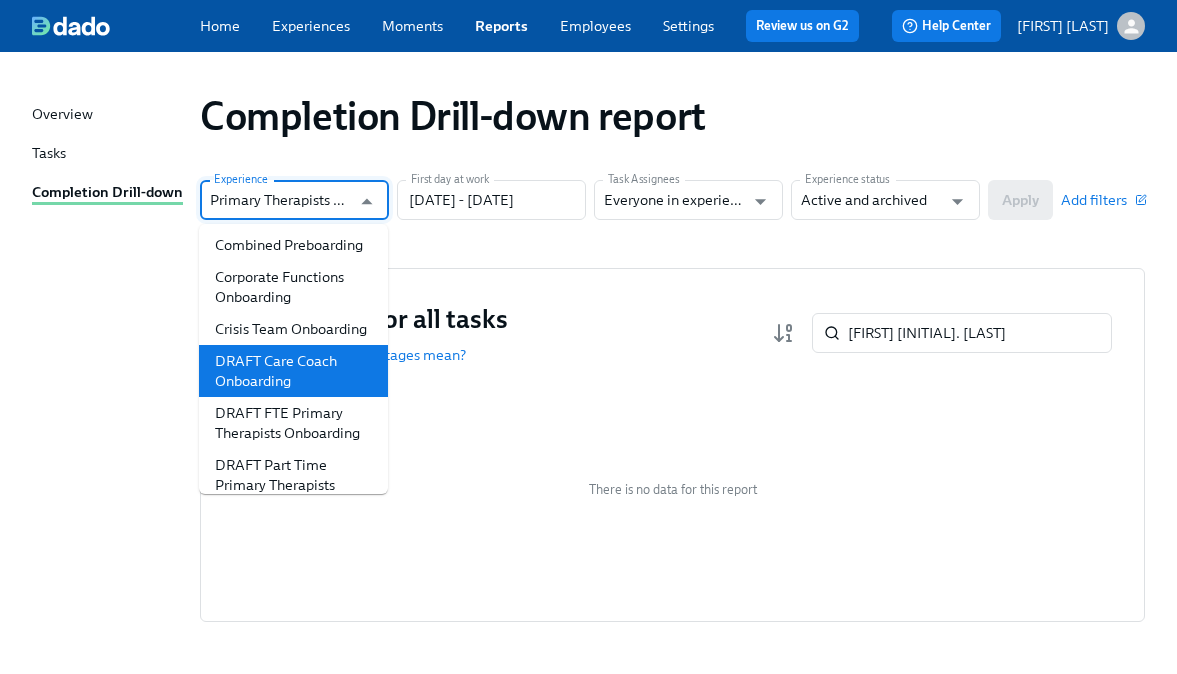 scroll, scrollTop: 721, scrollLeft: 0, axis: vertical 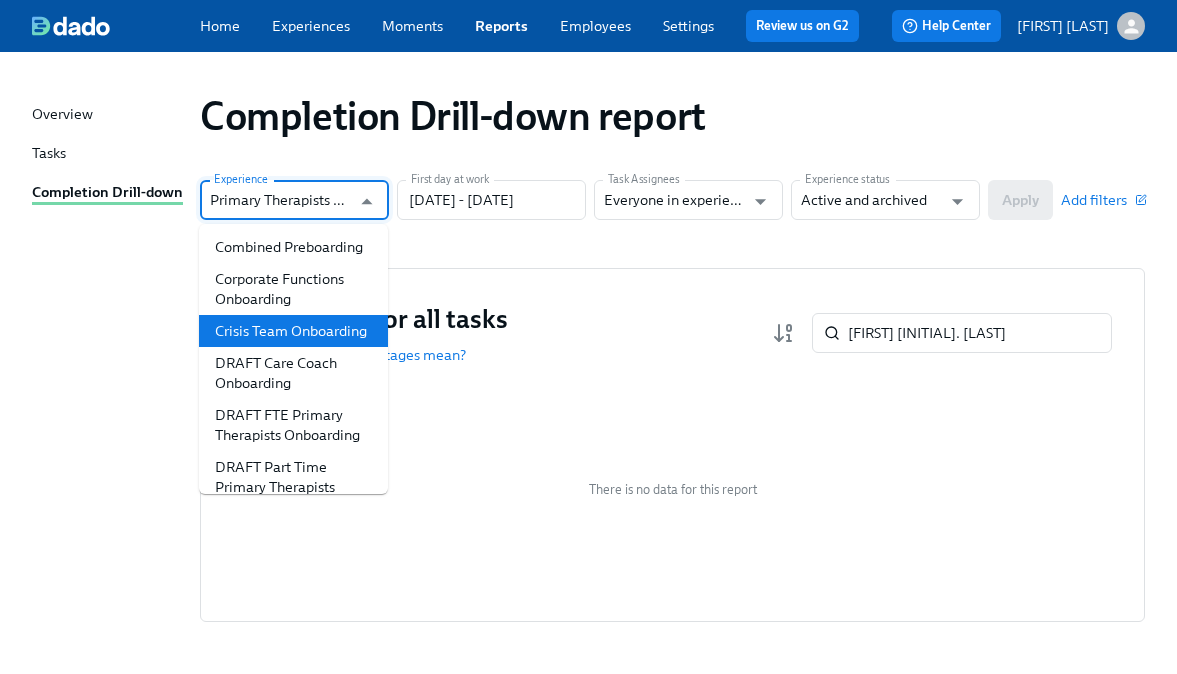 click on "Crisis Team Onboarding" at bounding box center [293, 331] 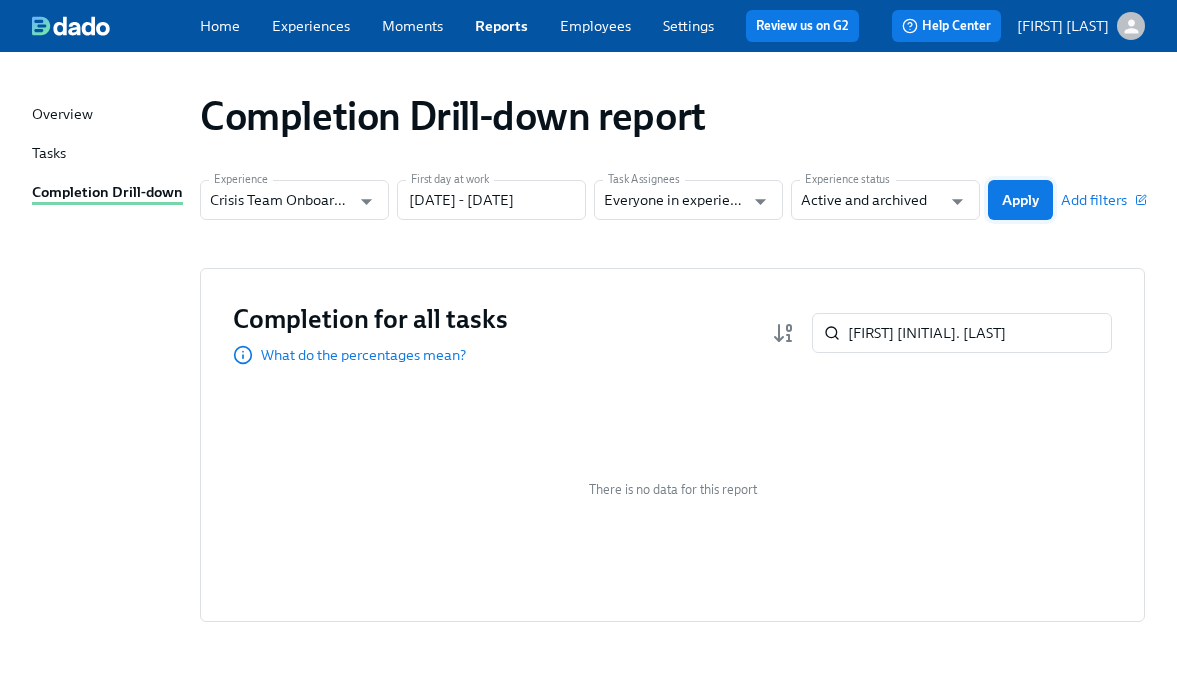 click on "Apply" at bounding box center [1020, 200] 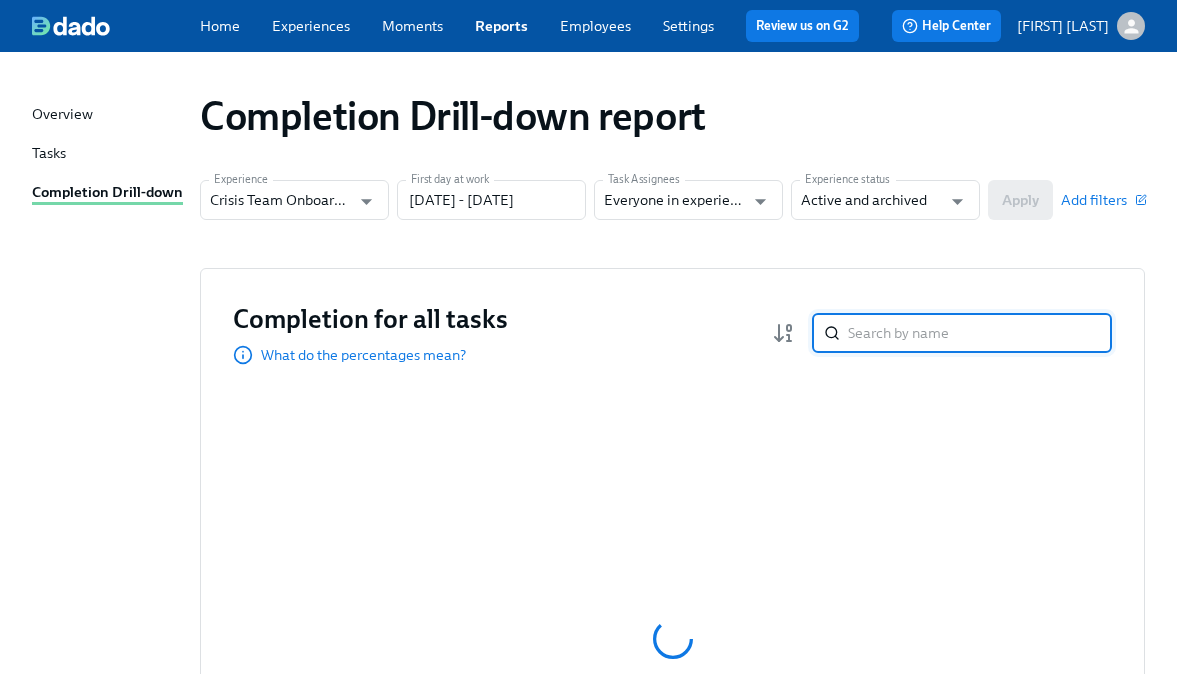 click at bounding box center [980, 333] 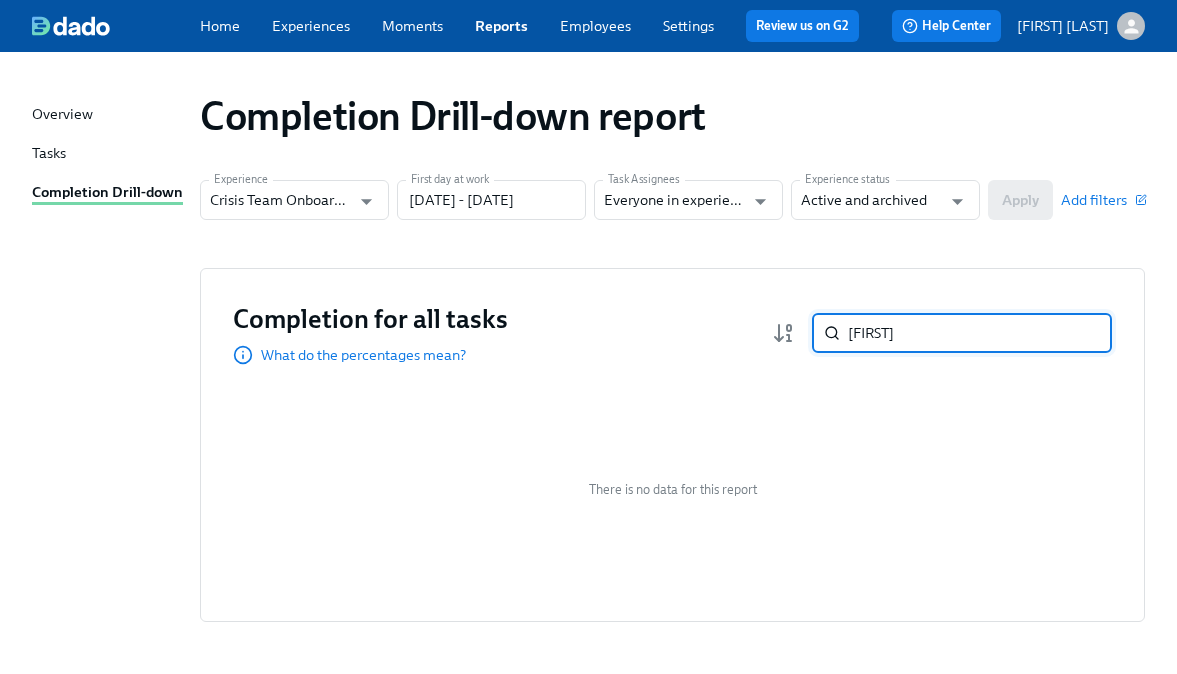 type on "[FIRST]" 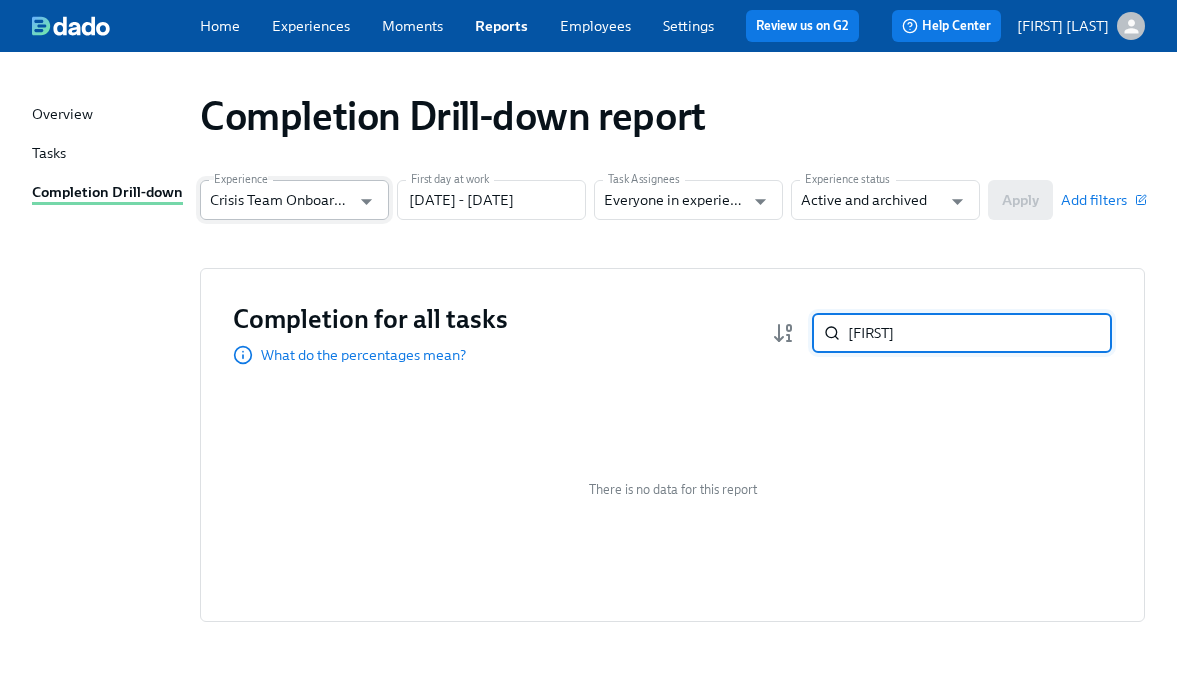 click on "Crisis Team Onboarding" at bounding box center [280, 200] 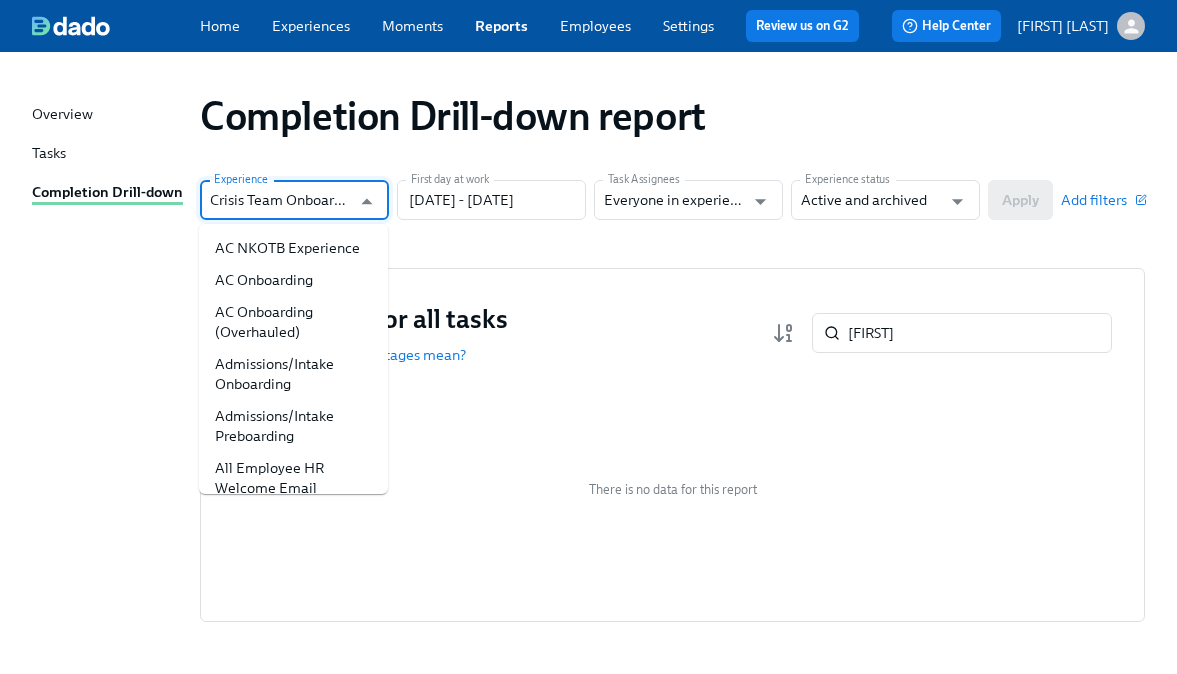 scroll, scrollTop: 578, scrollLeft: 0, axis: vertical 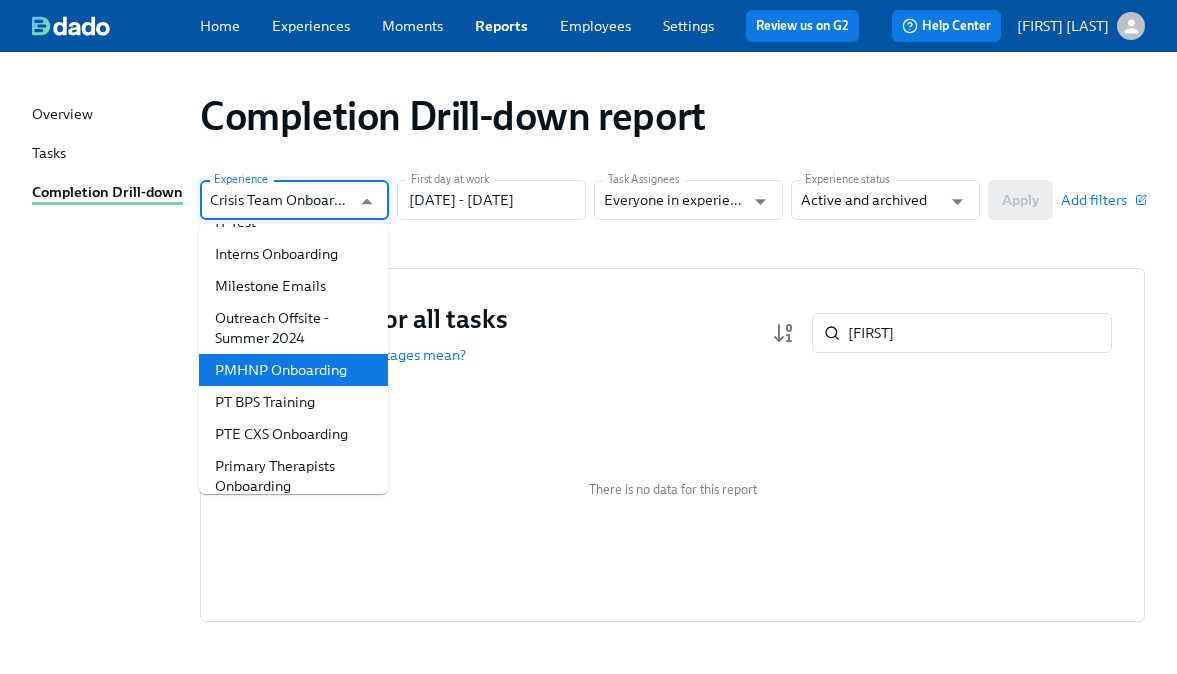 click on "PMHNP Onboarding" at bounding box center (293, 370) 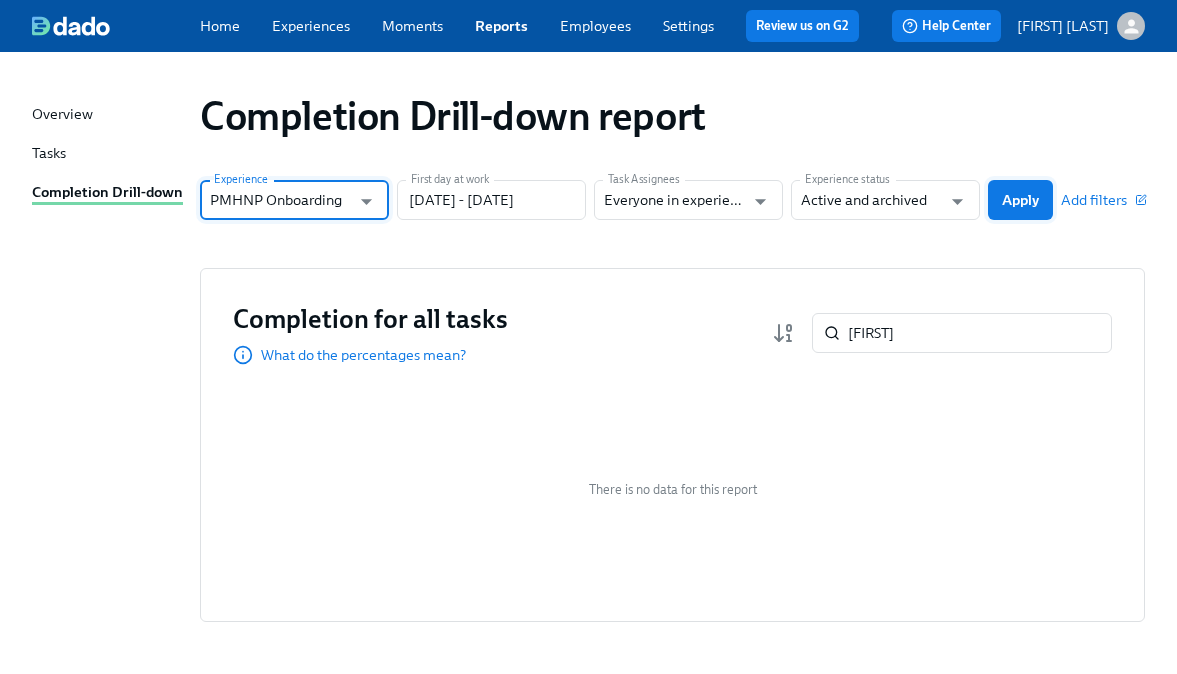 click on "Apply" at bounding box center (1020, 200) 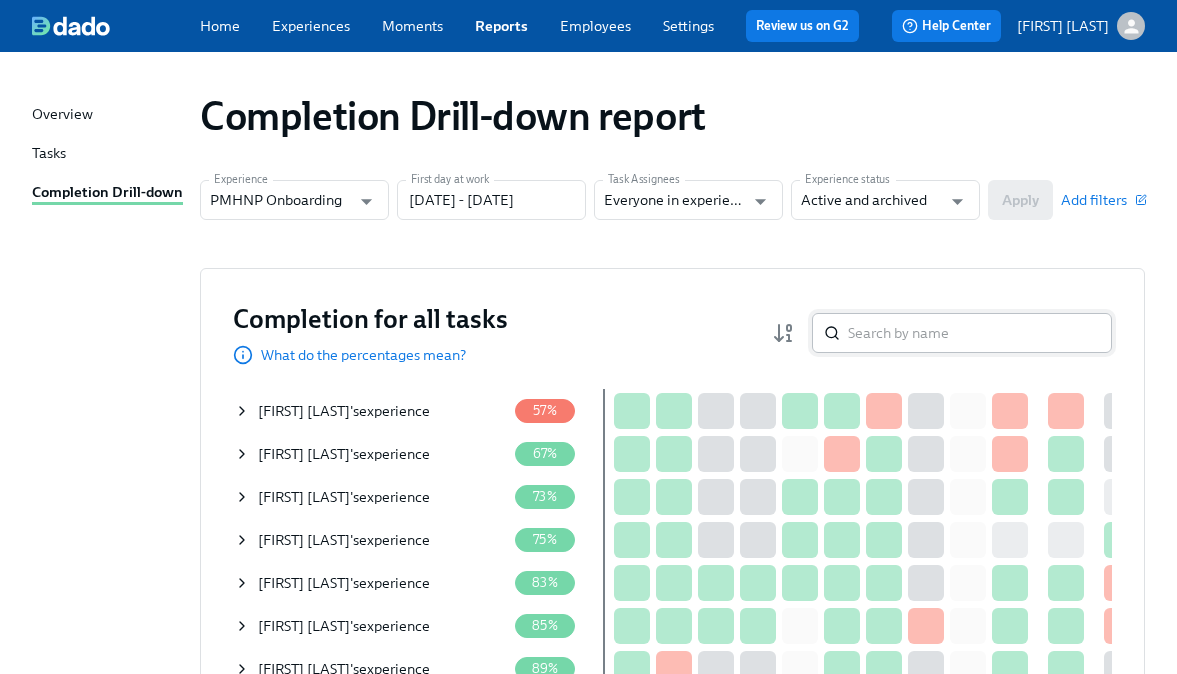 click at bounding box center [980, 333] 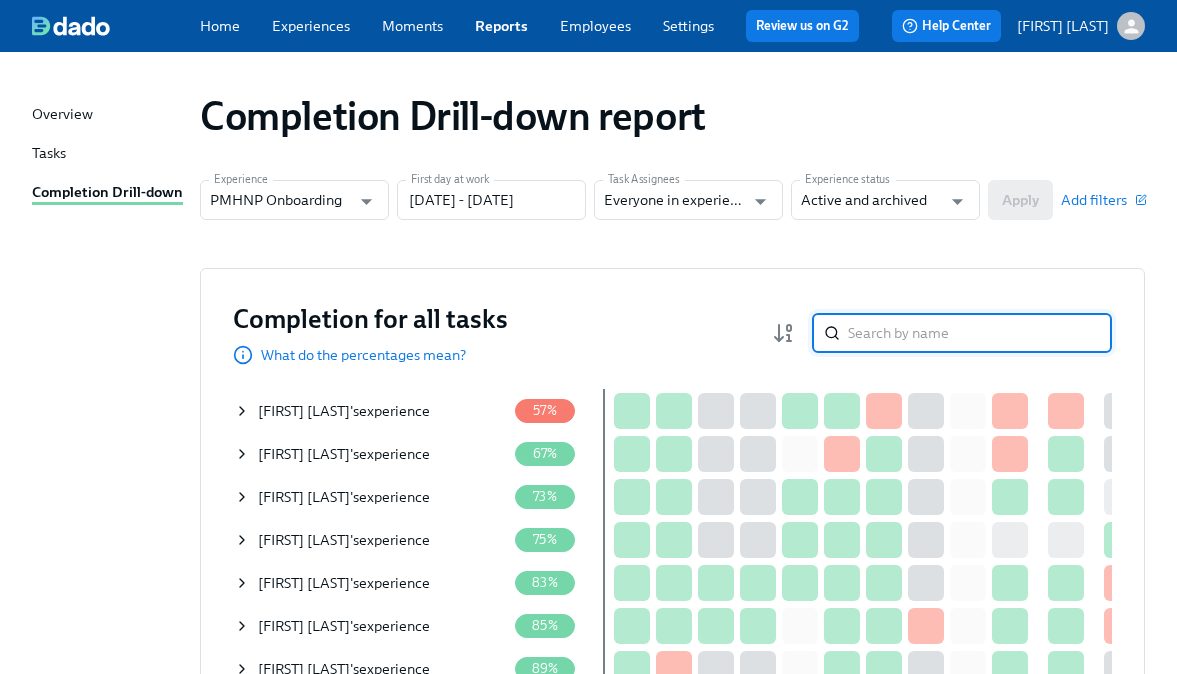 paste on "[FIRST] [LAST]" 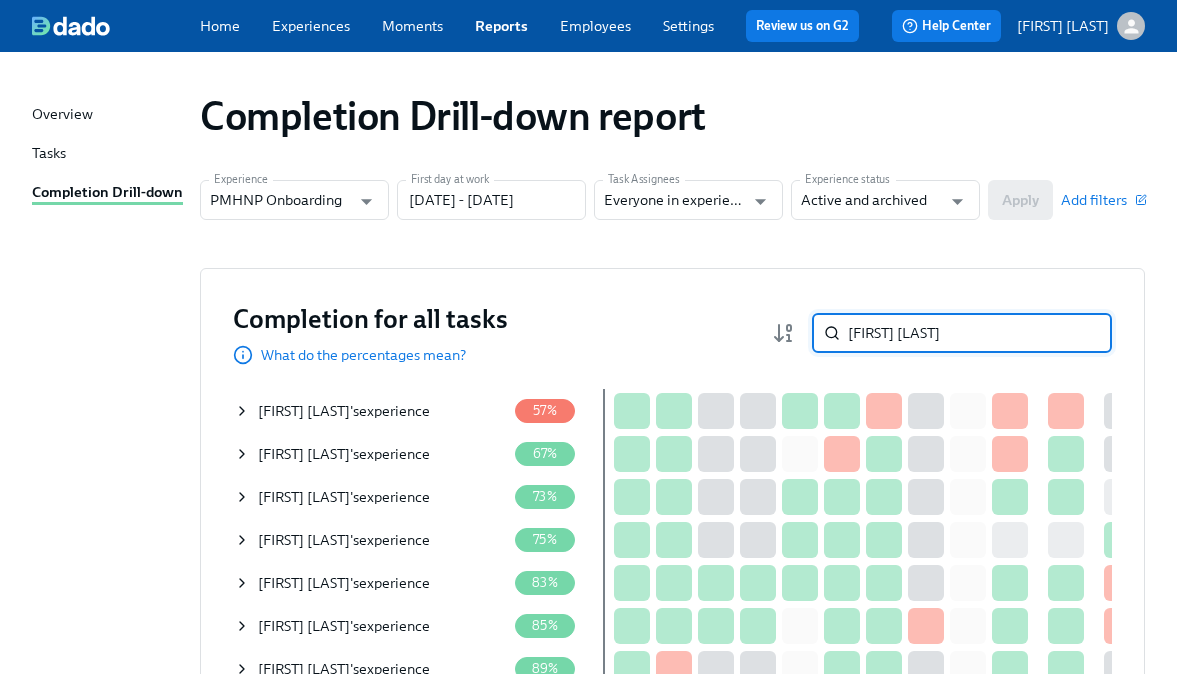 type on "[FIRST] [LAST]" 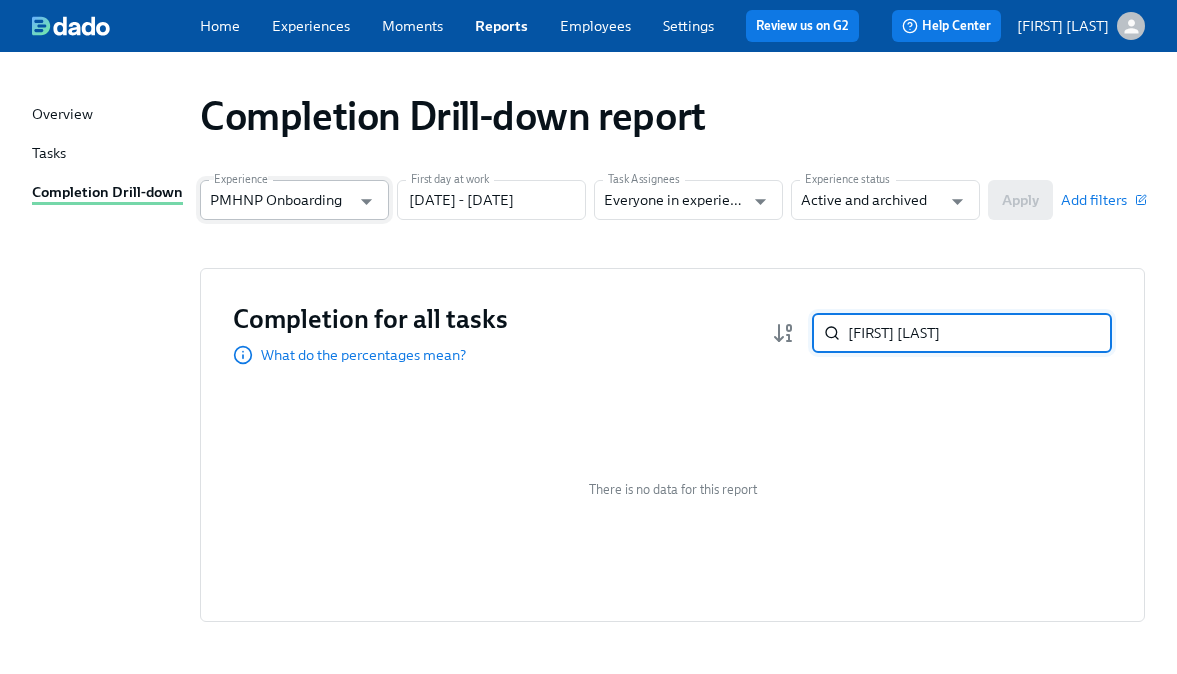 click on "PMHNP Onboarding" at bounding box center (280, 200) 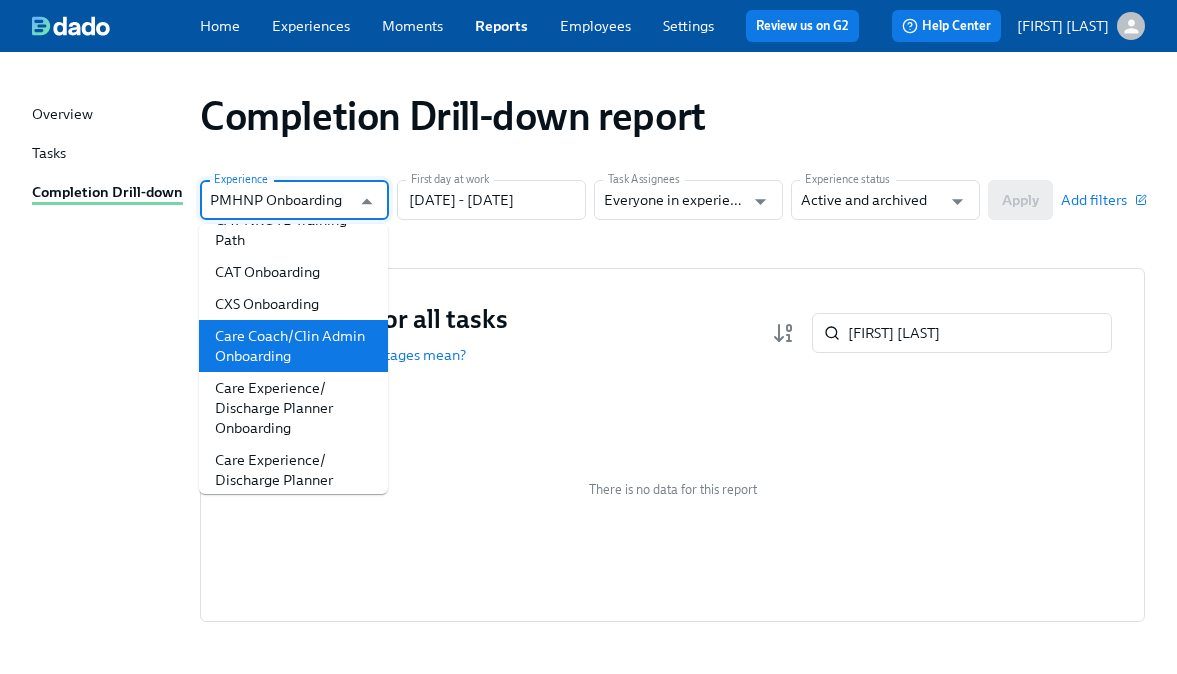 scroll, scrollTop: 339, scrollLeft: 0, axis: vertical 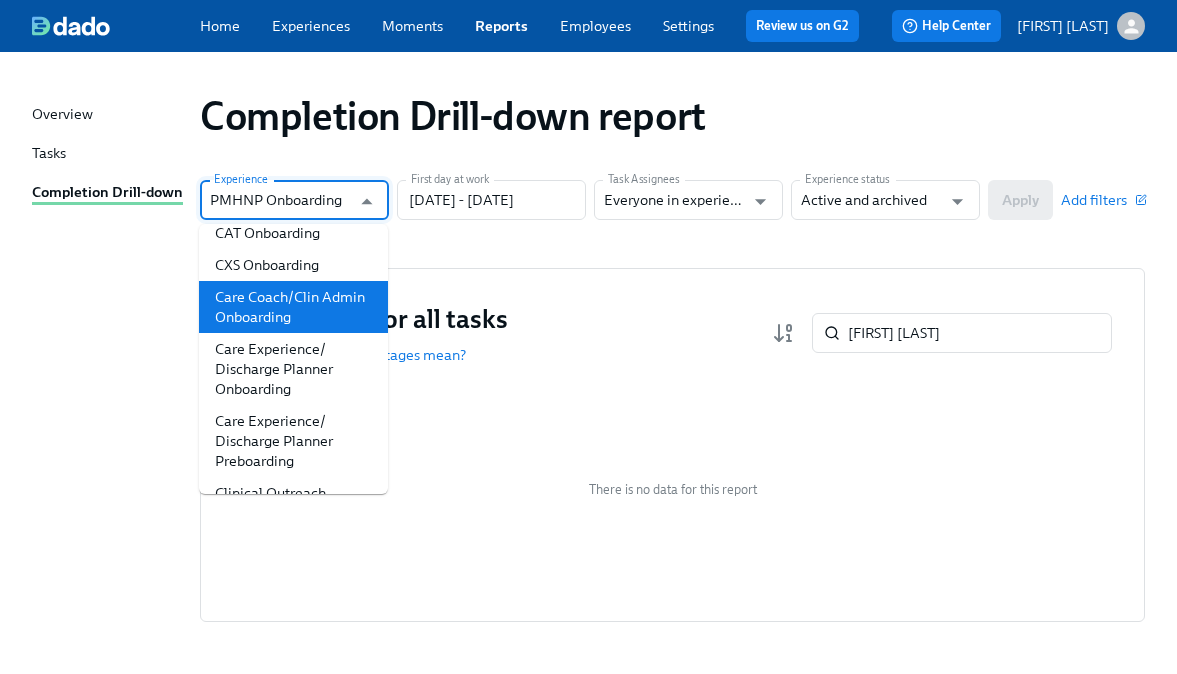 click on "Care Coach/Clin Admin Onboarding" at bounding box center (293, 307) 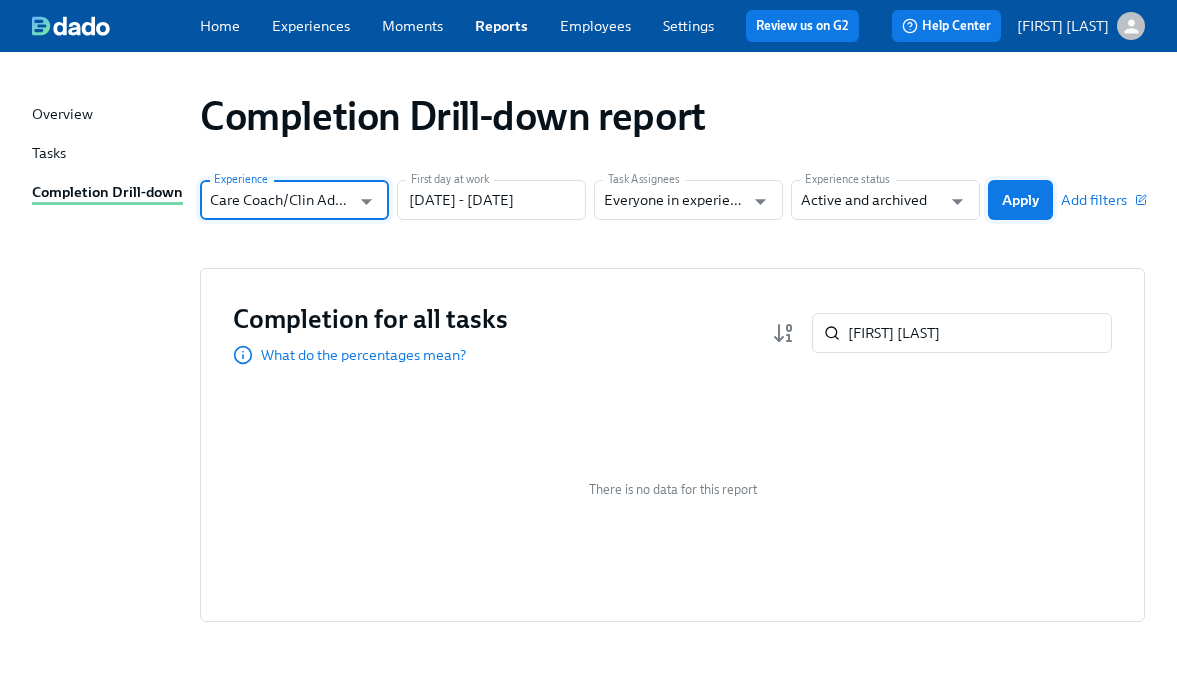 click on "Apply" at bounding box center [1020, 200] 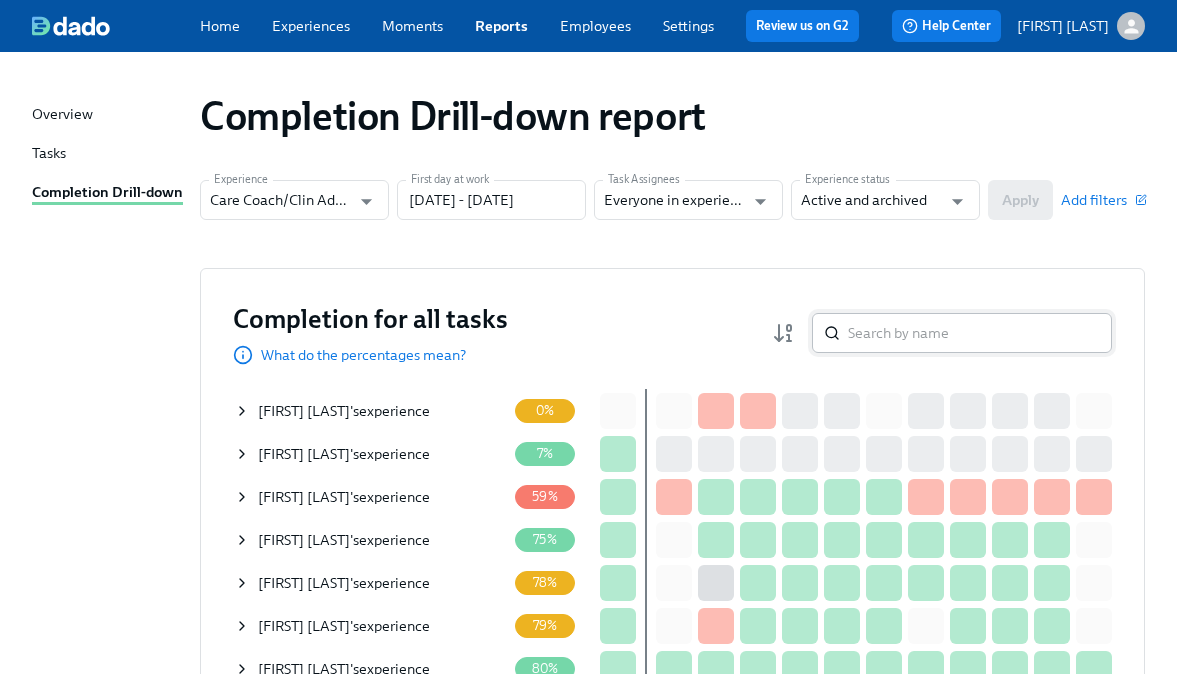 click at bounding box center (980, 333) 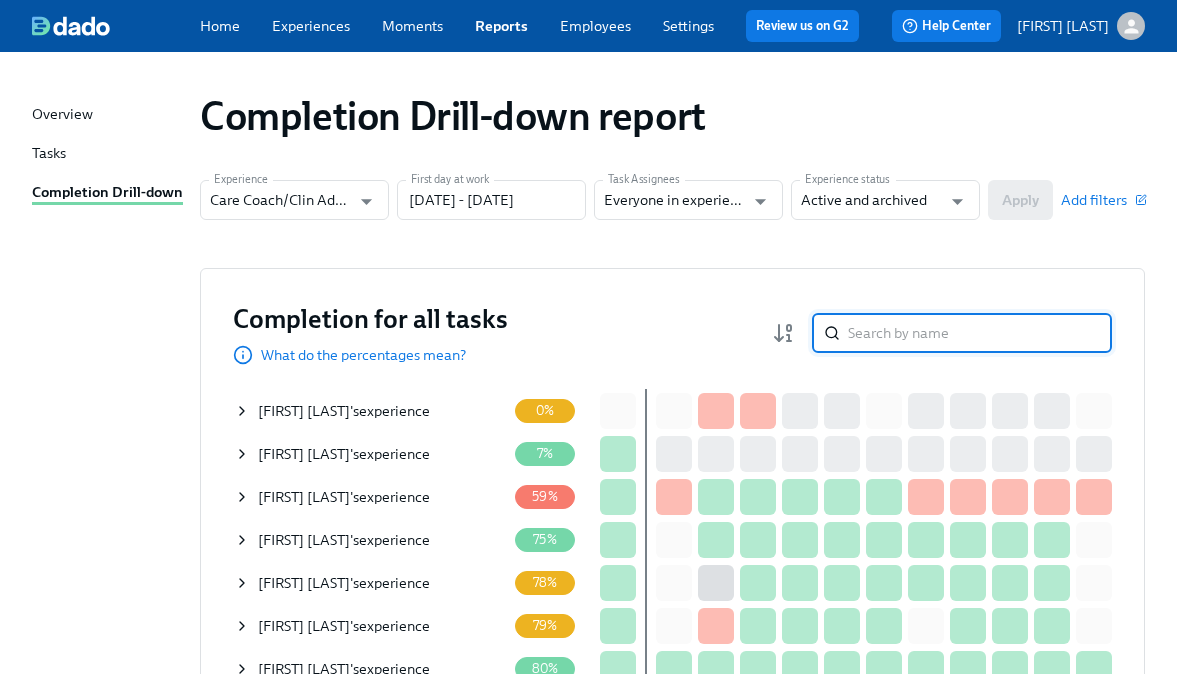 paste on "[FIRST] [LAST]" 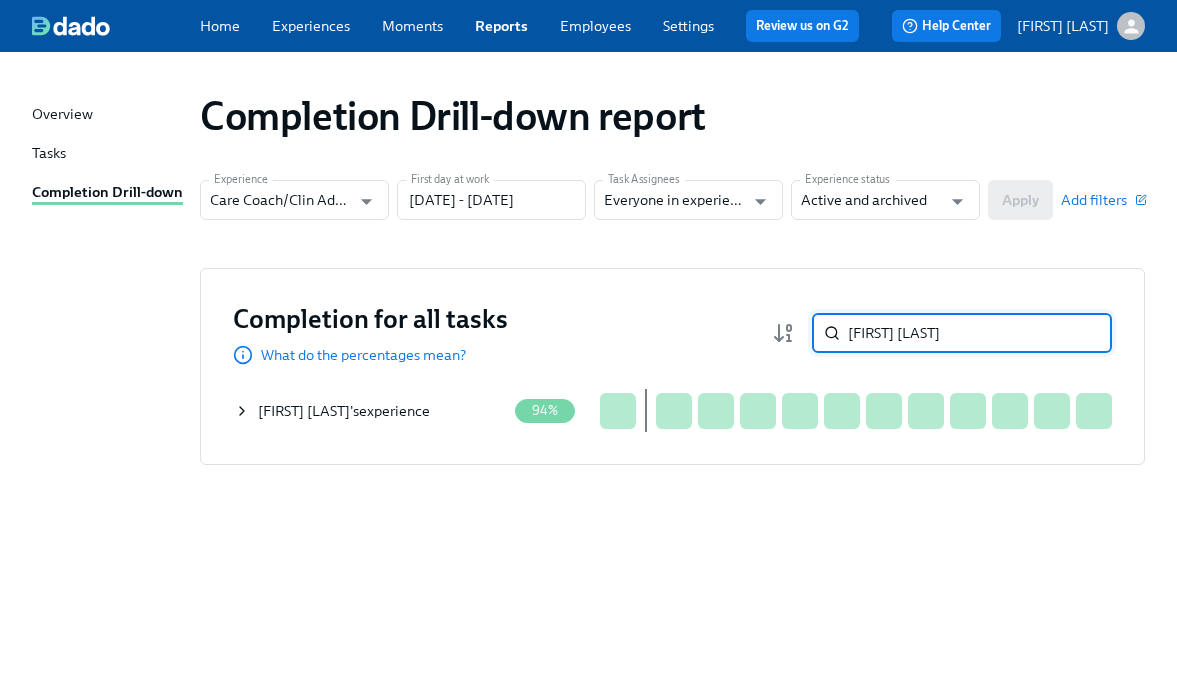 type on "[FIRST] [LAST]" 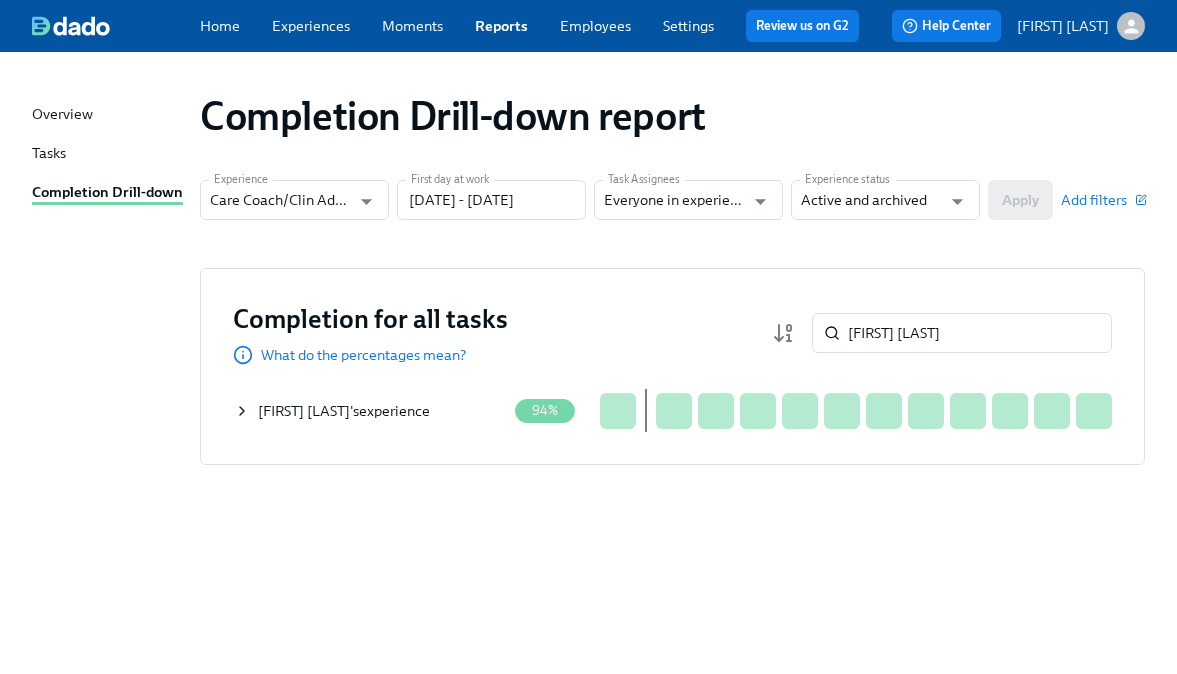 click 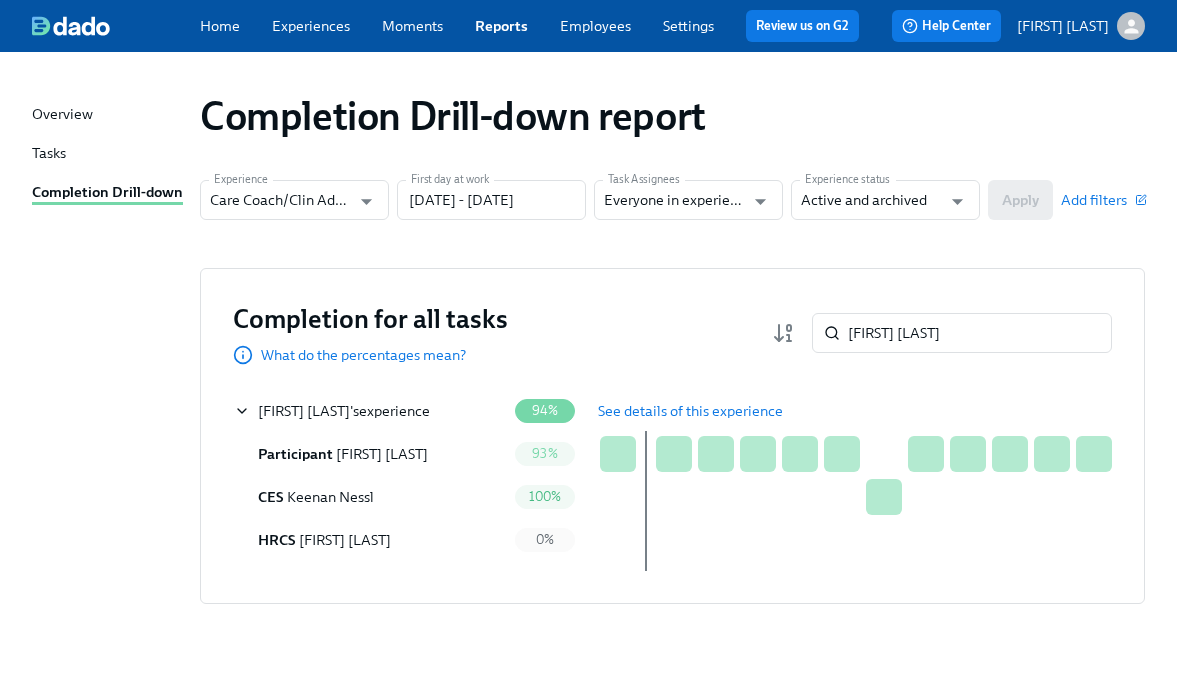 click on "See details of this experience" at bounding box center [690, 411] 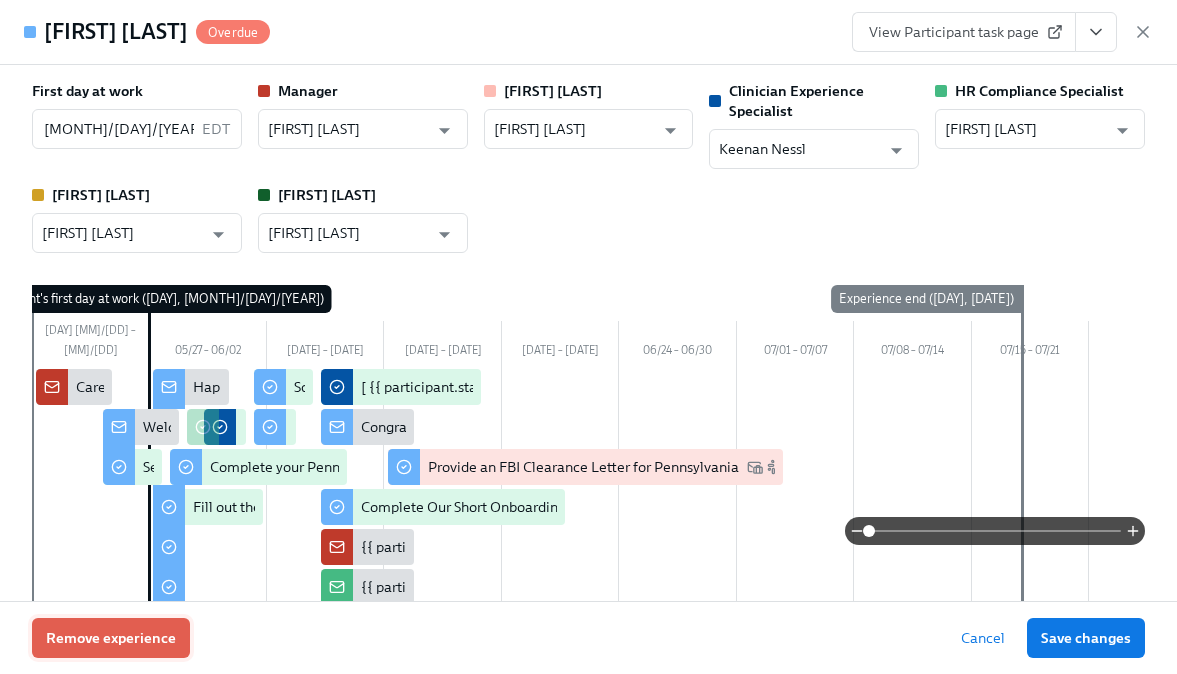 click on "Remove experience" at bounding box center (111, 638) 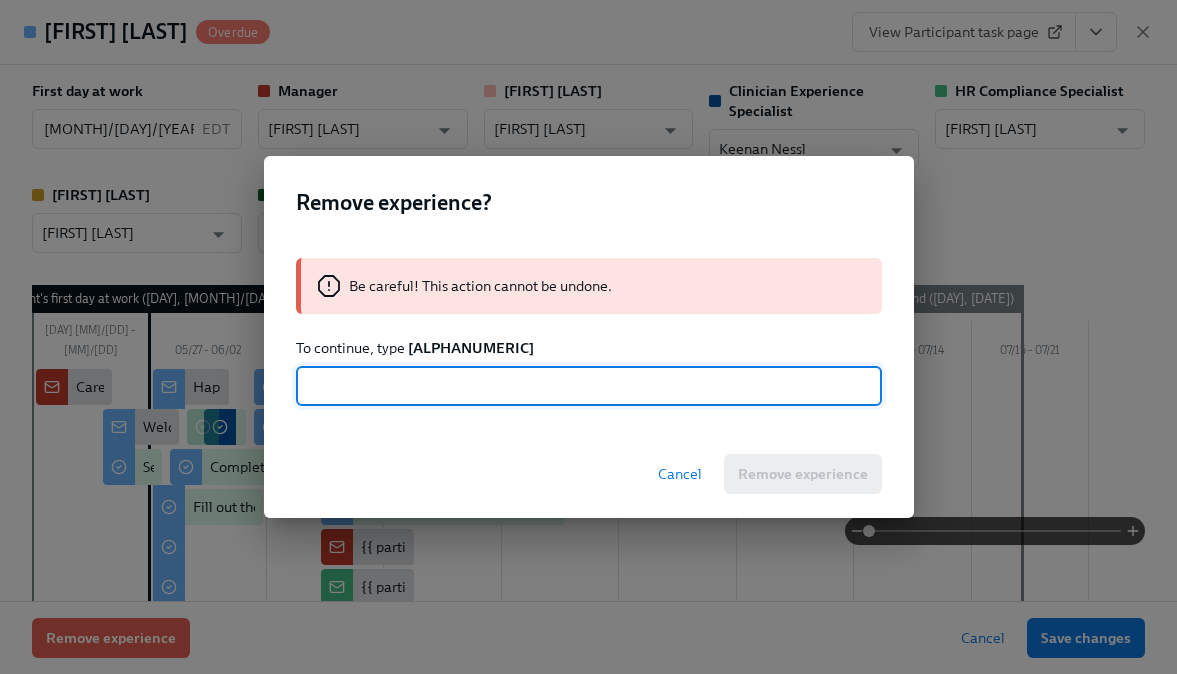 click on "[ALPHANUMERIC]" at bounding box center (471, 348) 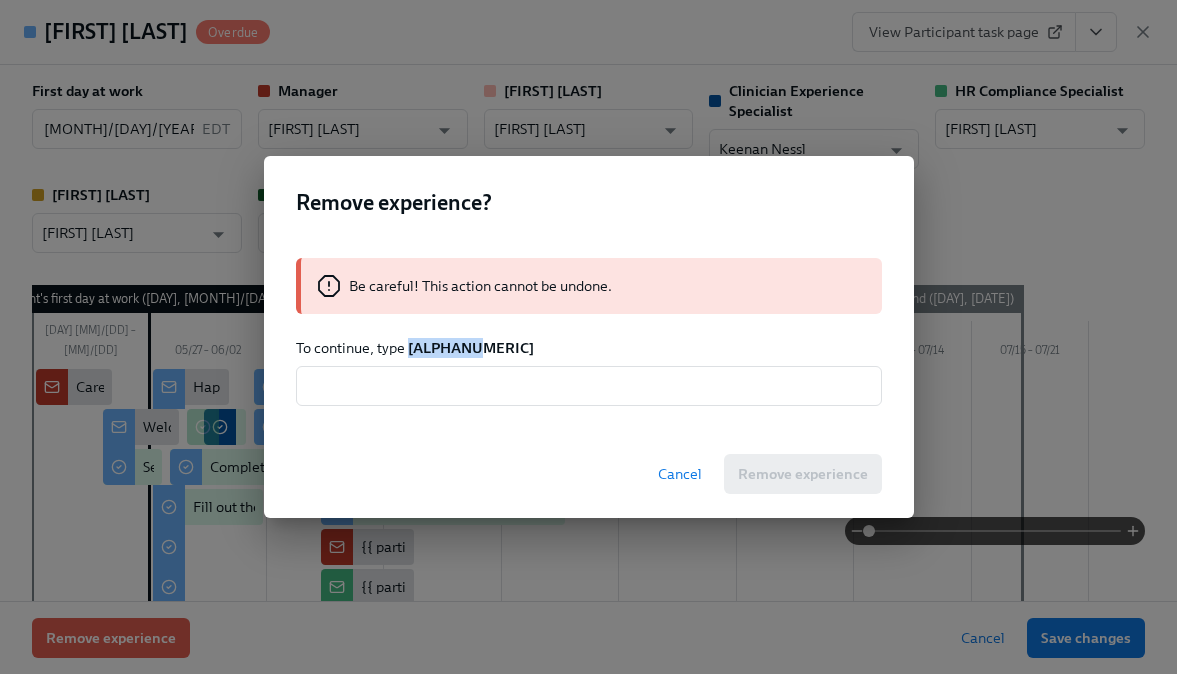 click on "[ALPHANUMERIC]" at bounding box center [471, 348] 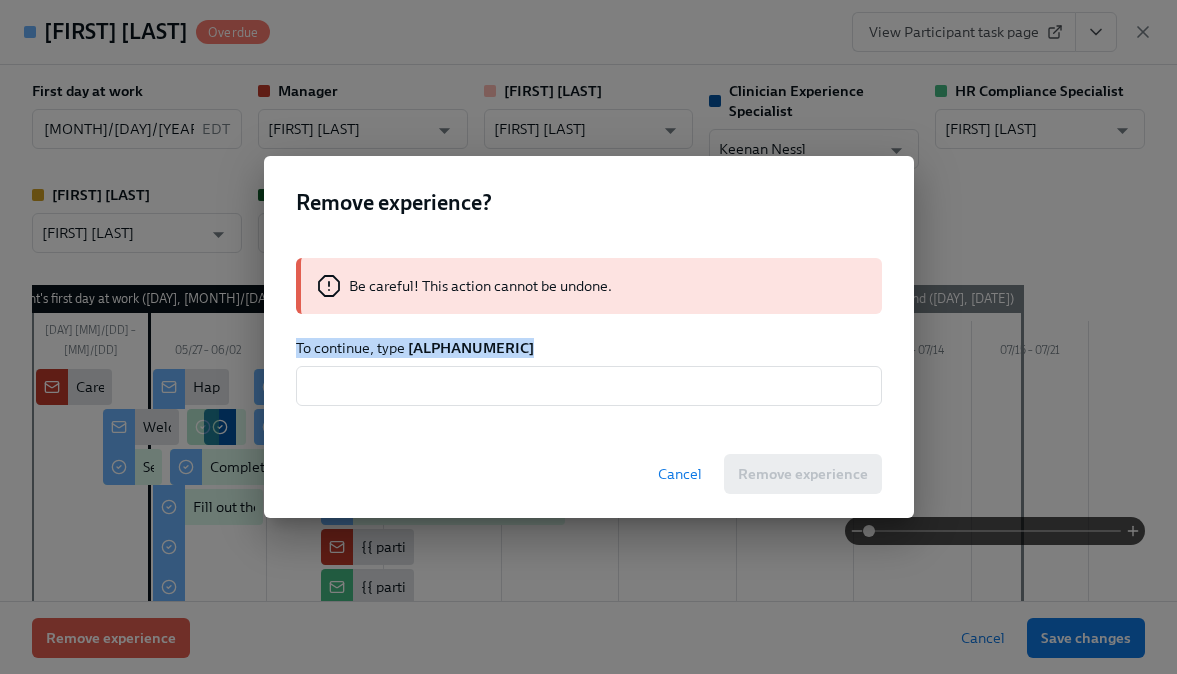 click on "[ALPHANUMERIC]" at bounding box center (471, 348) 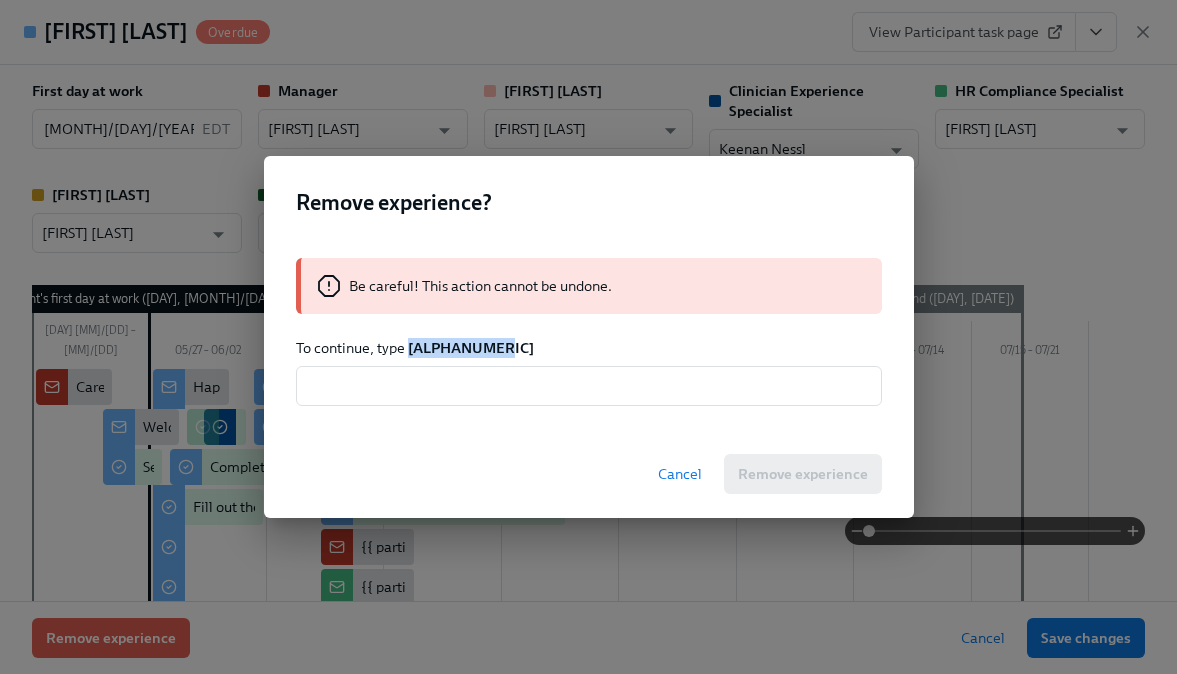 drag, startPoint x: 509, startPoint y: 348, endPoint x: 408, endPoint y: 345, distance: 101.04455 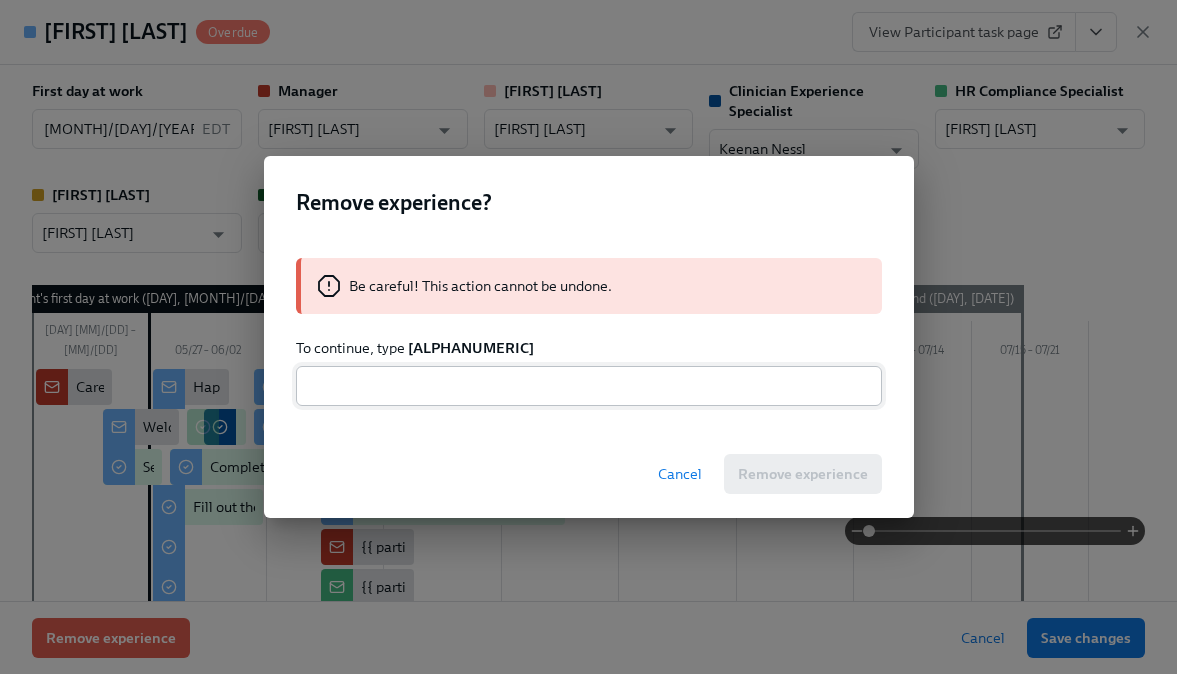 click at bounding box center [589, 386] 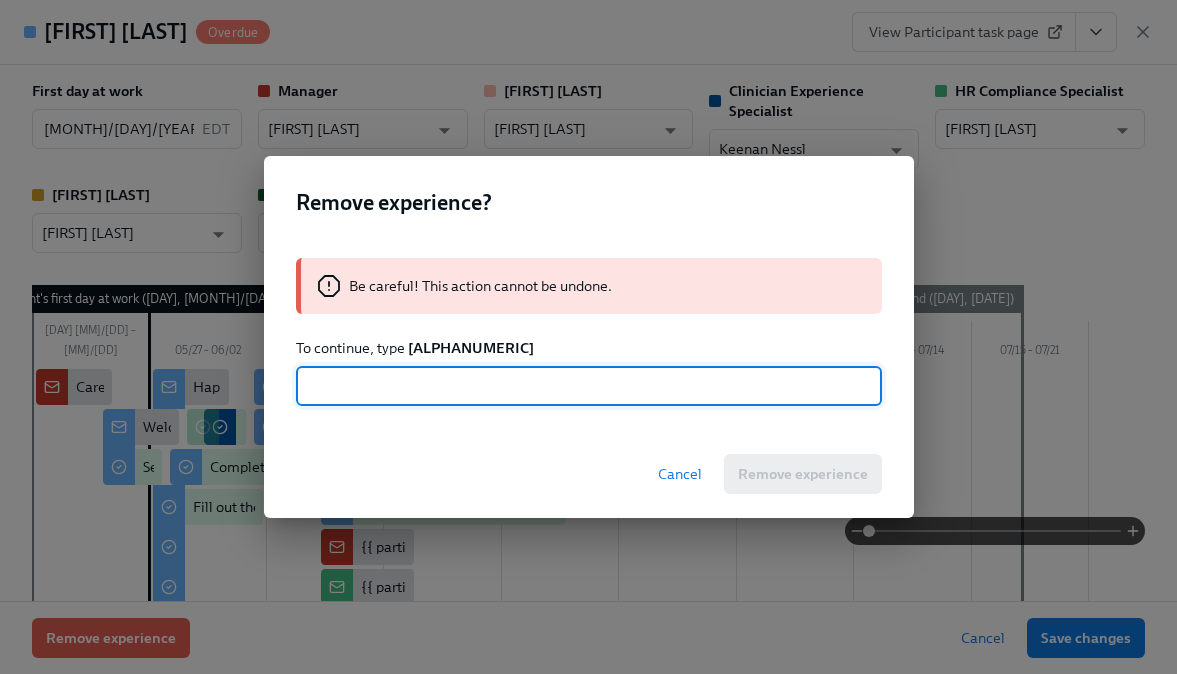 paste on "[ALPHANUMERIC]" 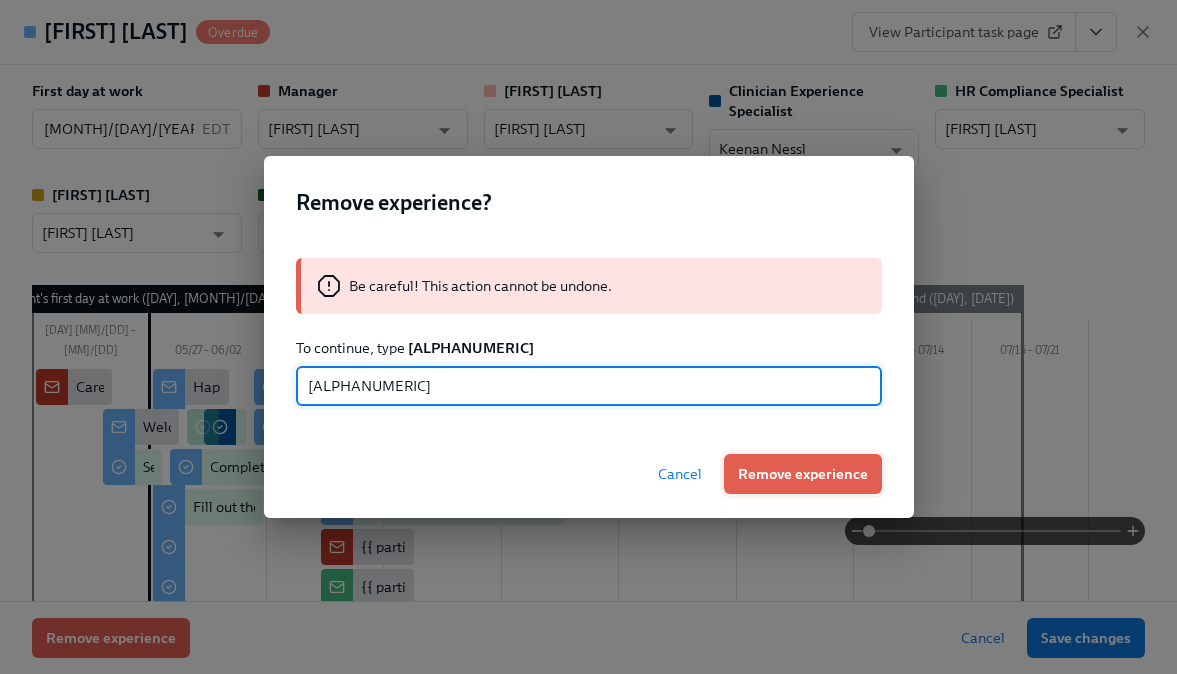 type on "[ALPHANUMERIC]" 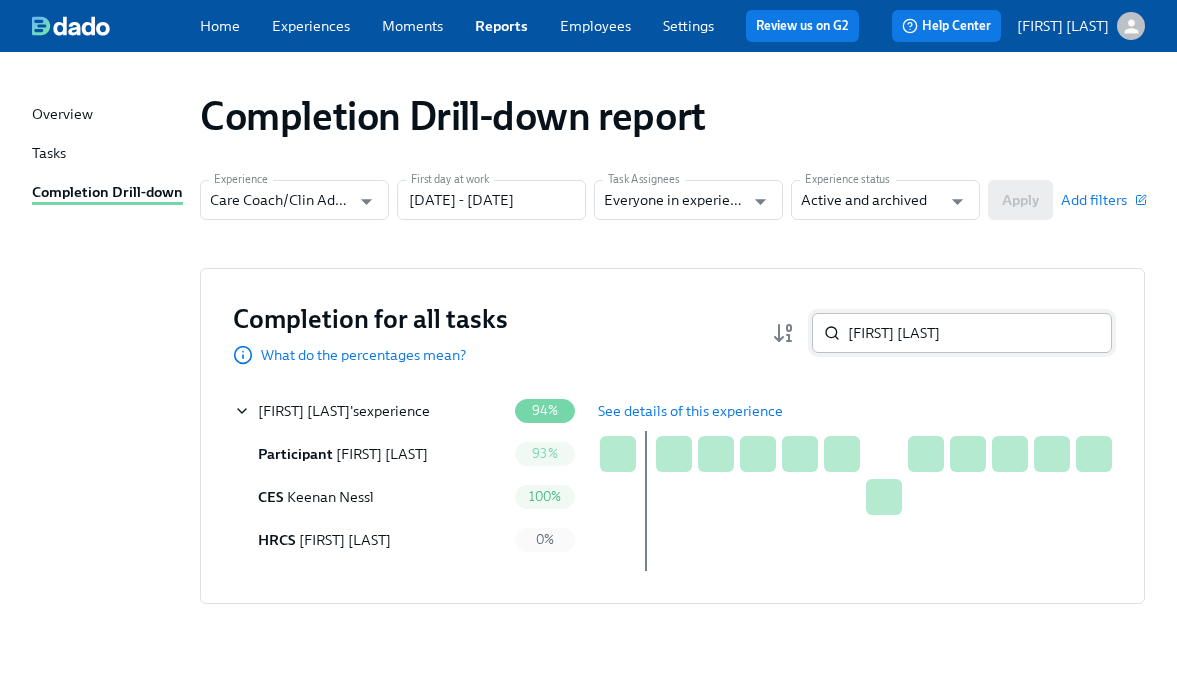 click on "[FIRST] [LAST]" at bounding box center [980, 333] 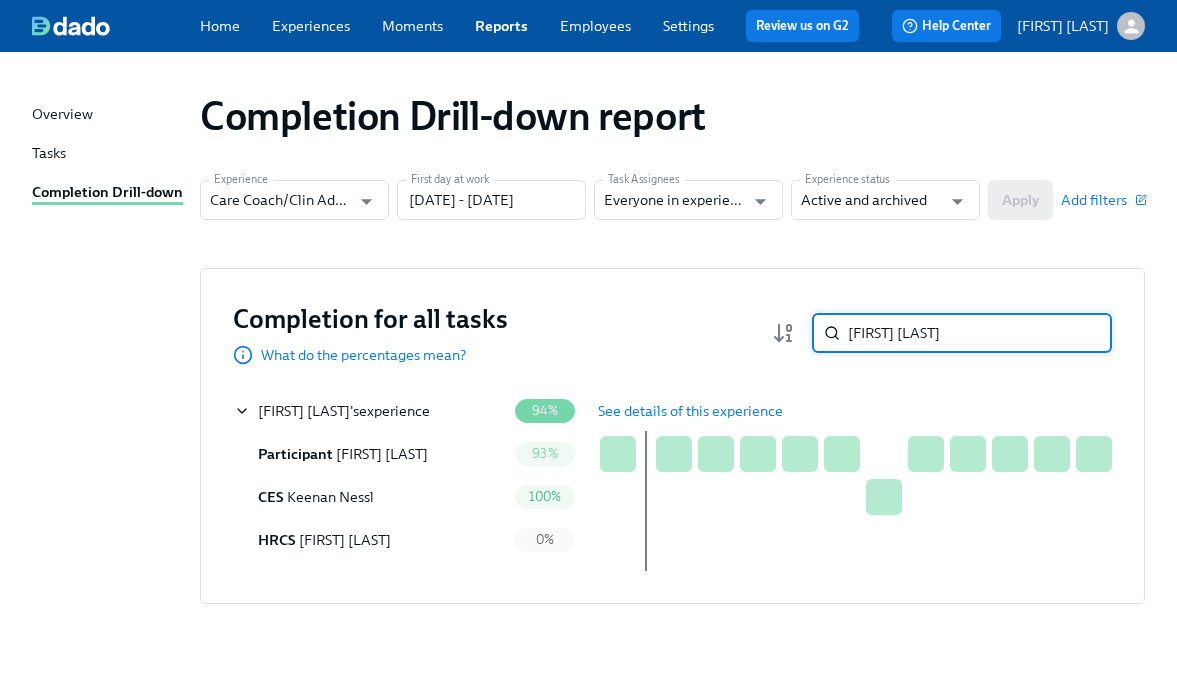 paste on "[FIRST] [LAST]" 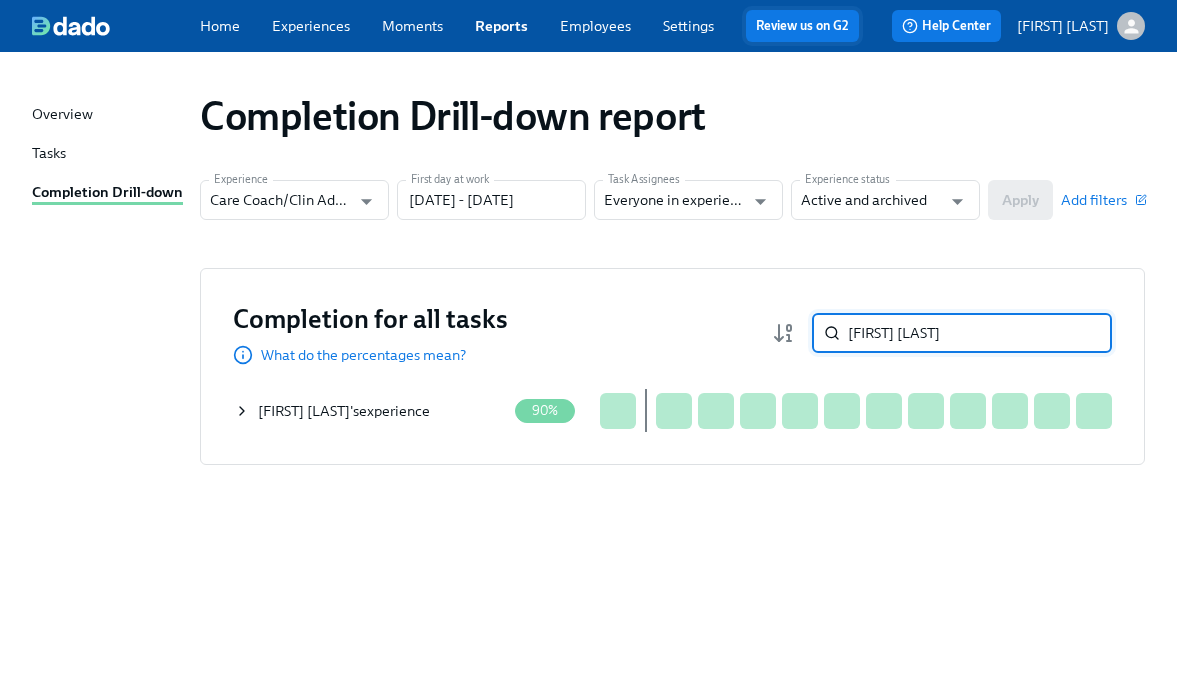 type on "[FIRST] [LAST]" 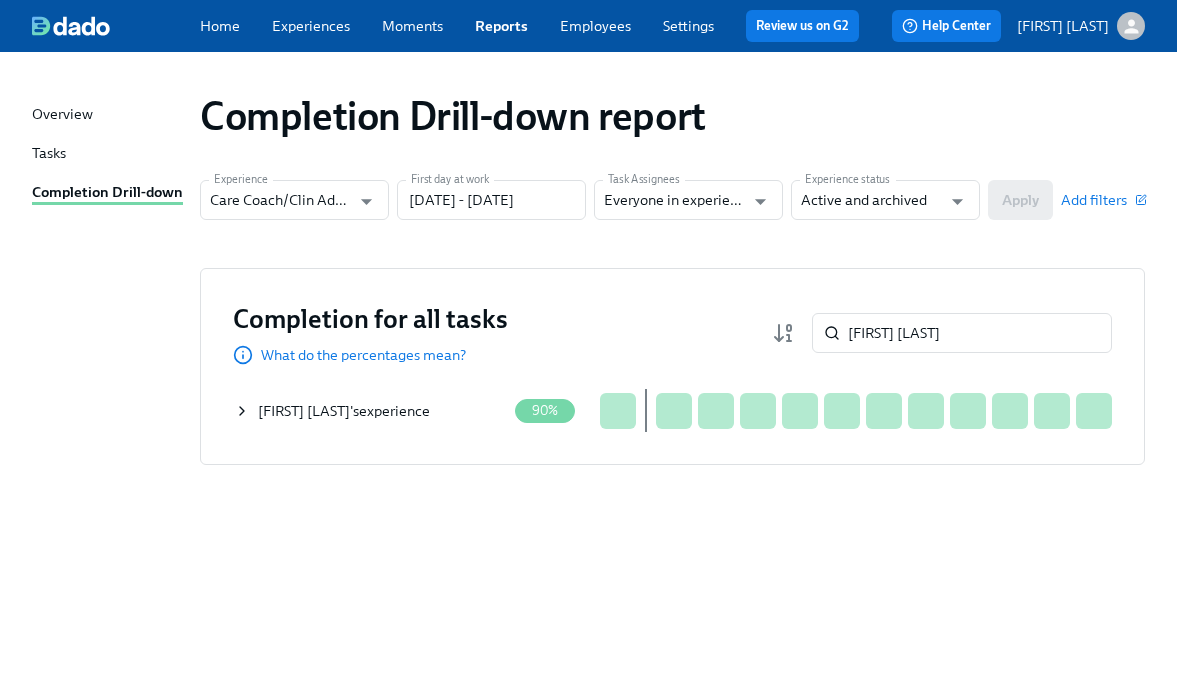 click on "[FIRST] [LAST]'s experience" at bounding box center (373, 410) 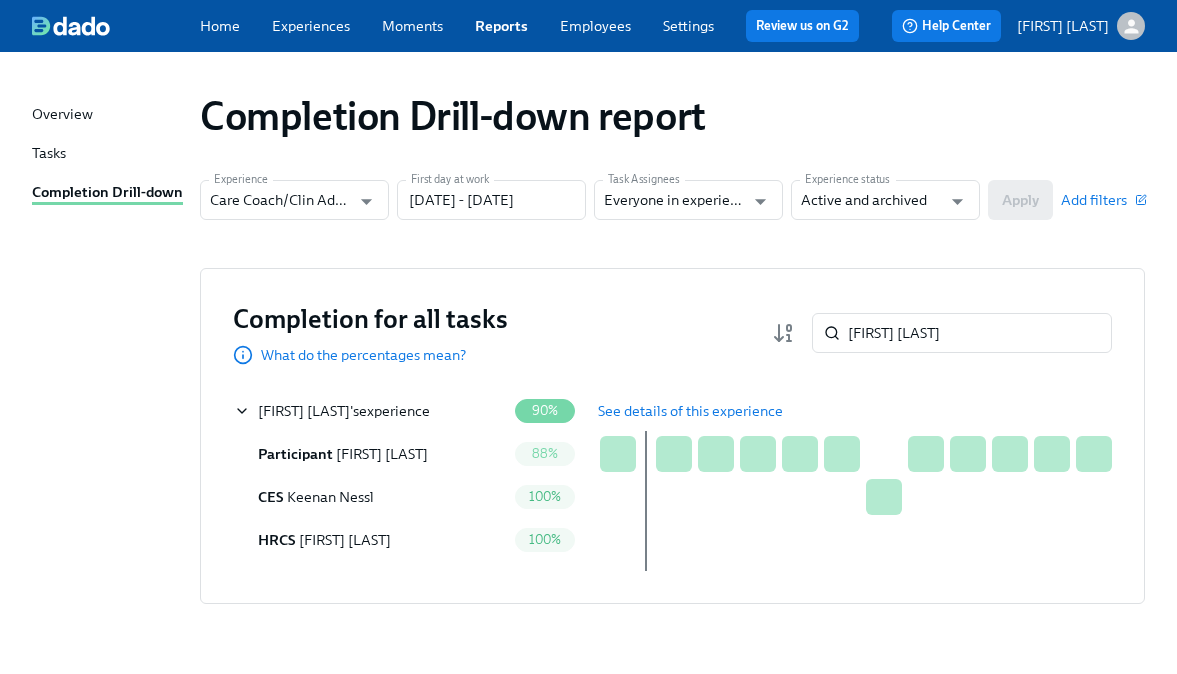 click on "See details of this experience" at bounding box center (690, 411) 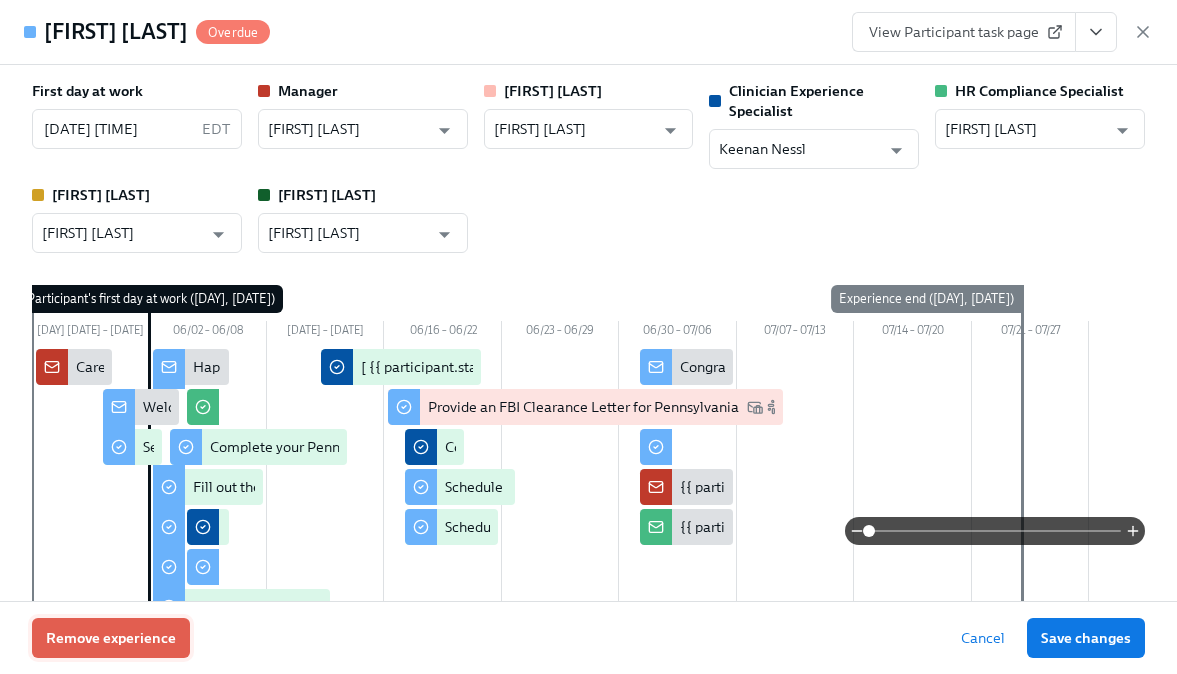 click on "Remove experience" at bounding box center (111, 638) 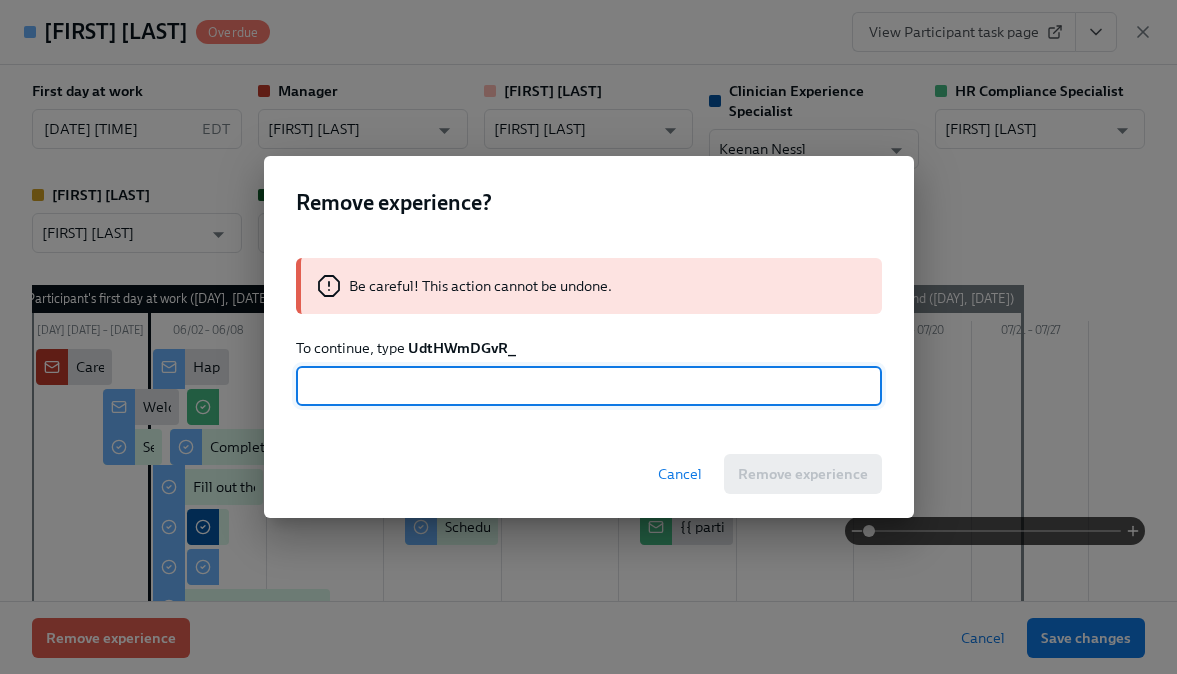 click on "UdtHWmDGvR_" at bounding box center (462, 348) 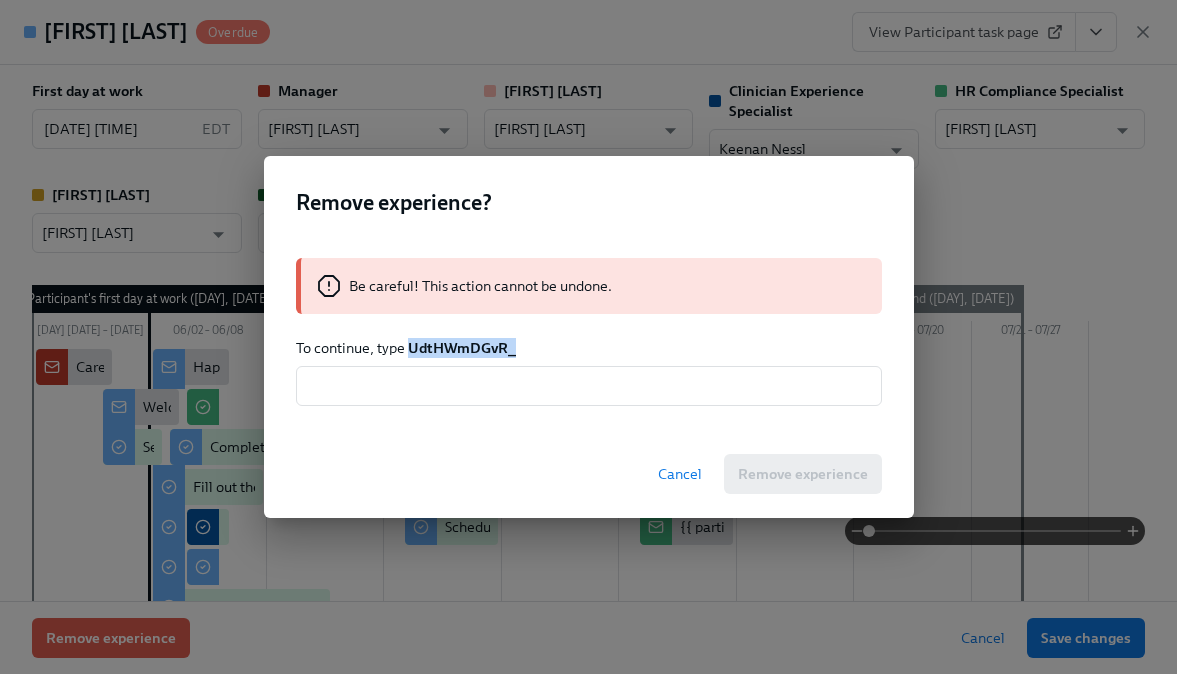 click on "UdtHWmDGvR_" at bounding box center (462, 348) 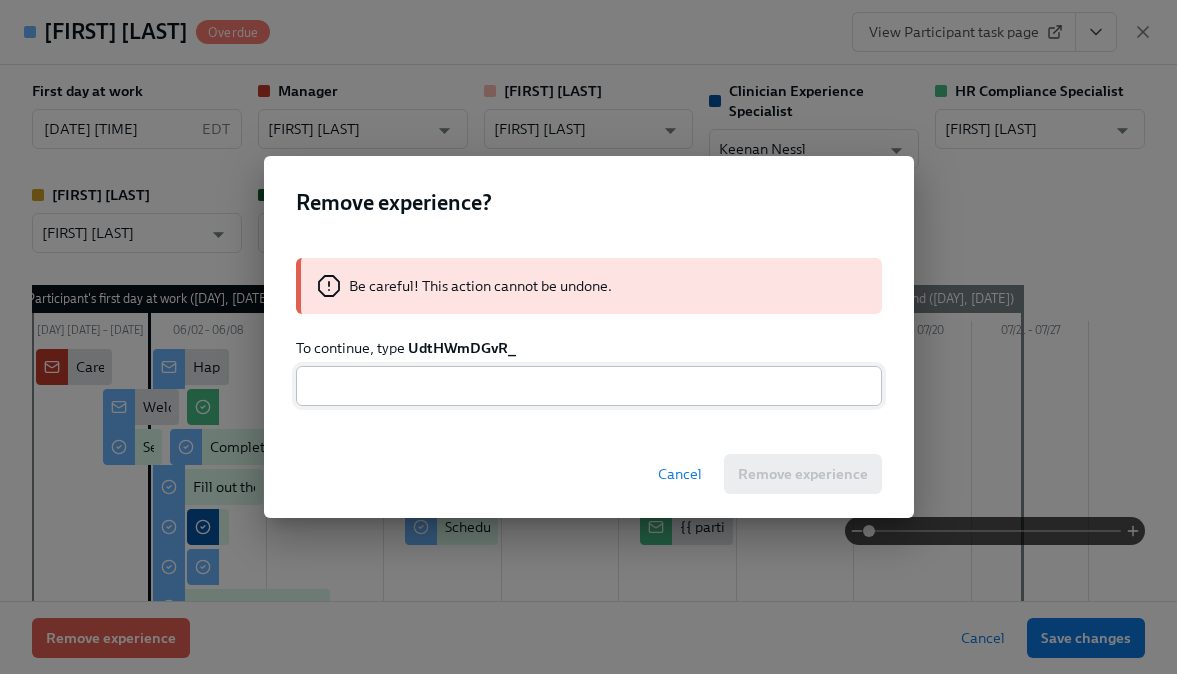 click at bounding box center (589, 386) 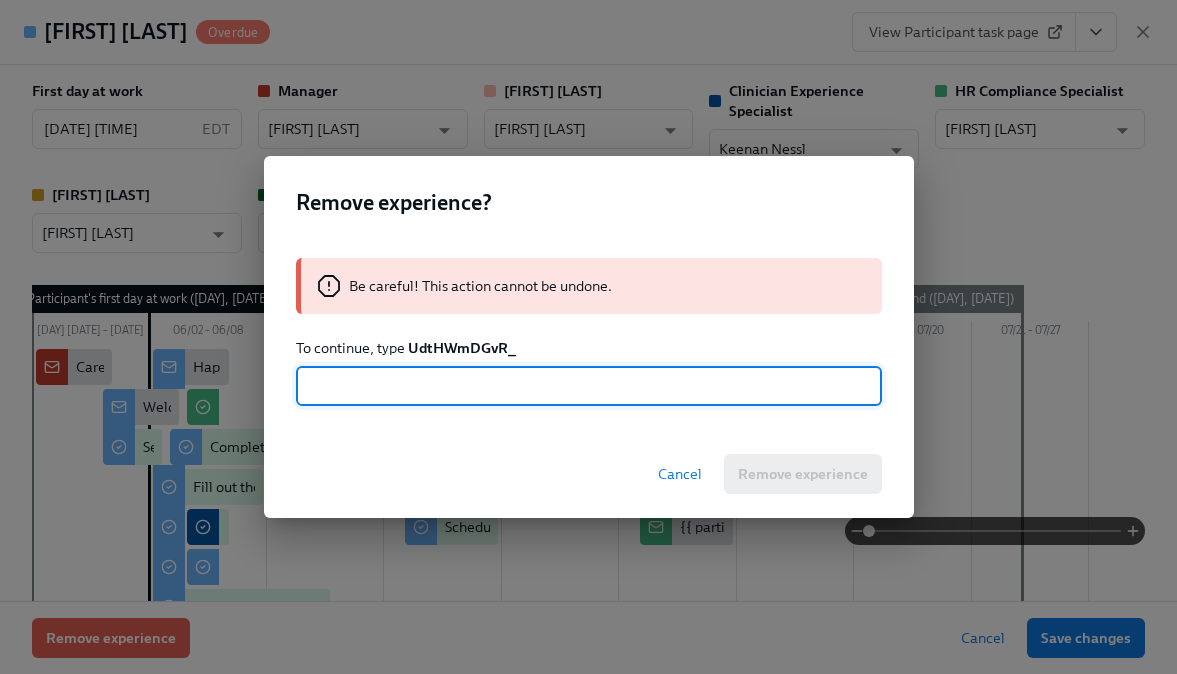 paste on "UdtHWmDGvR_" 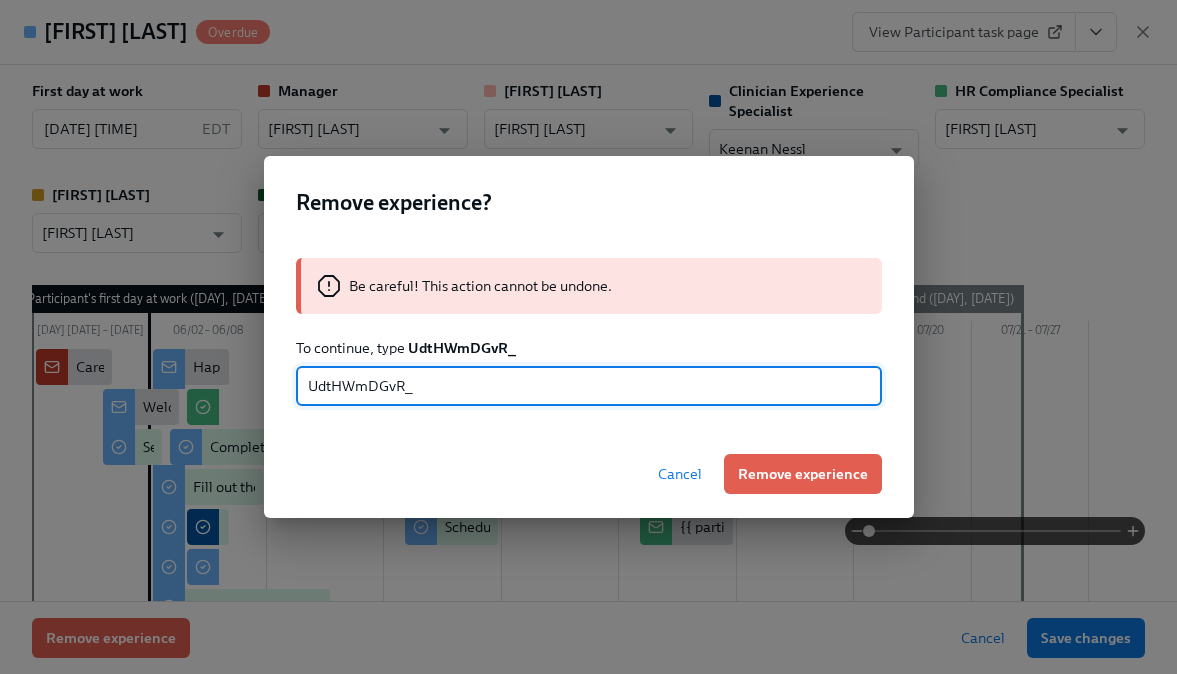 type on "UdtHWmDGvR_" 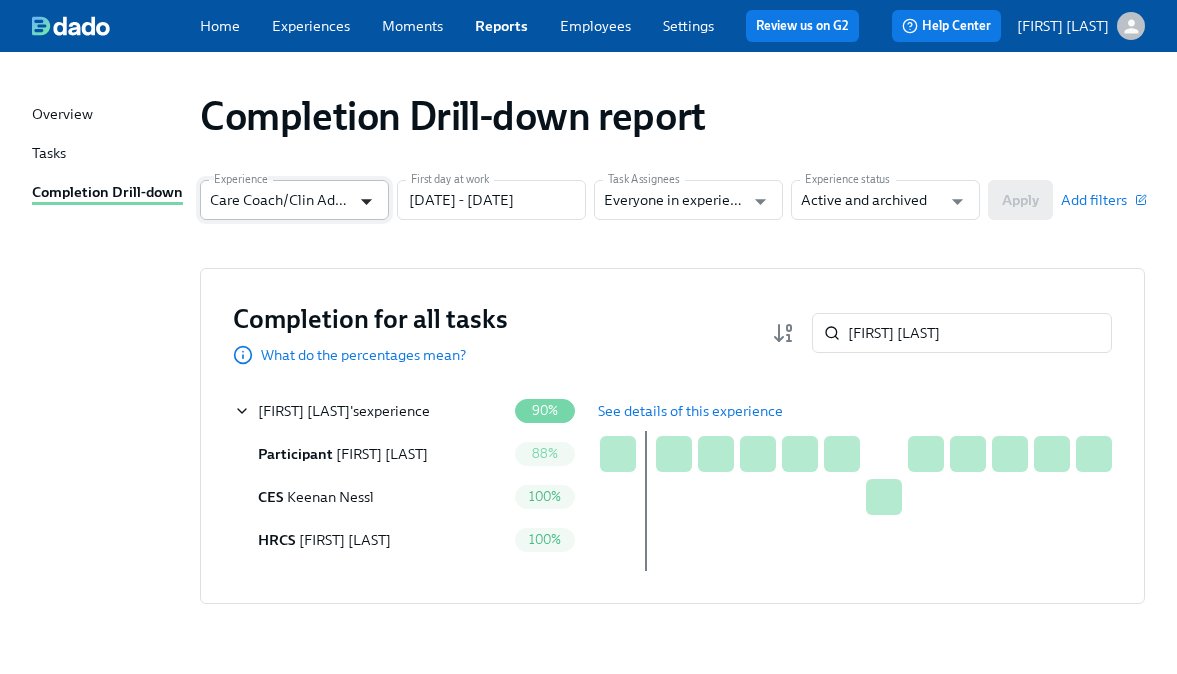 click 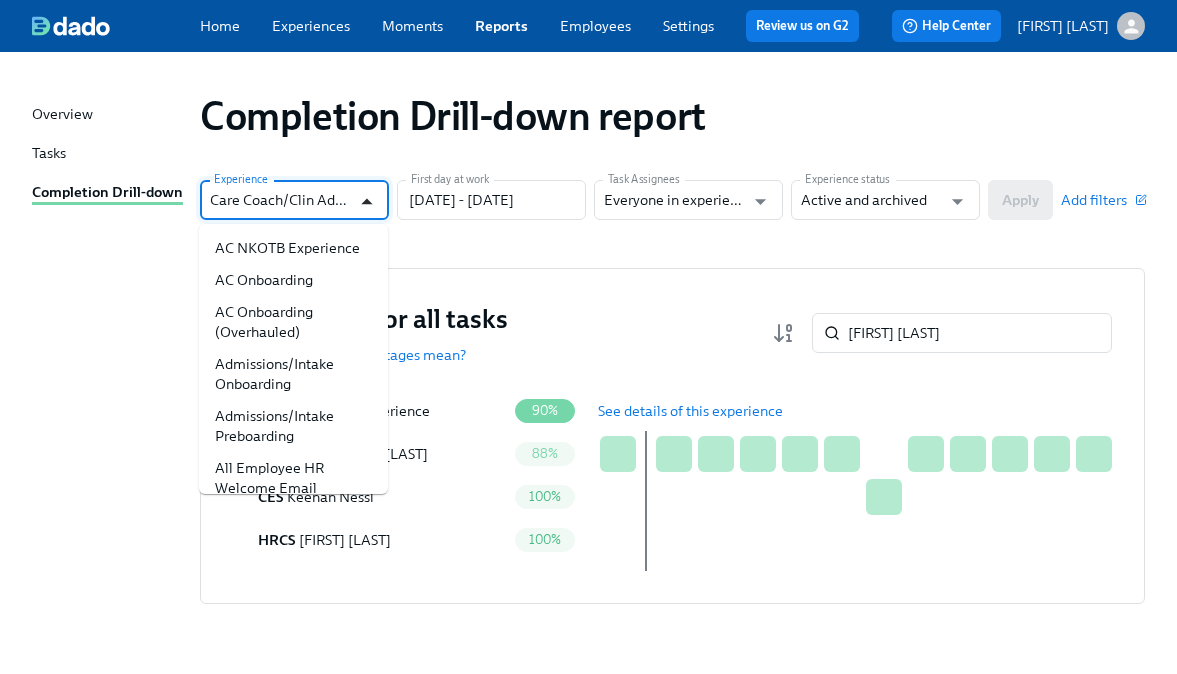 scroll, scrollTop: 0, scrollLeft: 89, axis: horizontal 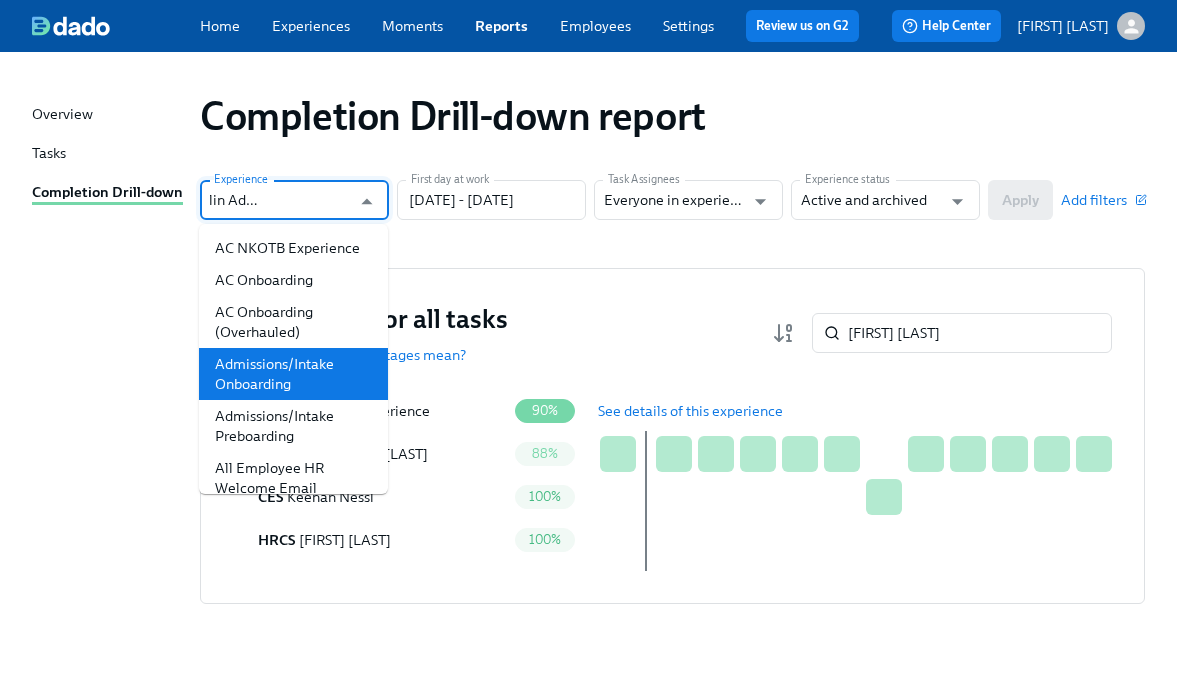 click on "Admissions/Intake Onboarding" at bounding box center [293, 374] 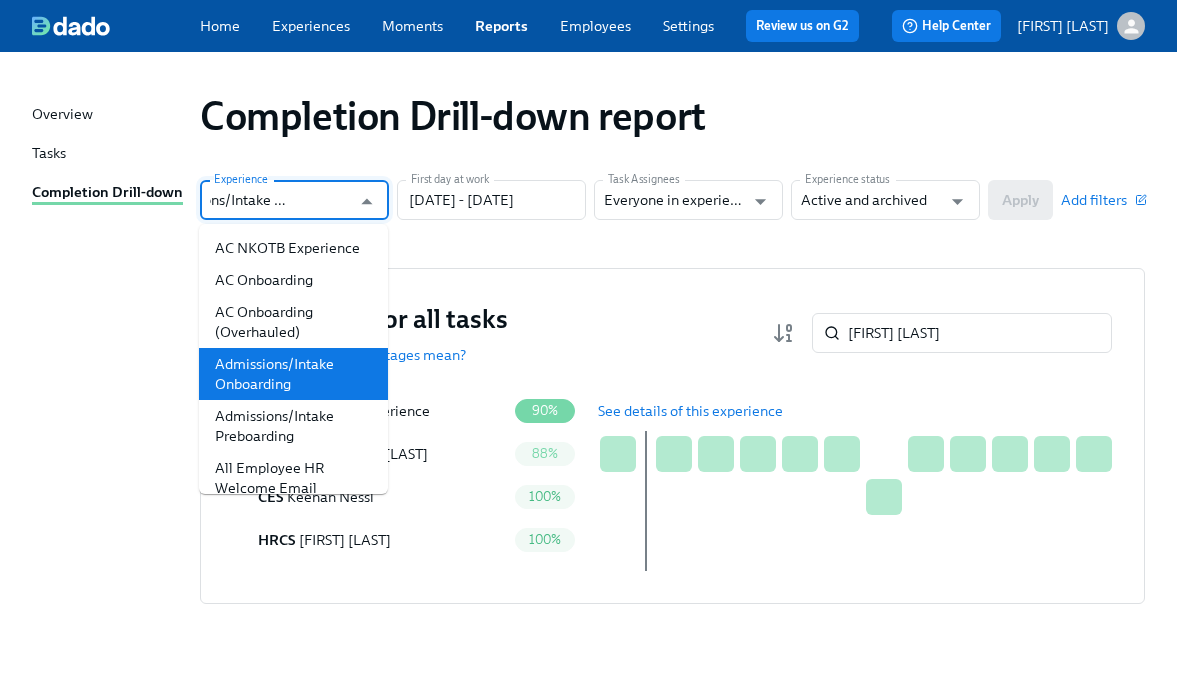 scroll, scrollTop: 0, scrollLeft: 60, axis: horizontal 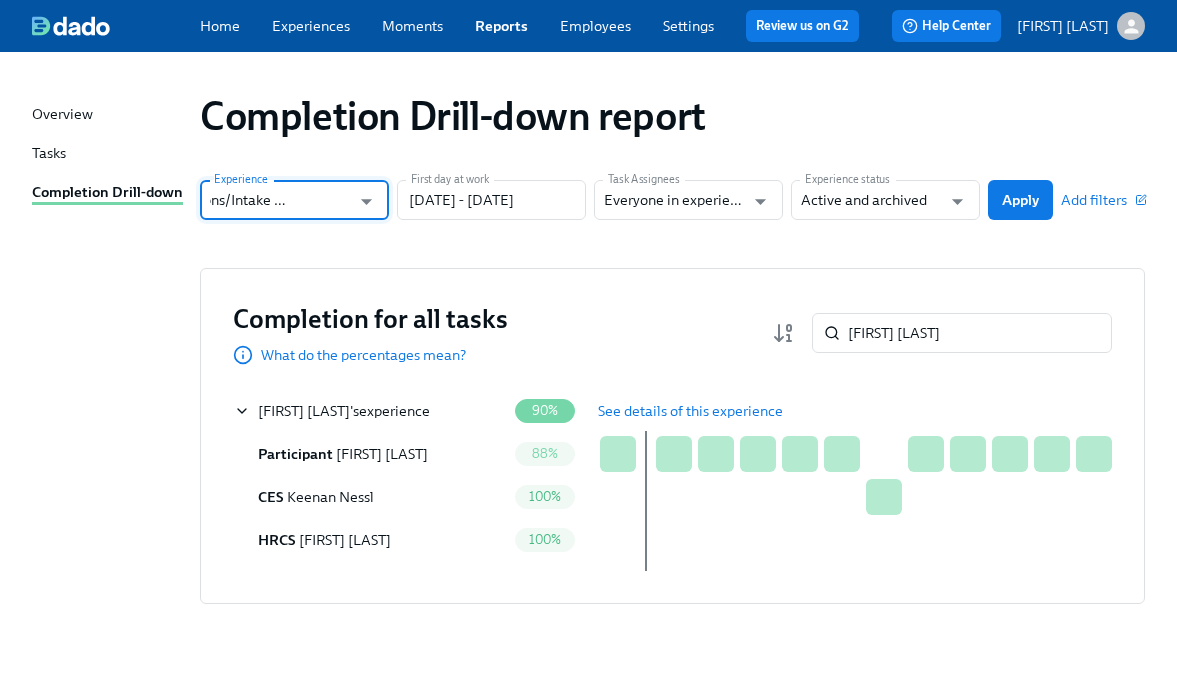 click on "Apply" at bounding box center [1020, 200] 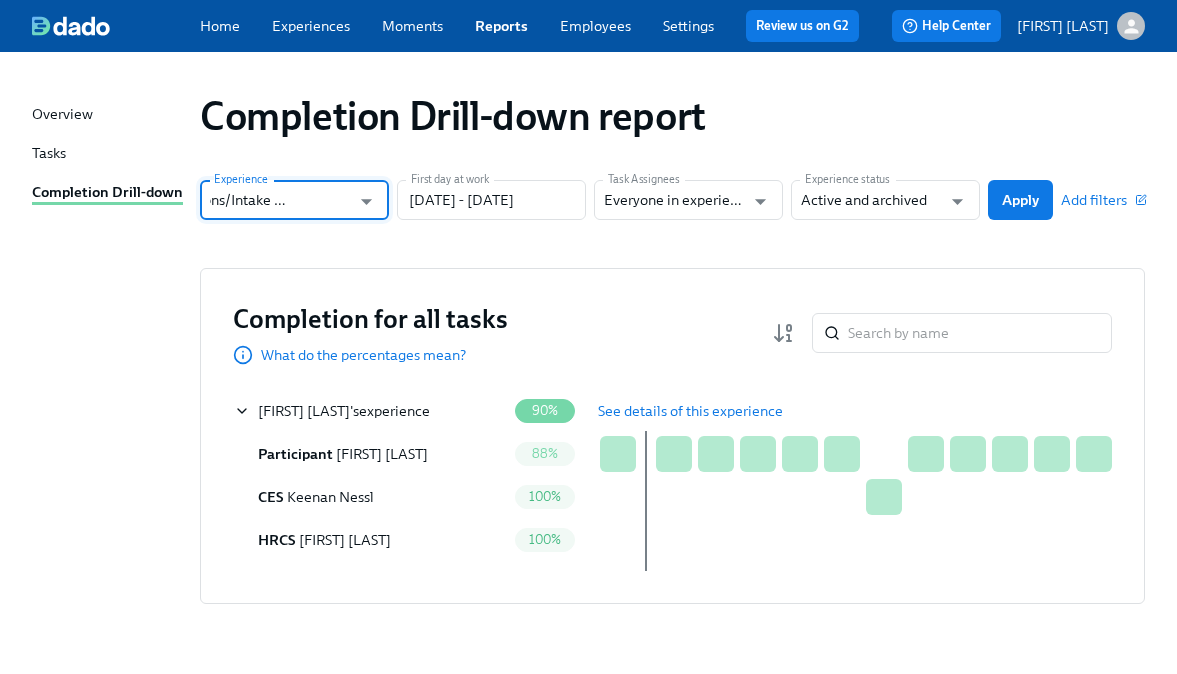 scroll, scrollTop: 0, scrollLeft: 0, axis: both 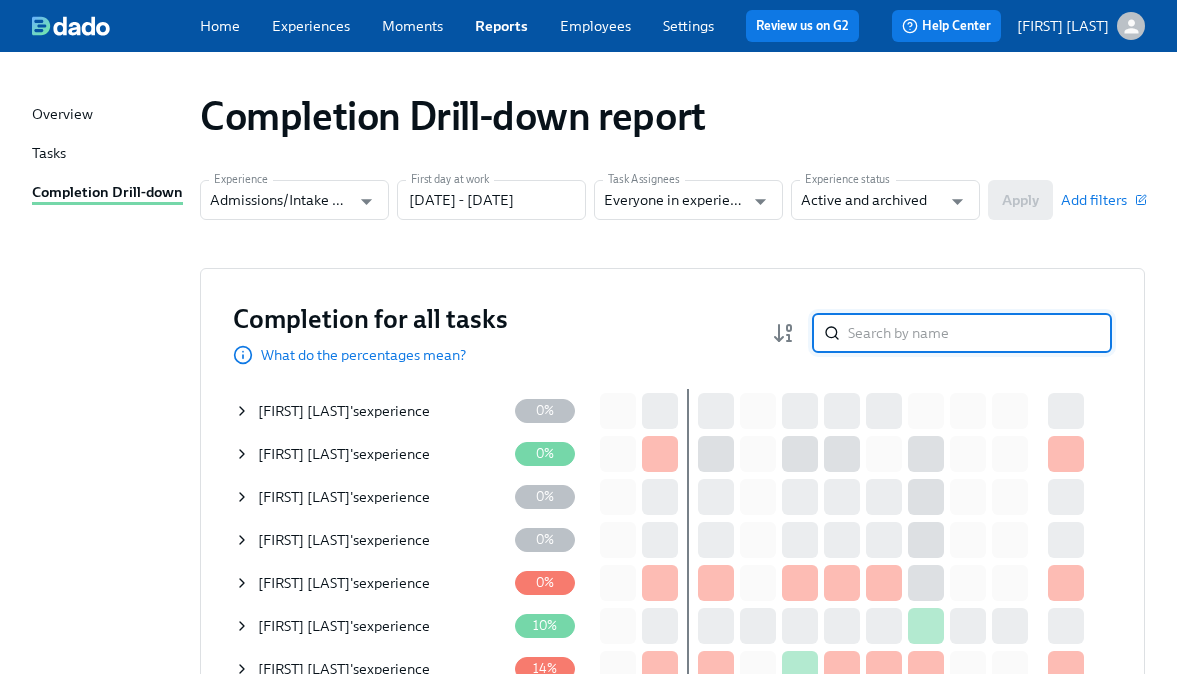 click at bounding box center [980, 333] 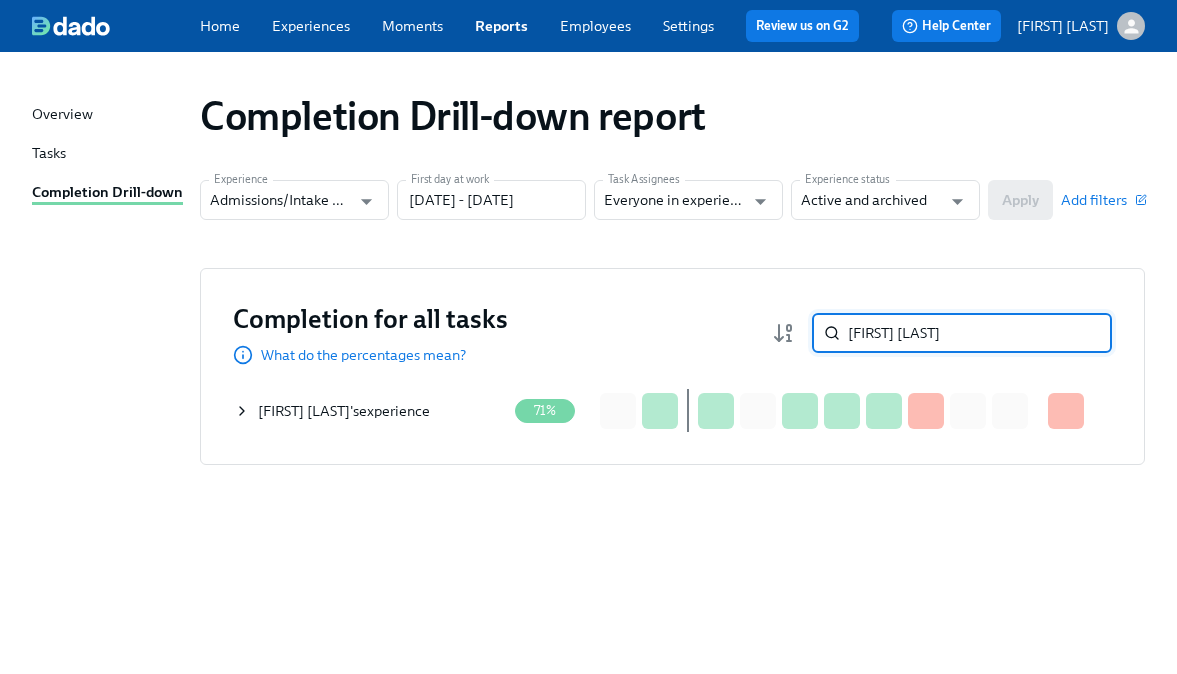 type on "[FIRST] [LAST]" 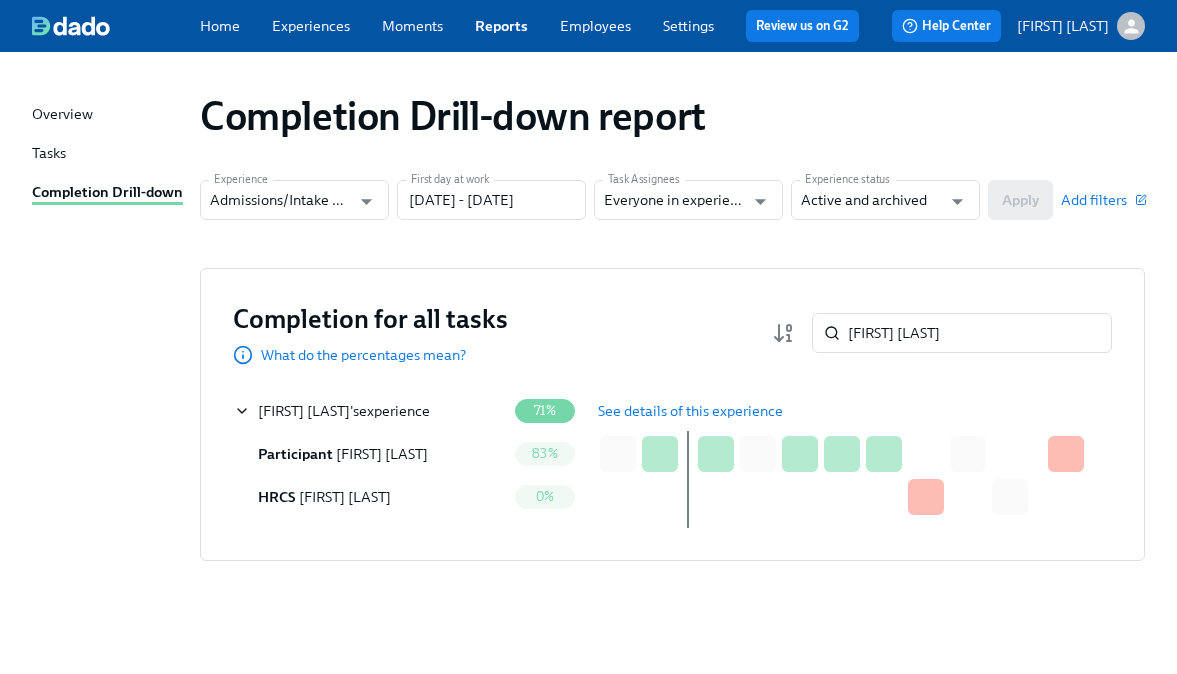 click on "See details of this experience" at bounding box center (690, 411) 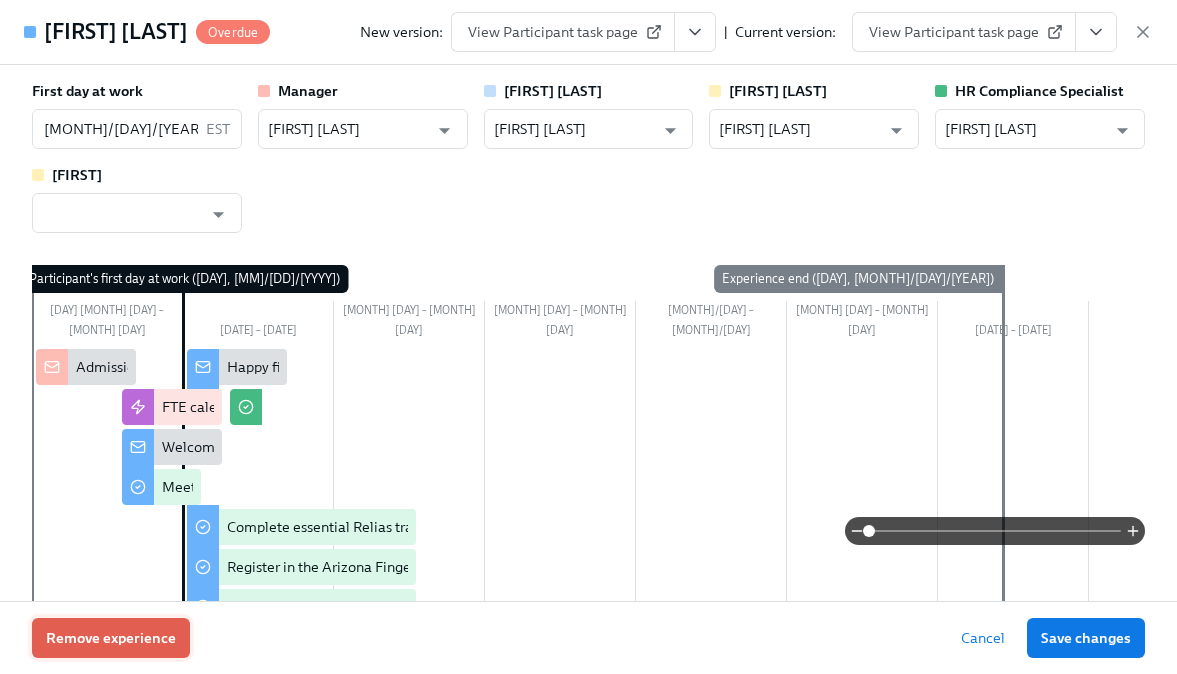 click on "Remove experience" at bounding box center (111, 638) 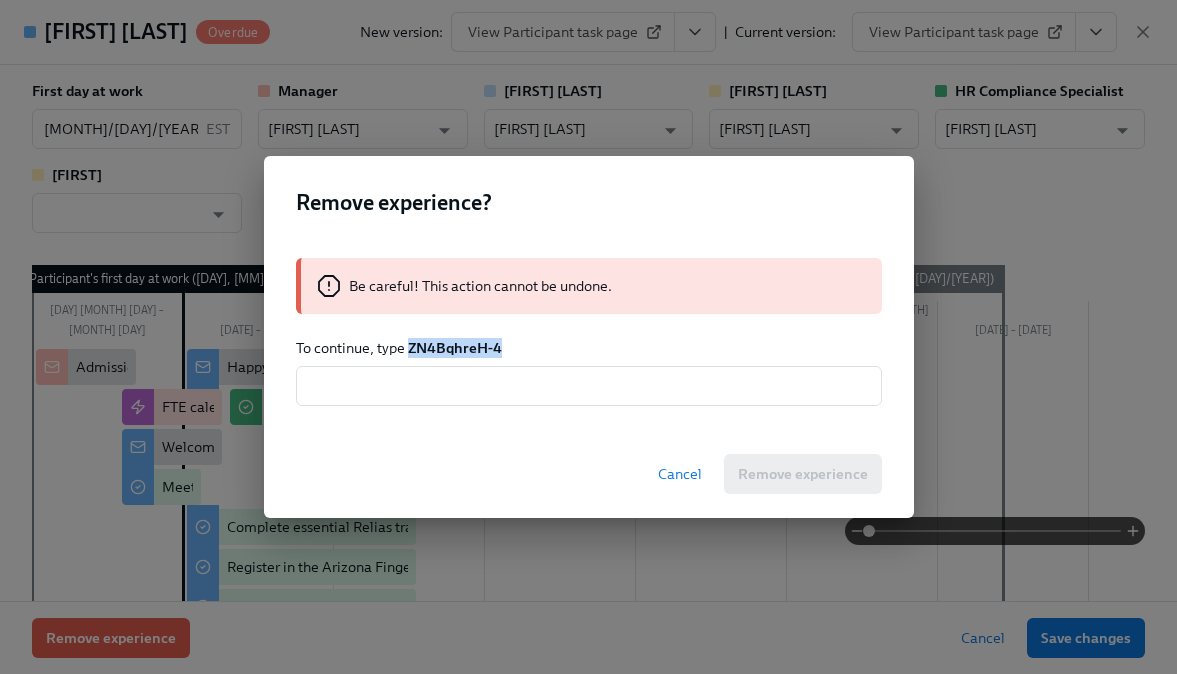 drag, startPoint x: 506, startPoint y: 351, endPoint x: 408, endPoint y: 348, distance: 98.045906 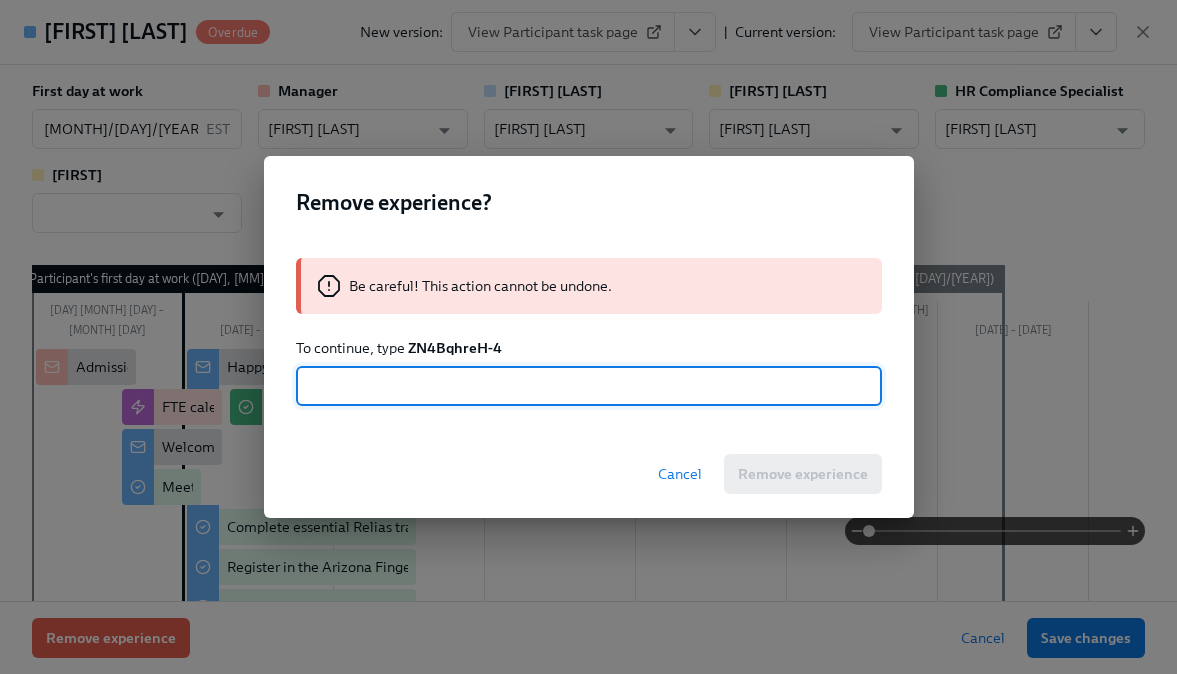 click at bounding box center [589, 386] 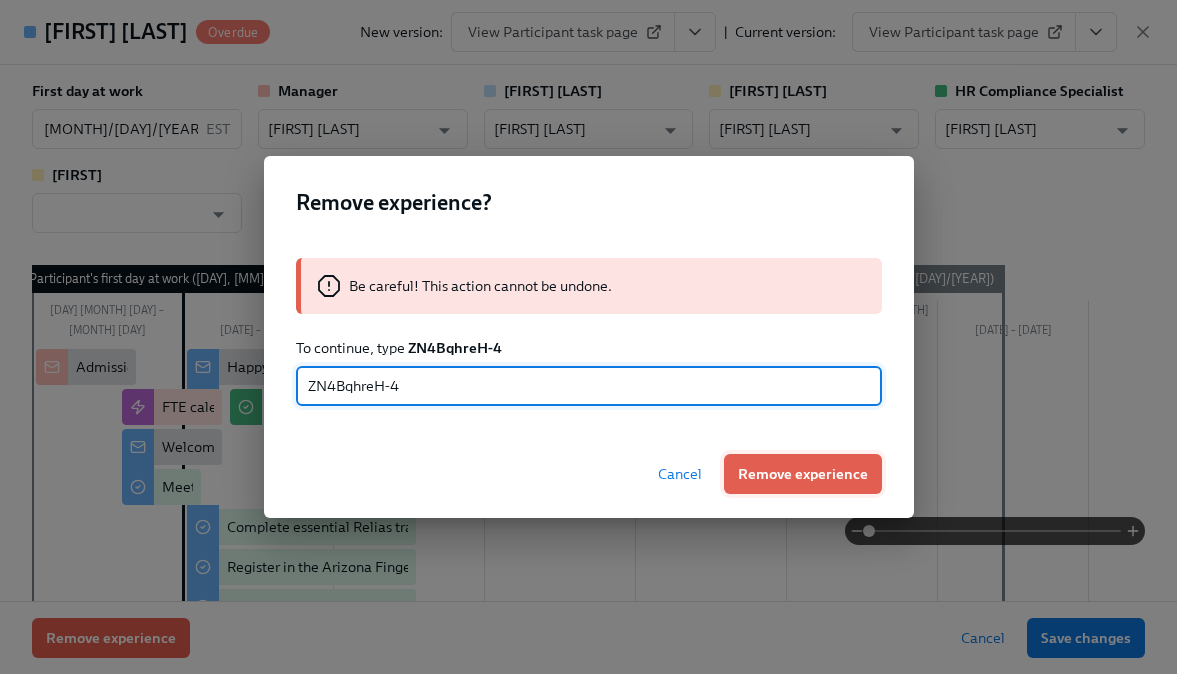 type on "ZN4BqhreH-4" 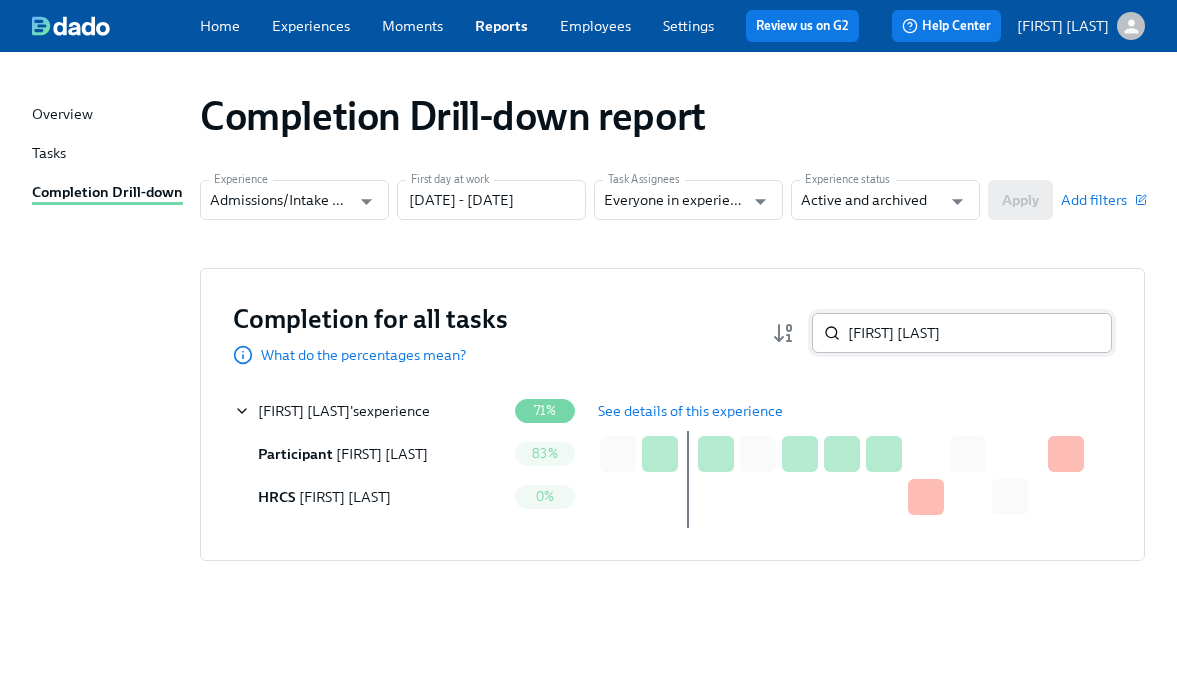 click on "[FIRST] [LAST]" at bounding box center [980, 333] 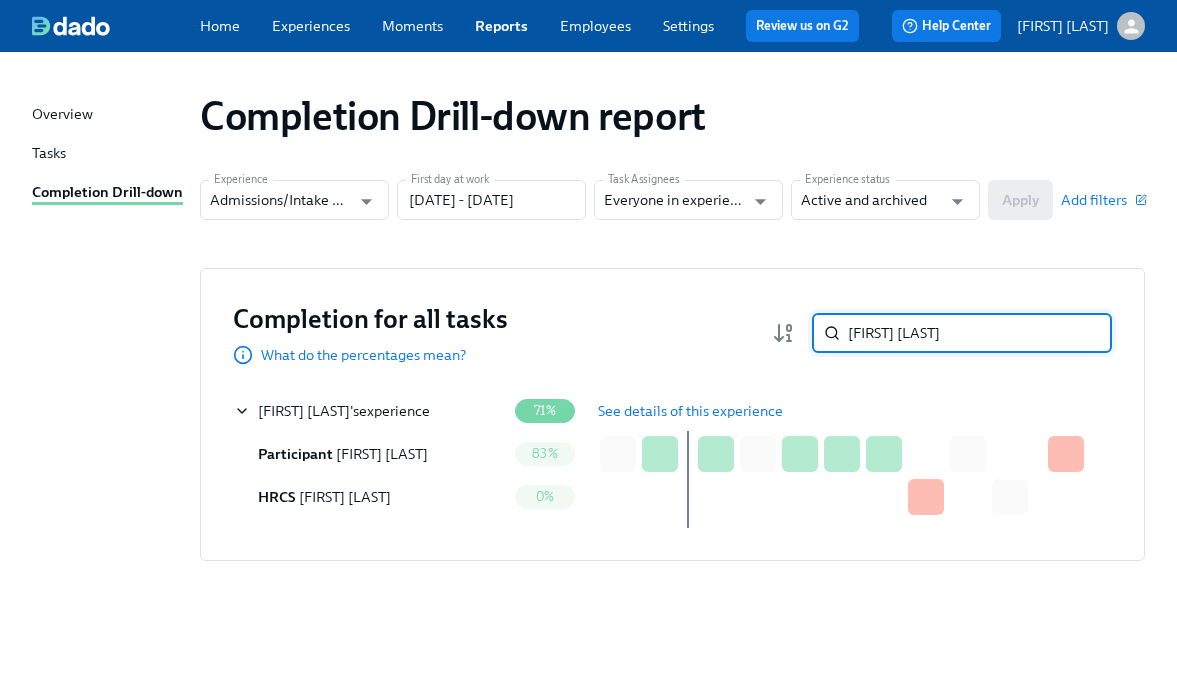click on "[FIRST] [LAST]" at bounding box center [980, 333] 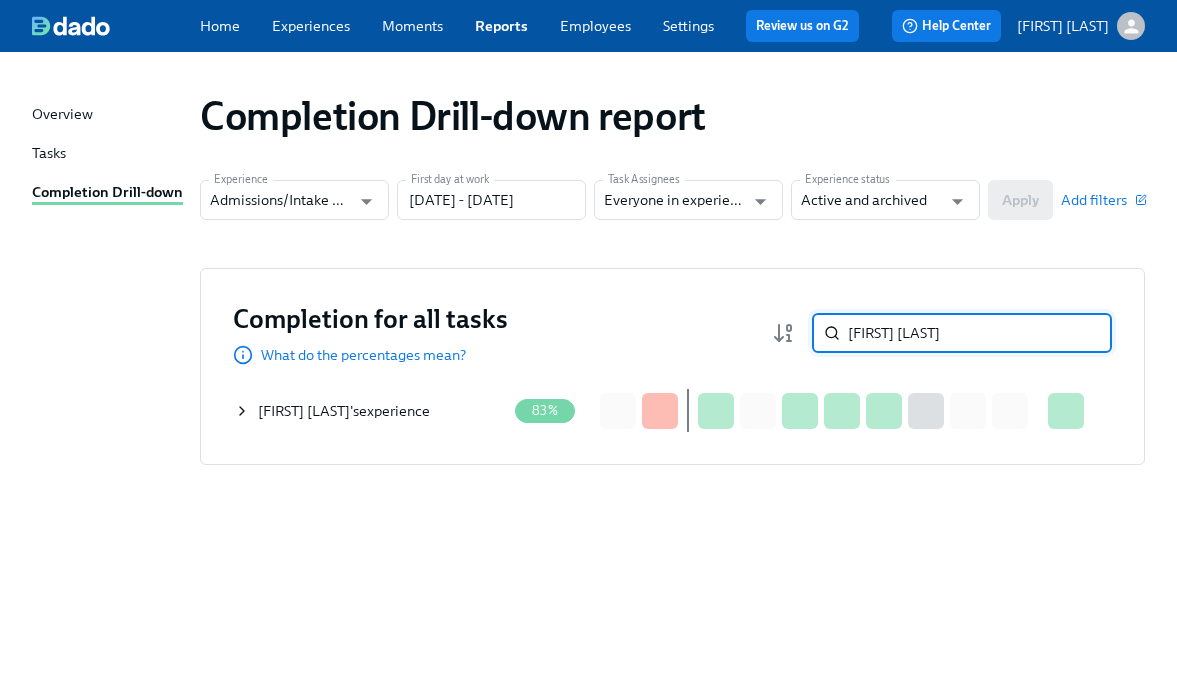 type on "[FIRST] [LAST]" 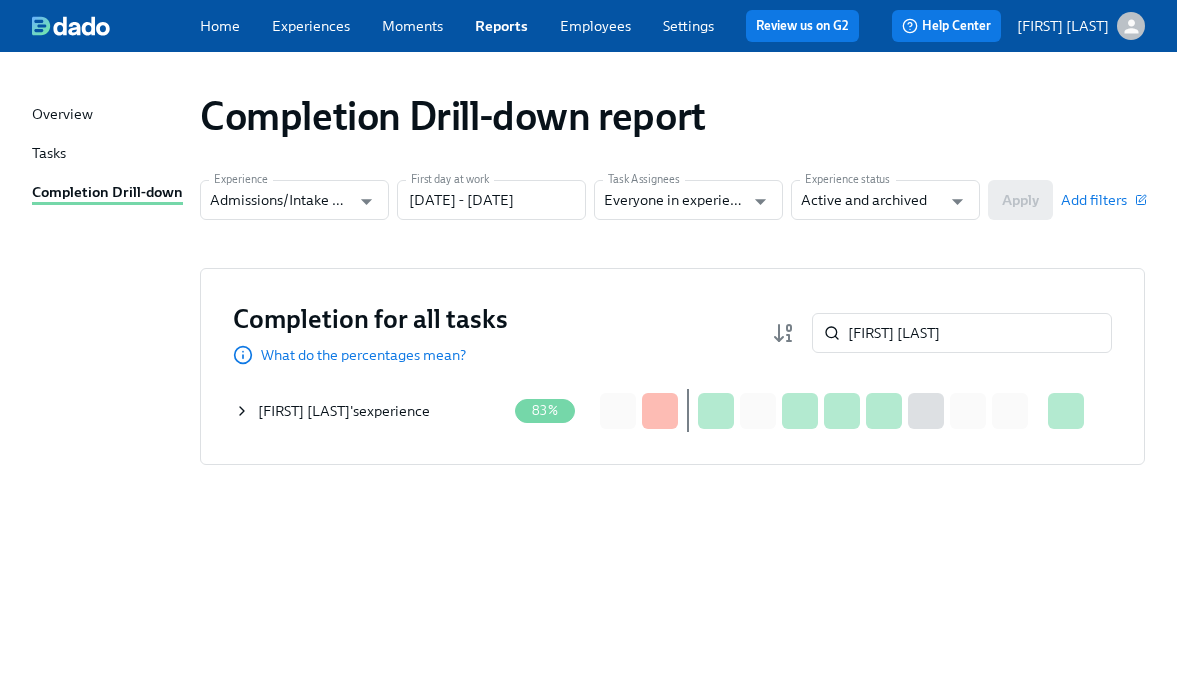 click 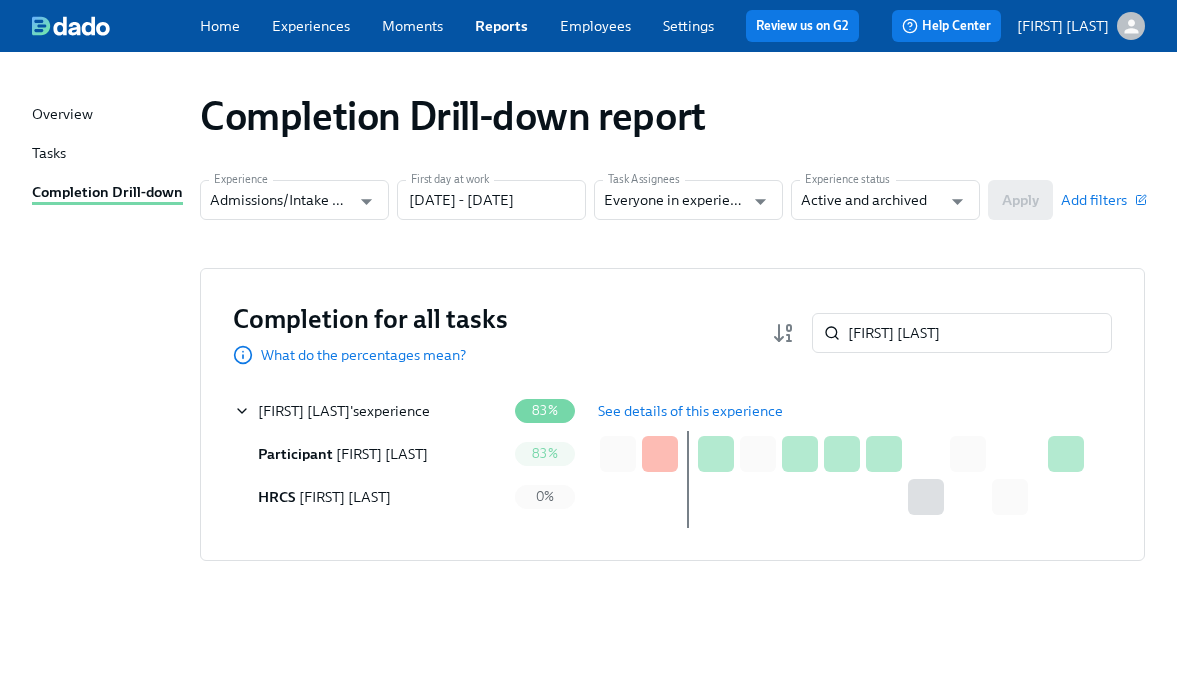 click on "See details of this experience" at bounding box center (690, 411) 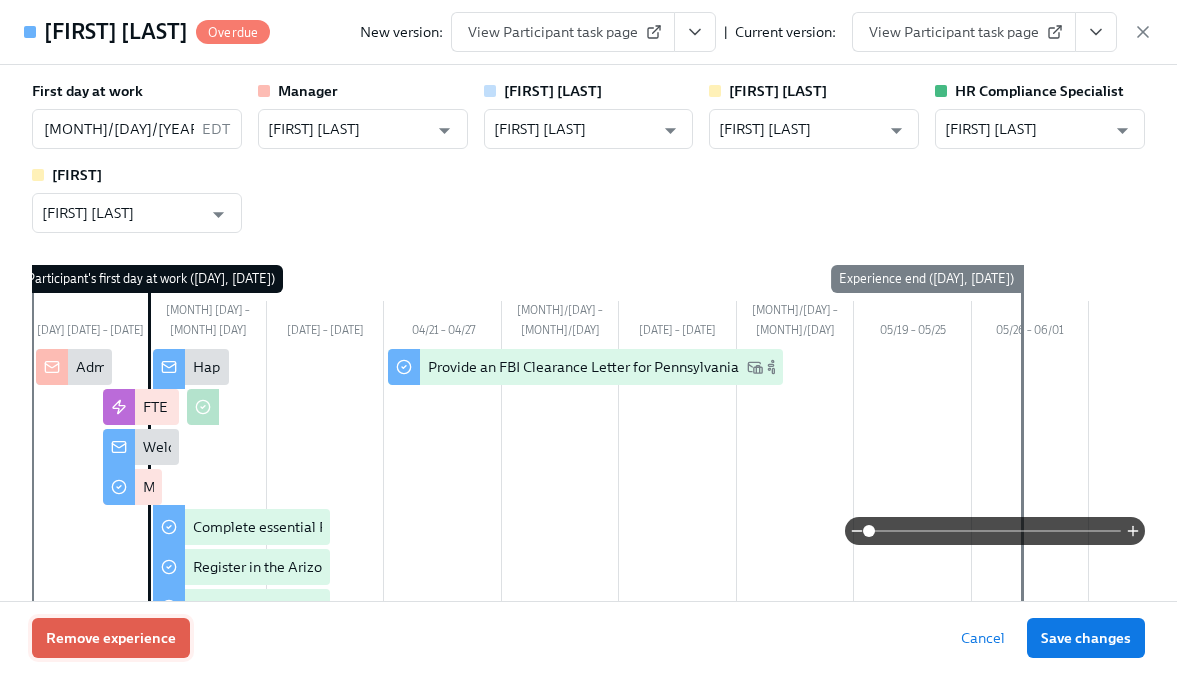 click on "Remove experience" at bounding box center [111, 638] 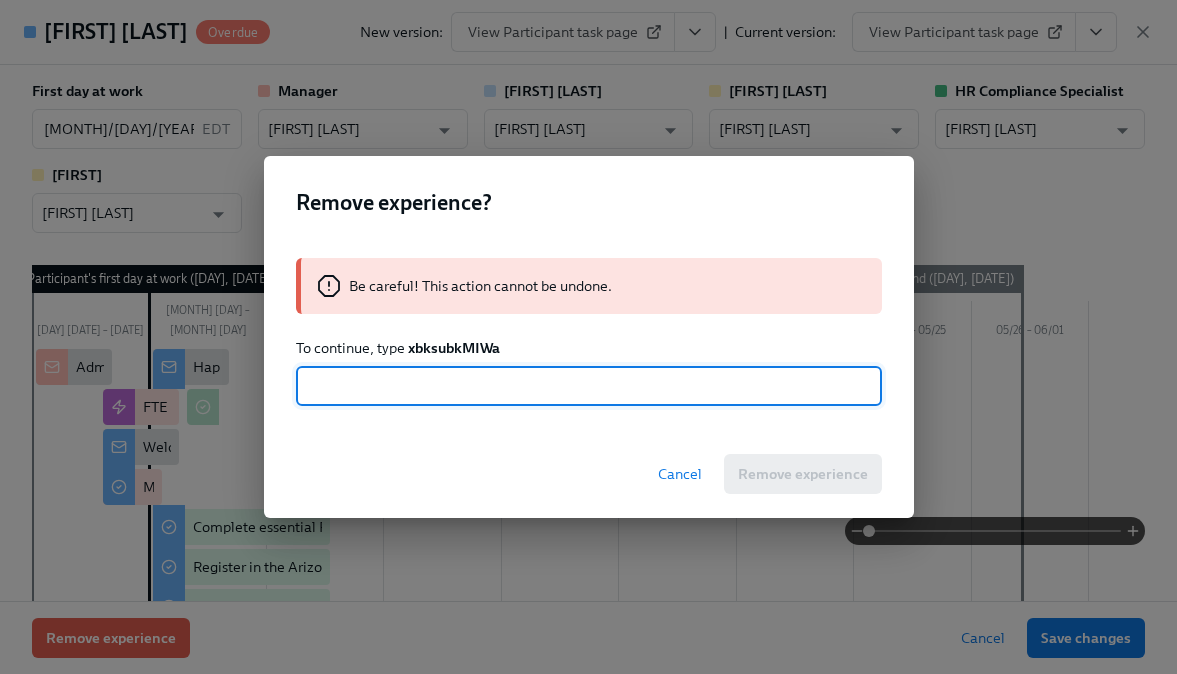 click on "xbksubkMIWa" at bounding box center [454, 348] 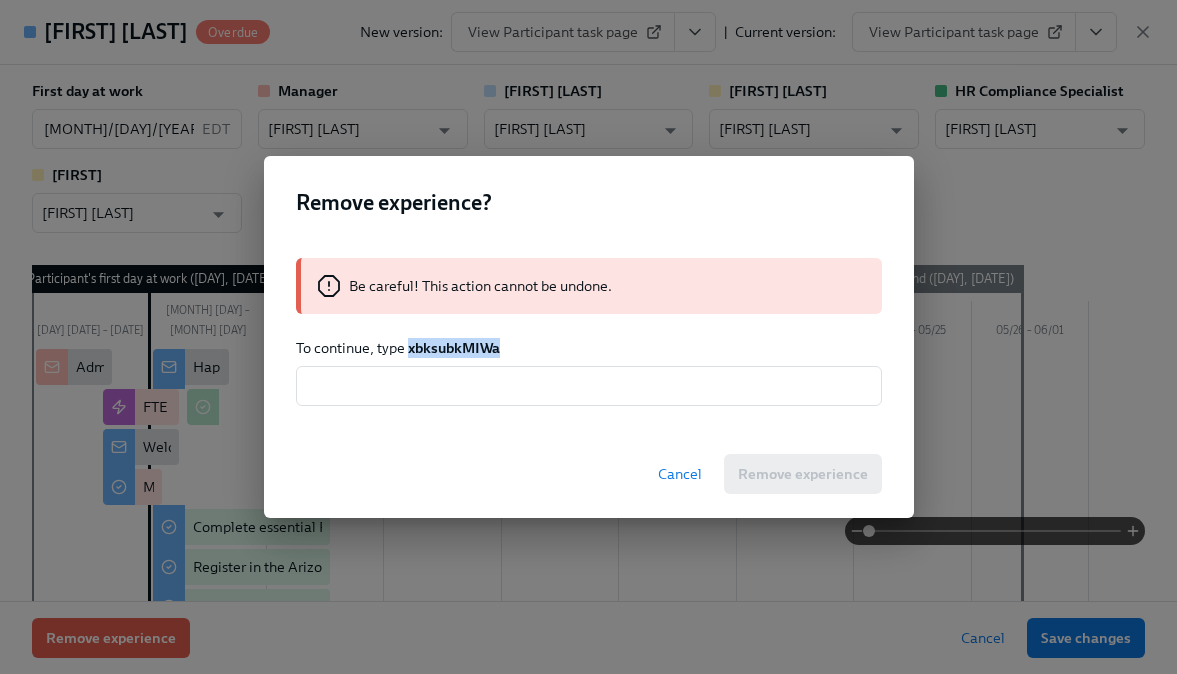 click on "xbksubkMIWa" at bounding box center (454, 348) 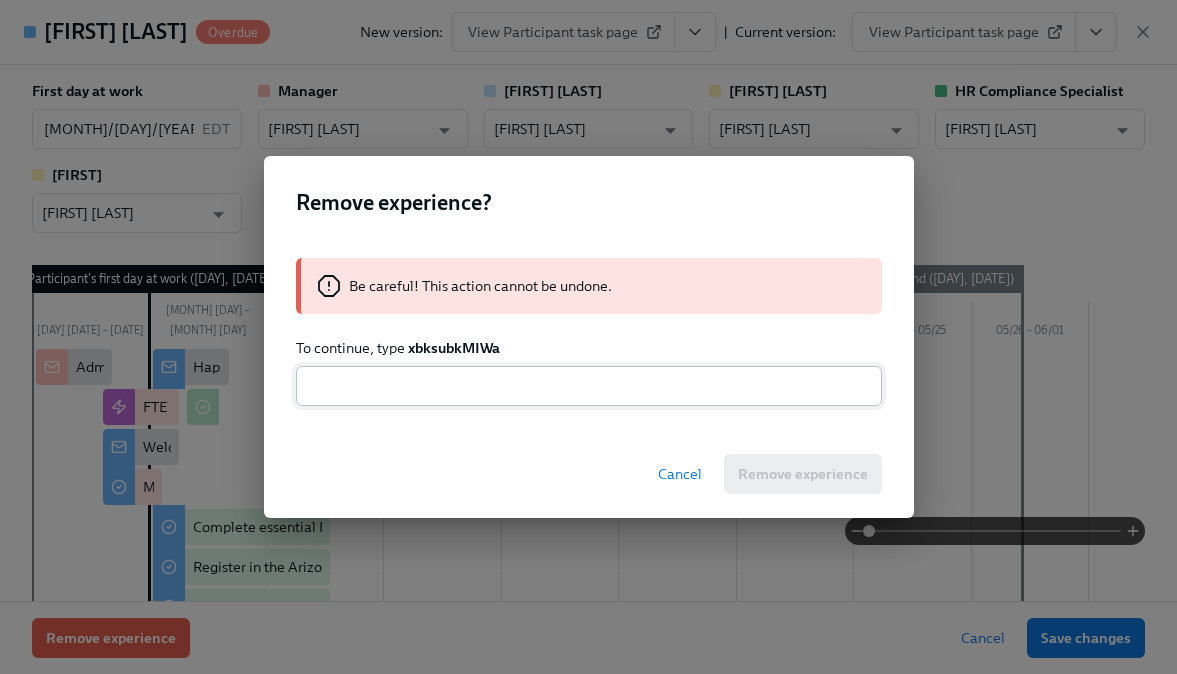 click at bounding box center (589, 386) 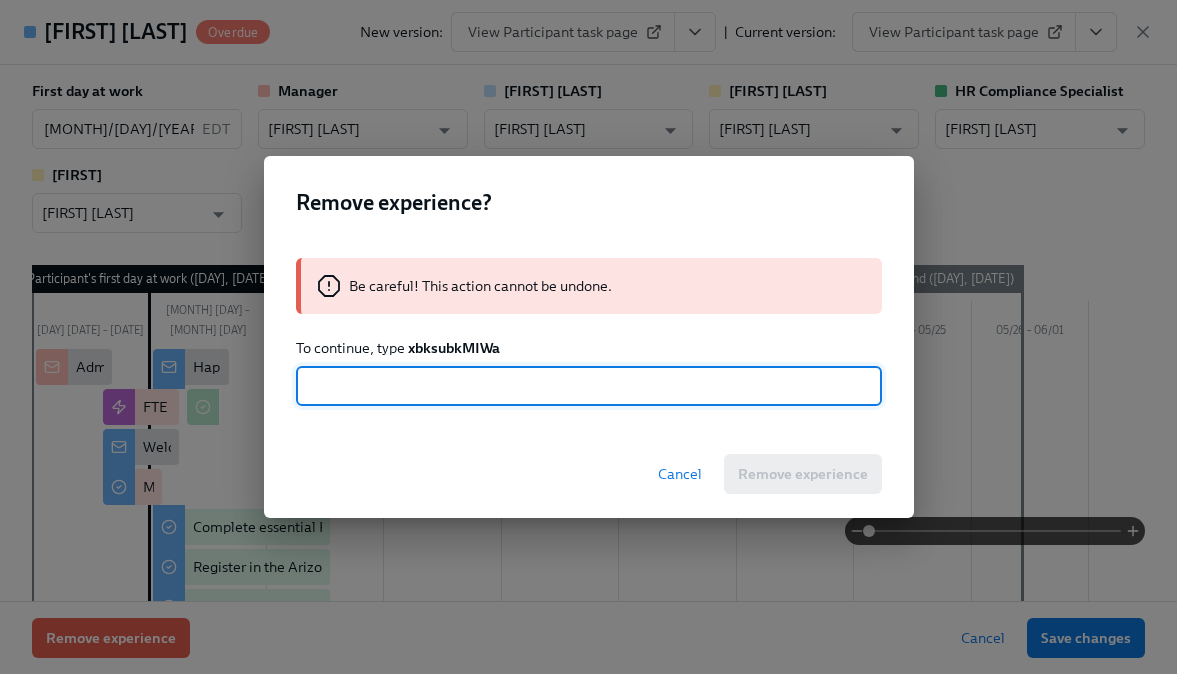 paste on "xbksubkMIWa" 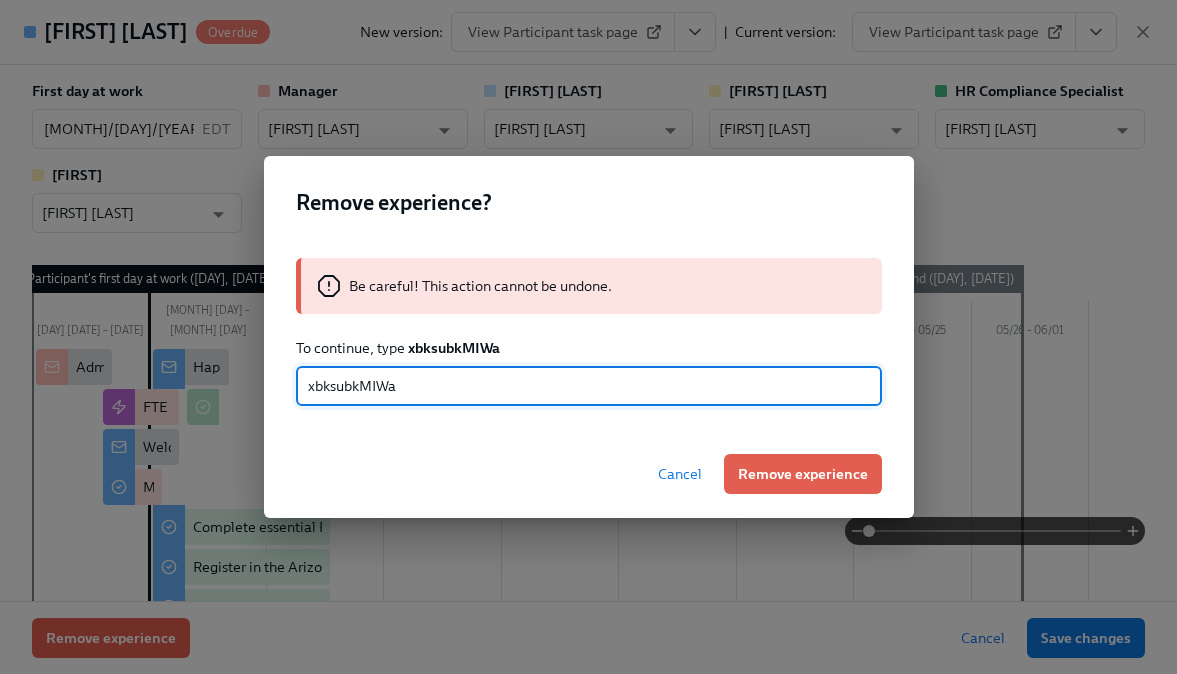 type on "xbksubkMIWa" 